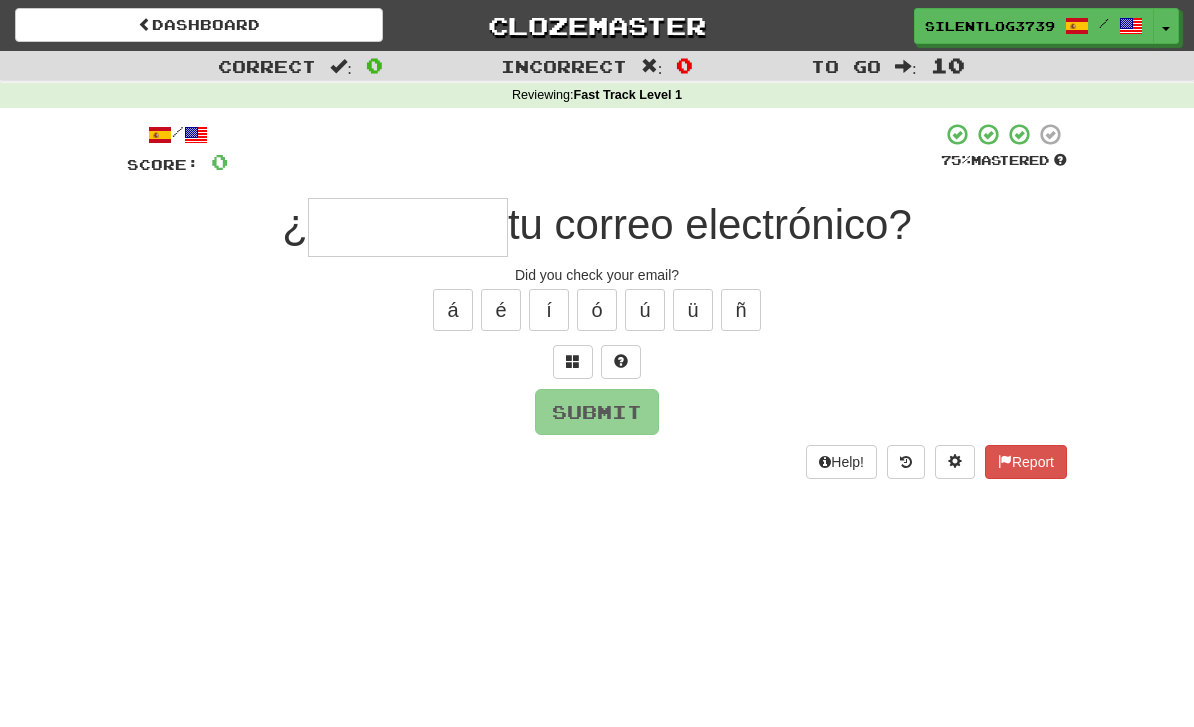 scroll, scrollTop: 0, scrollLeft: 0, axis: both 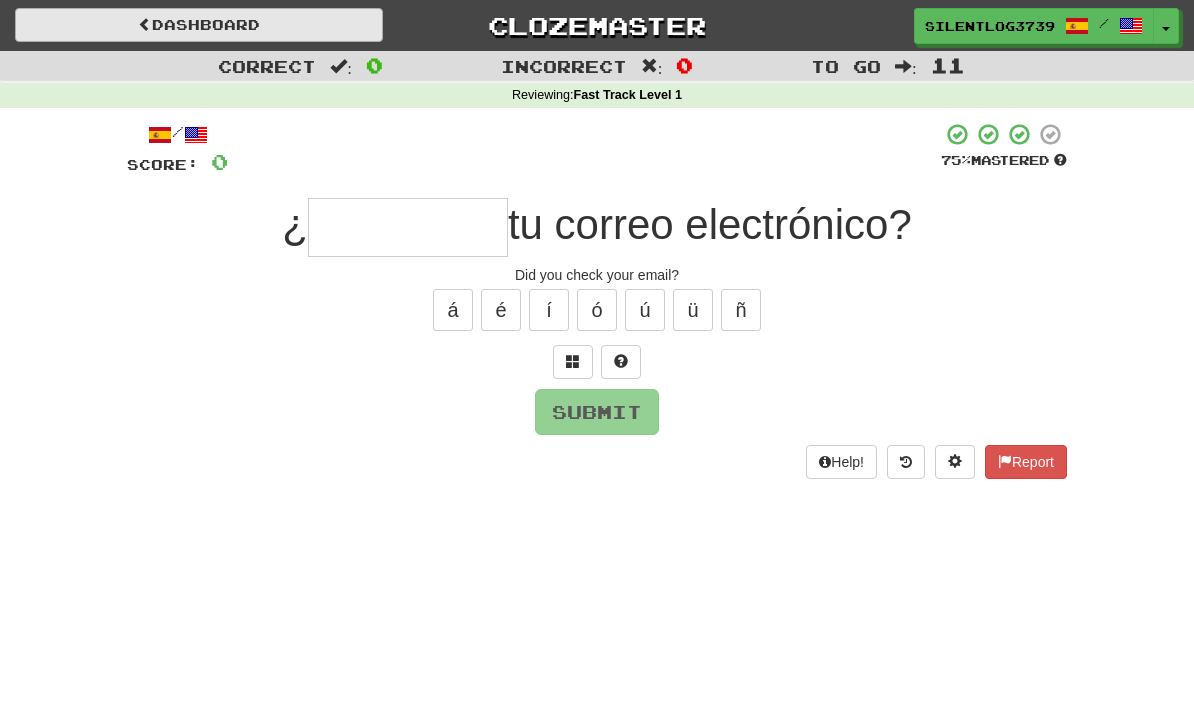 click on "Dashboard" at bounding box center [199, 25] 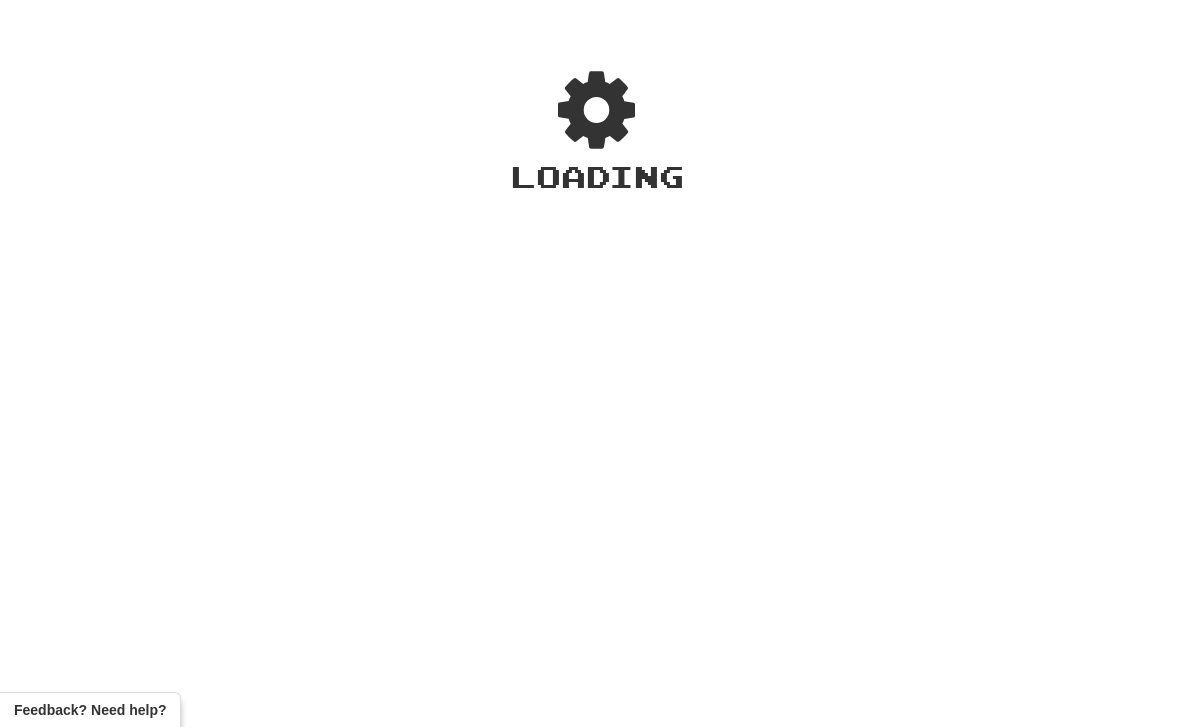 scroll, scrollTop: 0, scrollLeft: 0, axis: both 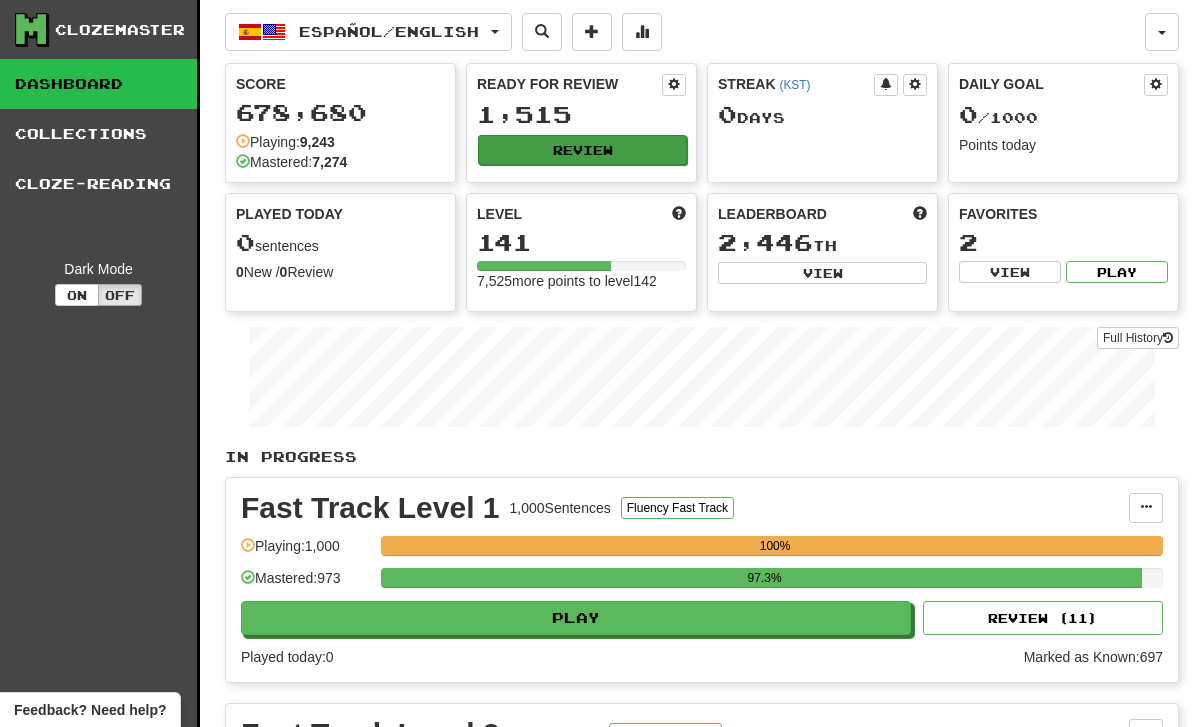 click on "Review" 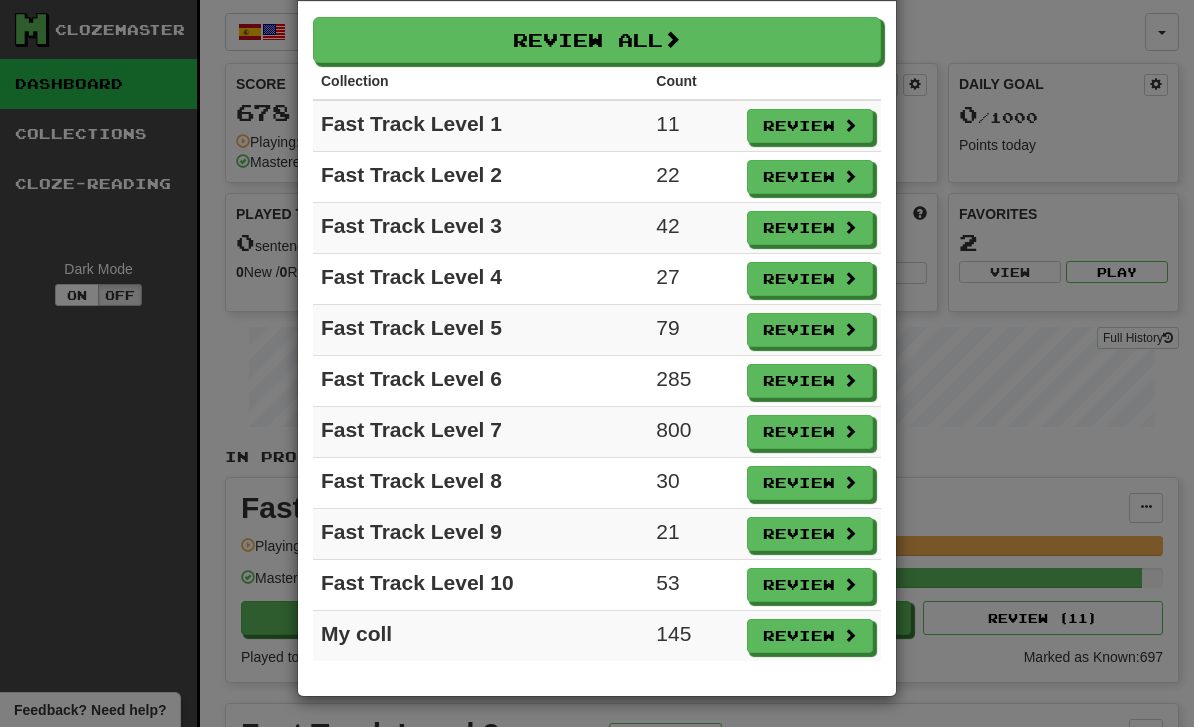 scroll, scrollTop: 40, scrollLeft: 0, axis: vertical 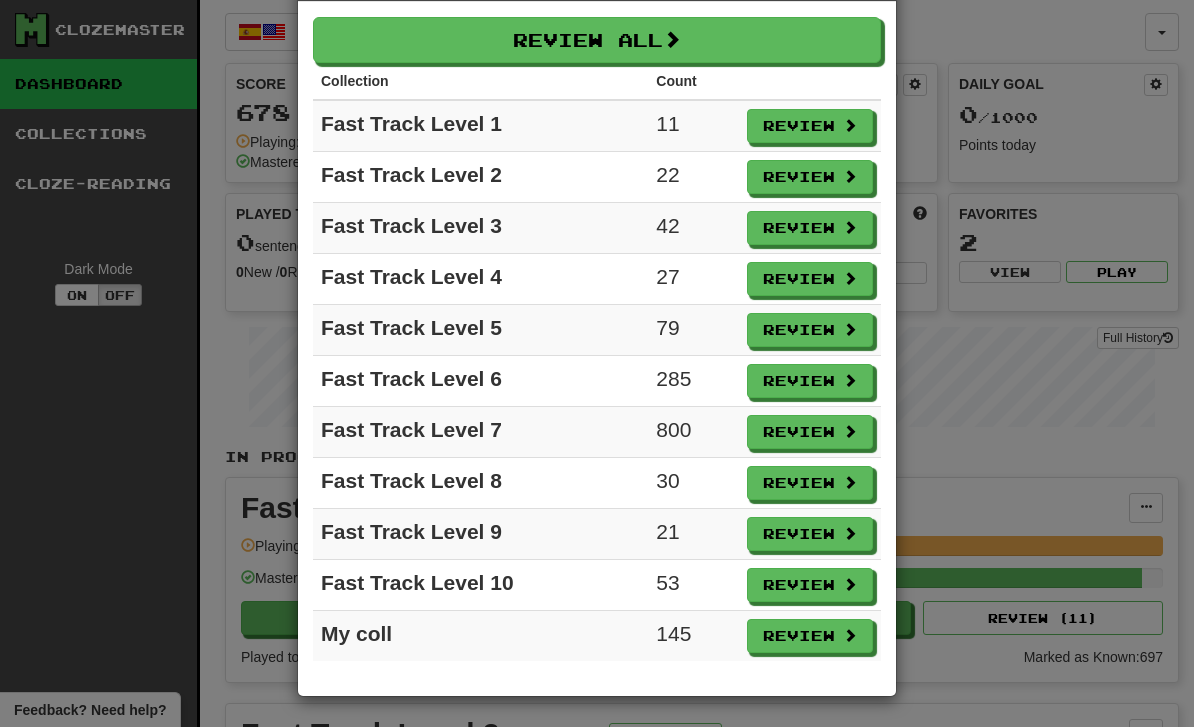click on "× Ready for Review Review All  Collection Count Fast Track Level 1 11 Review Fast Track Level 2 22 Review Fast Track Level 3 42 Review Fast Track Level 4 27 Review Fast Track Level 5 79 Review Fast Track Level 6 285 Review Fast Track Level 7 800 Review Fast Track Level 8 30 Review Fast Track Level 9 21 Review Fast Track Level 10 53 Review My coll 145 Review" at bounding box center (597, 363) 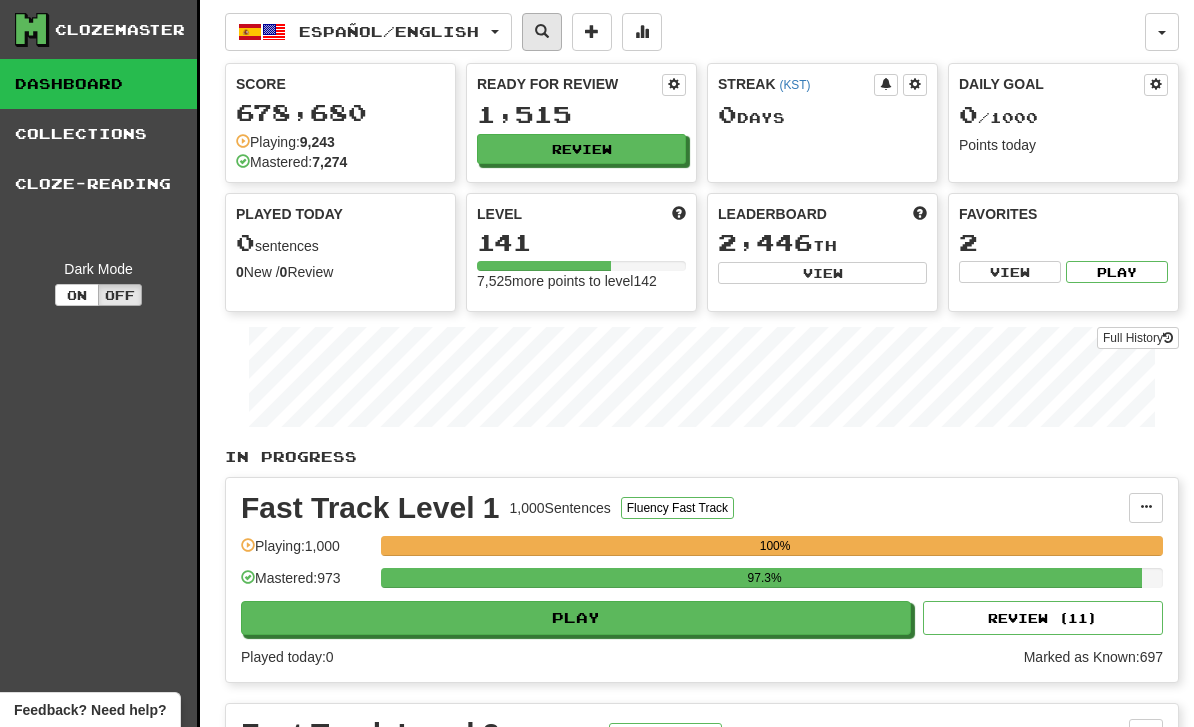 click 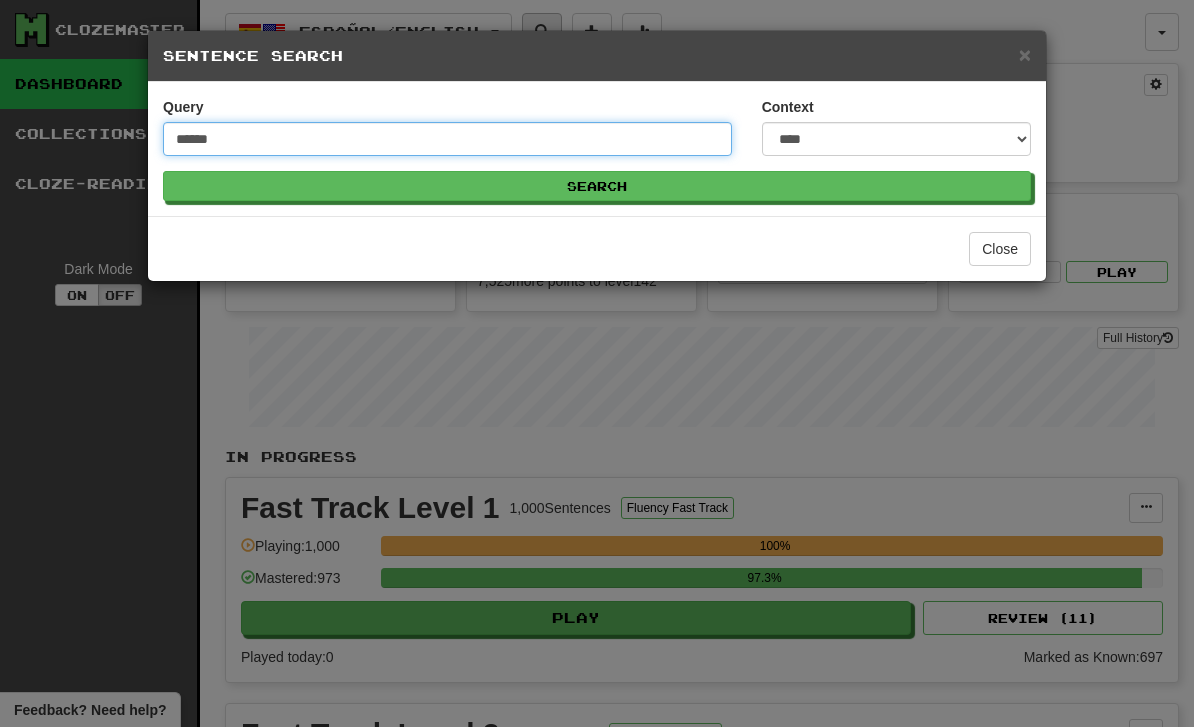 click on "Search" at bounding box center [597, 186] 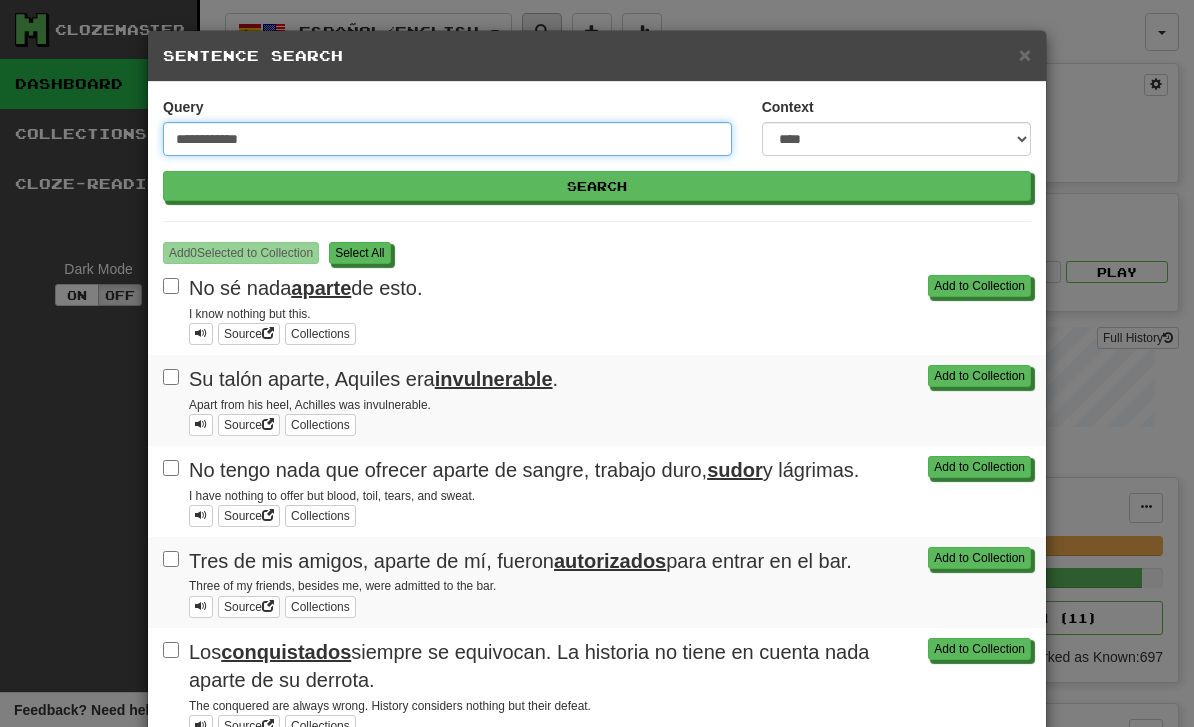 click on "Search" at bounding box center [597, 186] 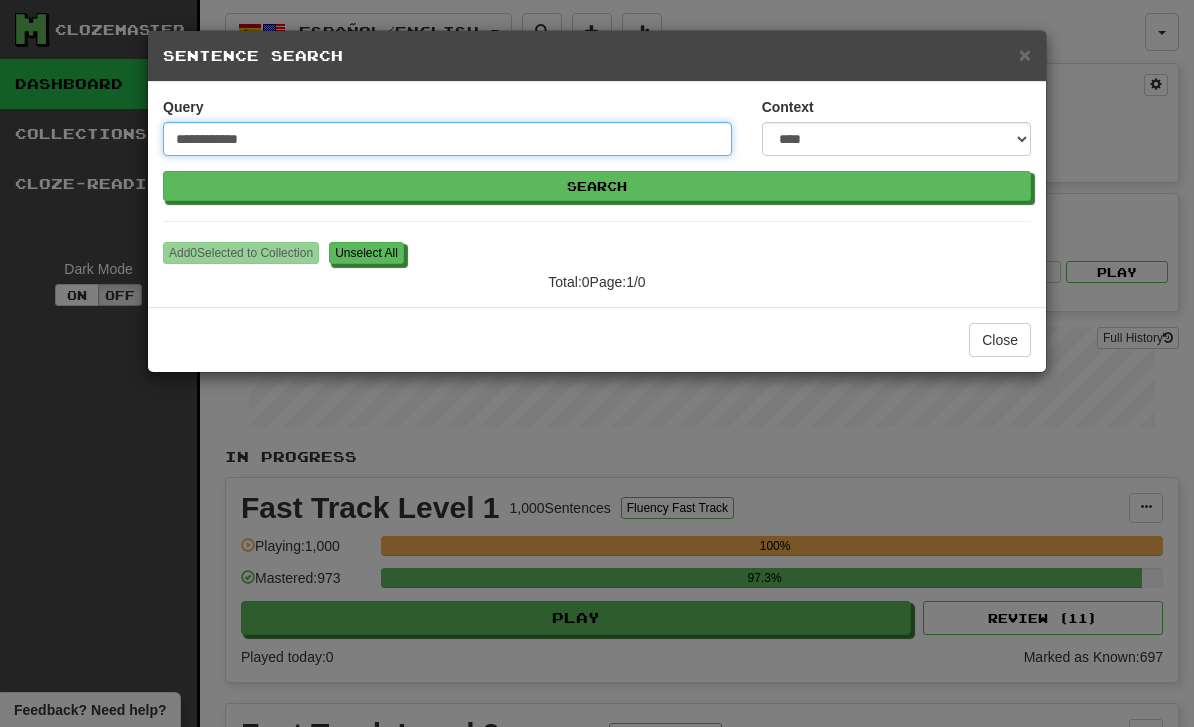 click on "**********" at bounding box center [447, 139] 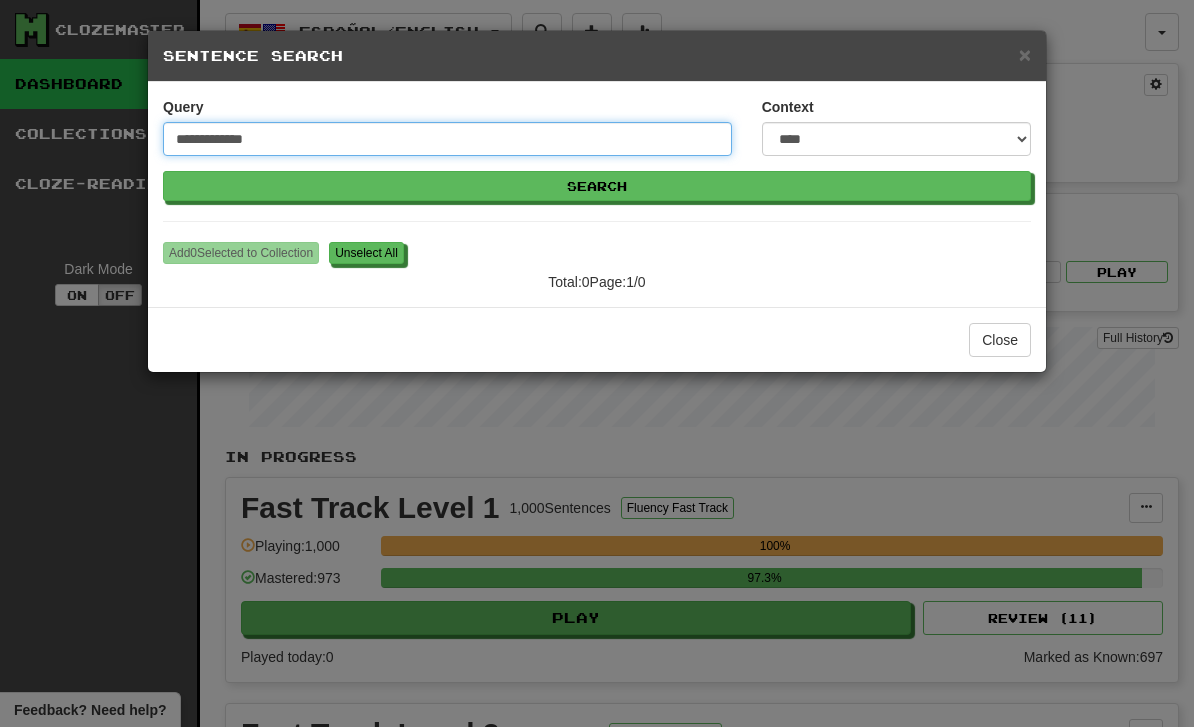 type on "**********" 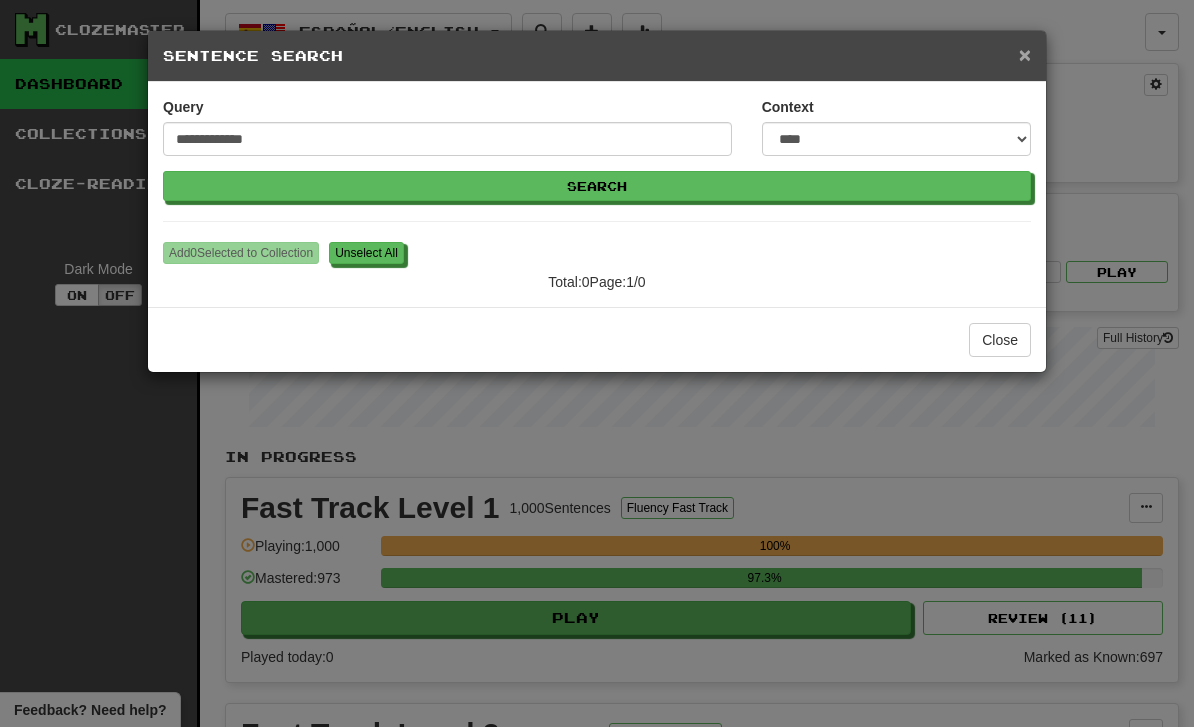 click on "×" at bounding box center [1025, 54] 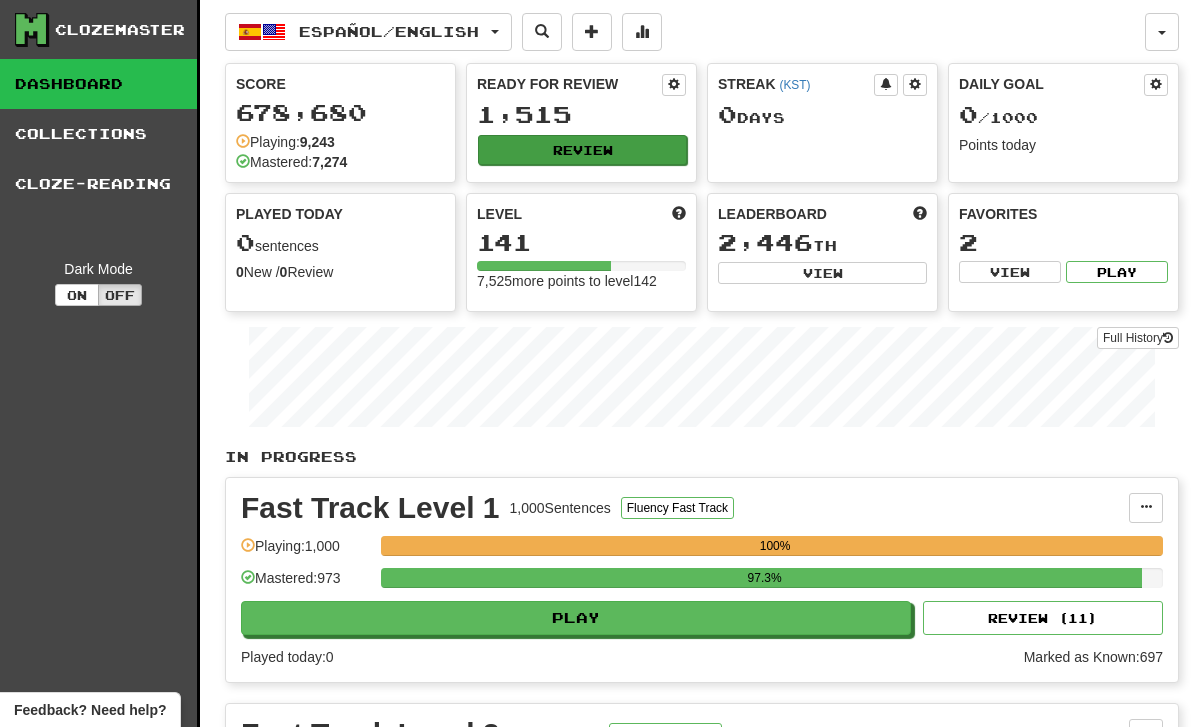 click on "Review" 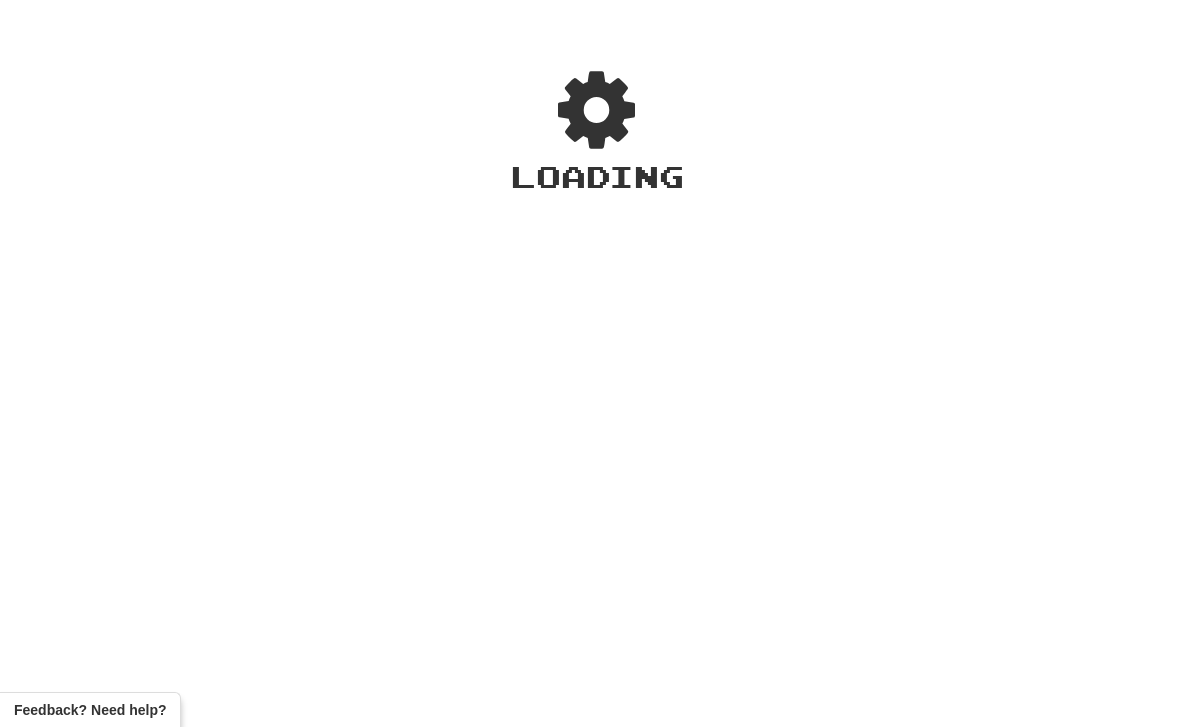 scroll, scrollTop: 0, scrollLeft: 0, axis: both 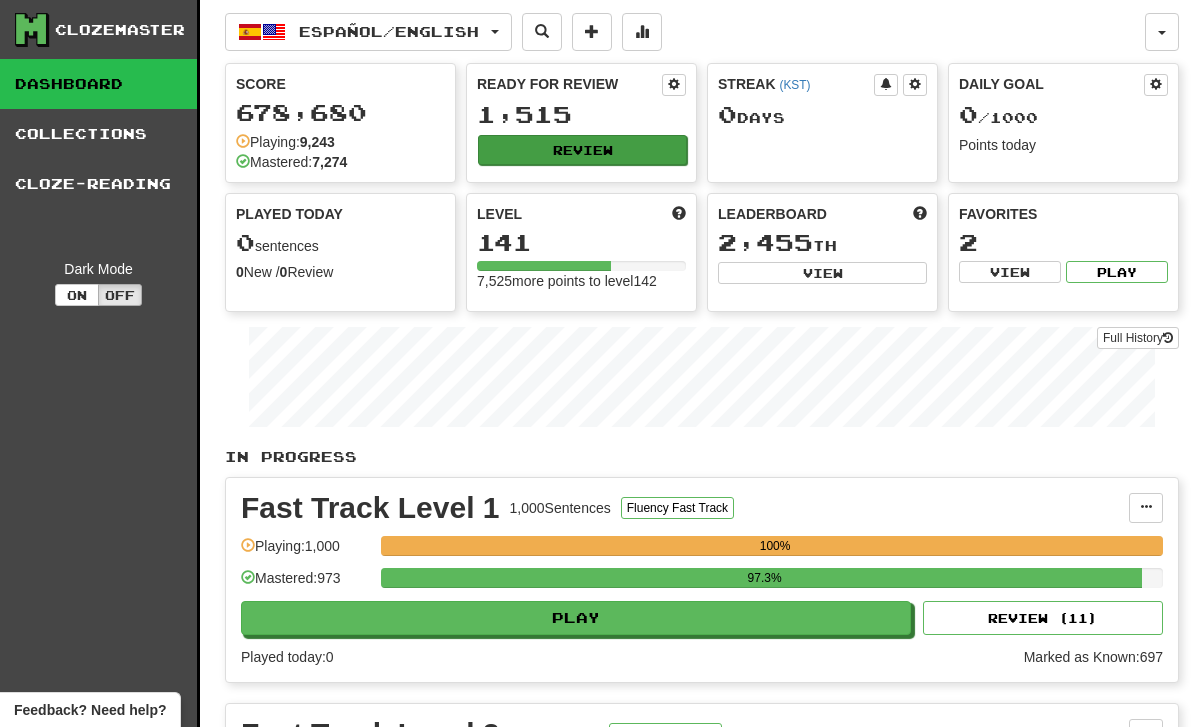 click on "Review" 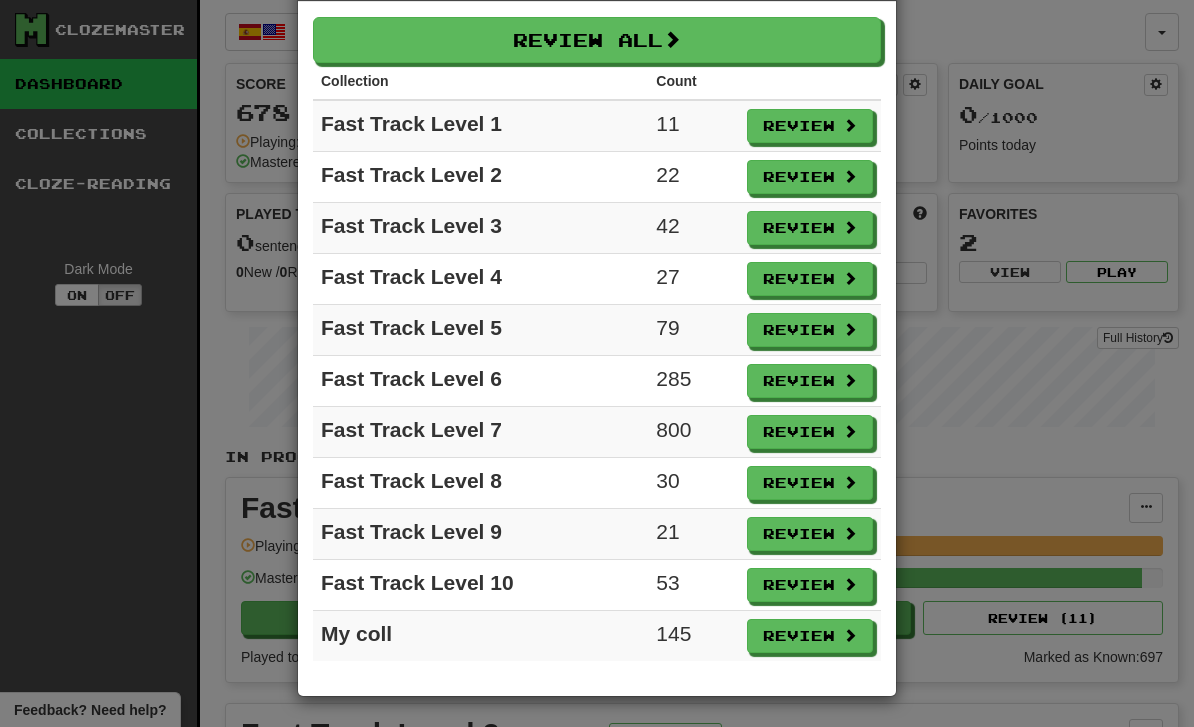 scroll, scrollTop: 80, scrollLeft: 0, axis: vertical 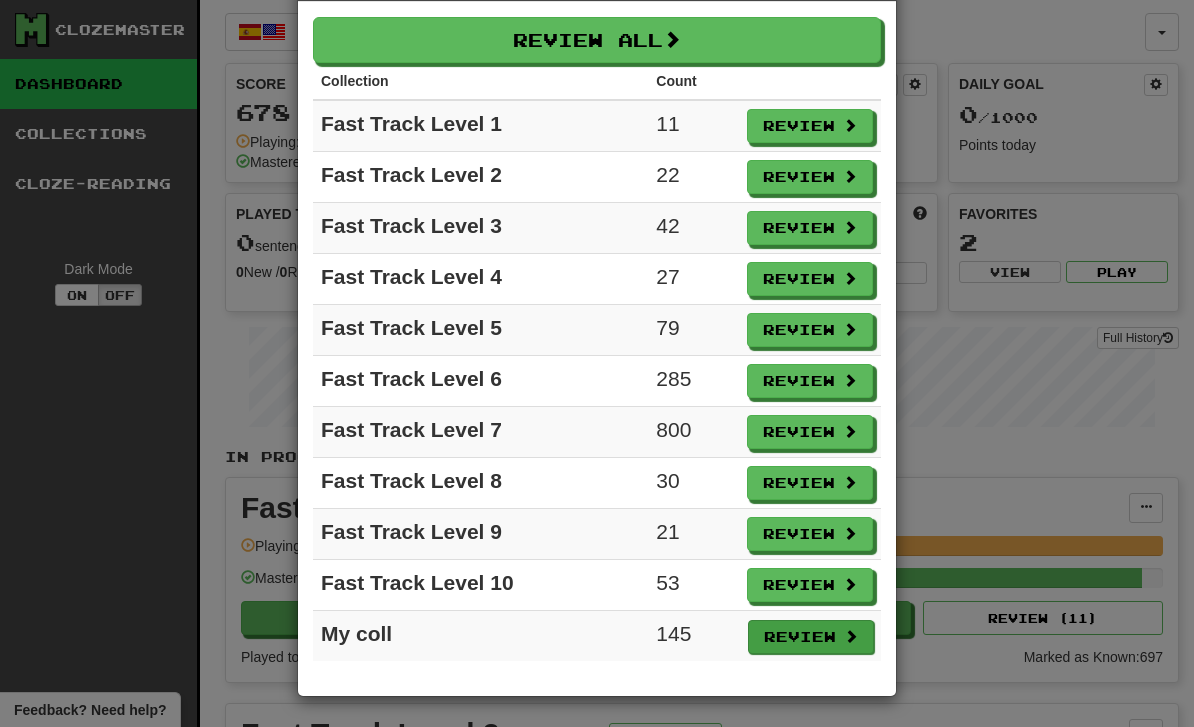 click on "Review" at bounding box center (811, 637) 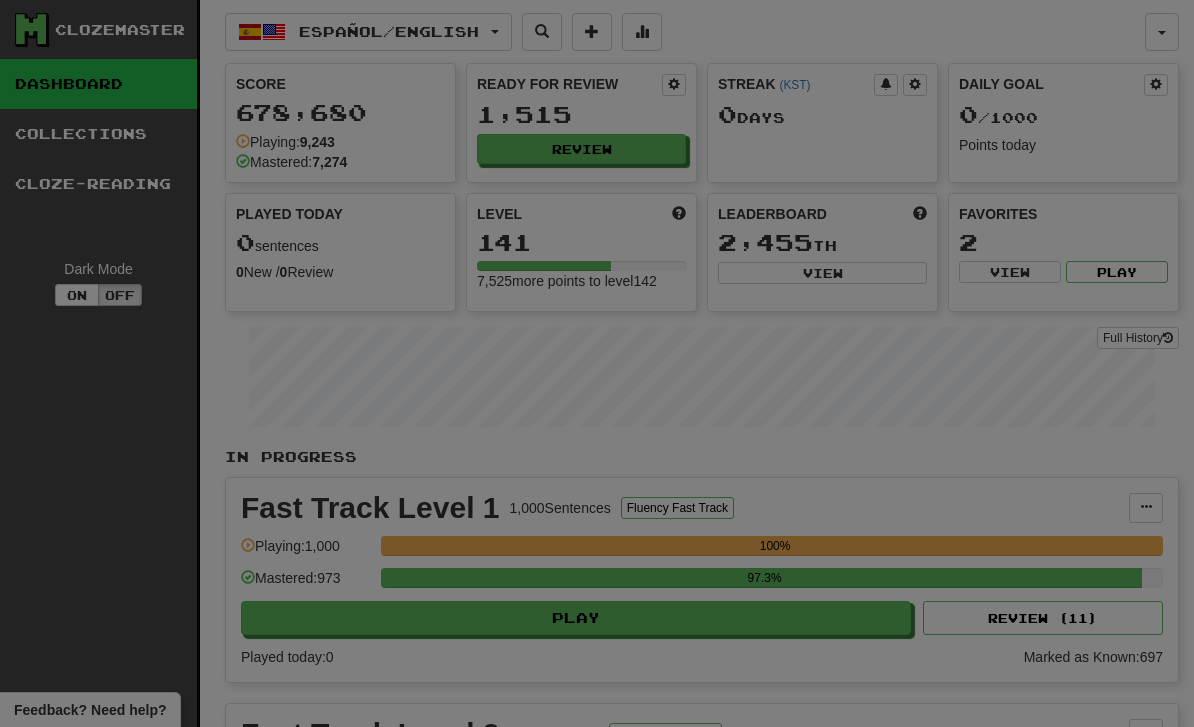 select on "**" 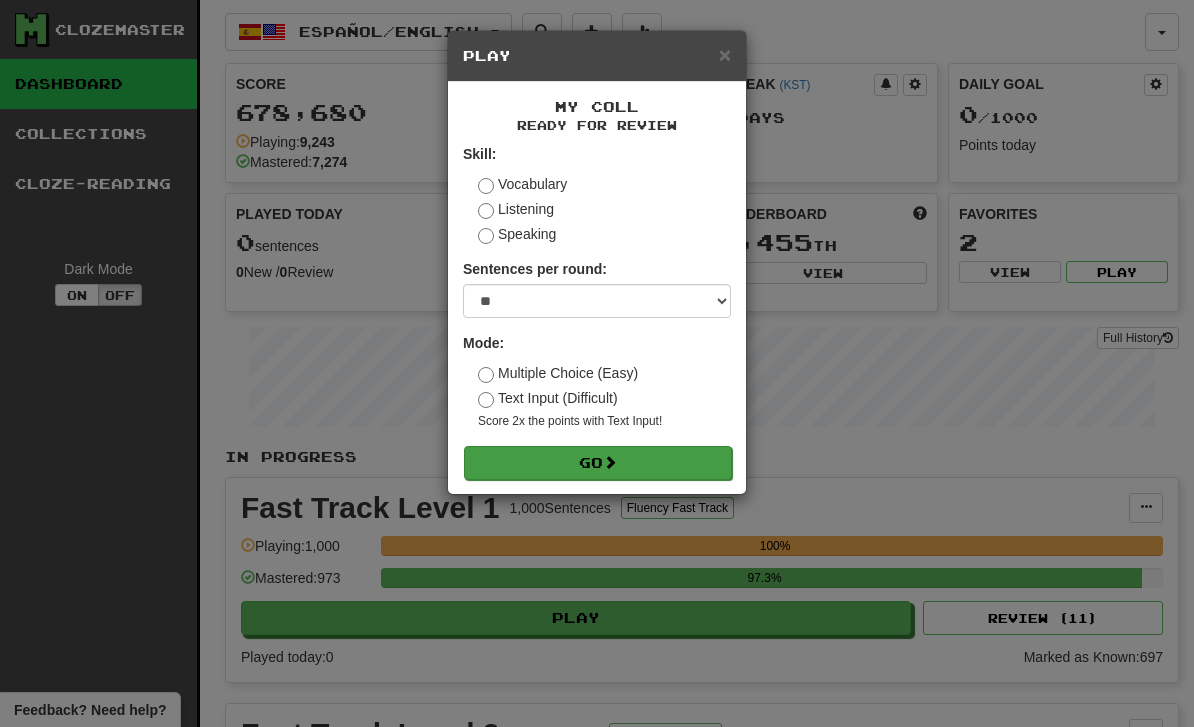 click on "Go" at bounding box center (598, 463) 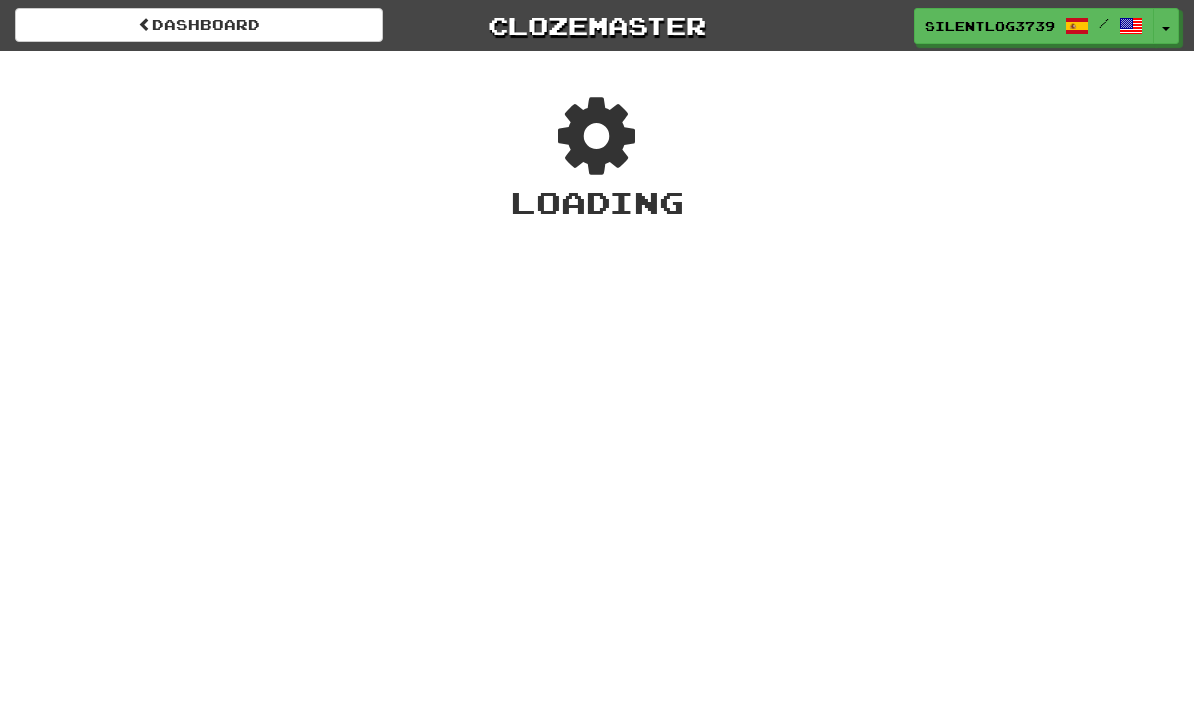 scroll, scrollTop: 0, scrollLeft: 0, axis: both 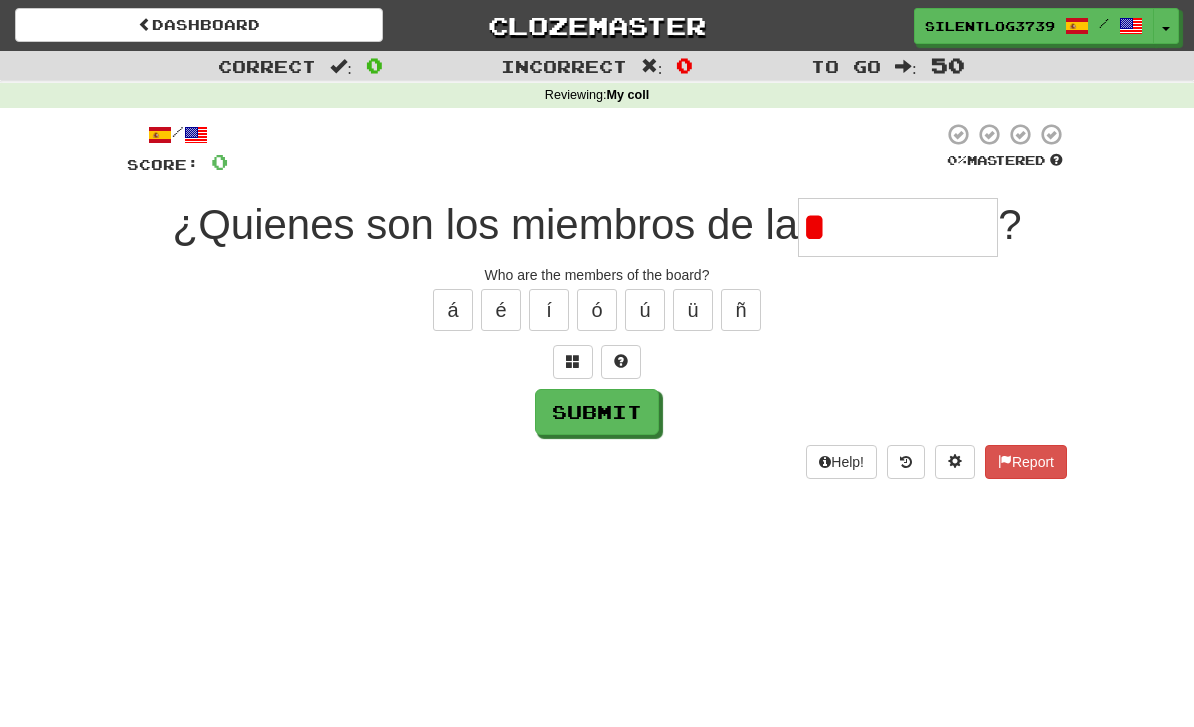 type on "**********" 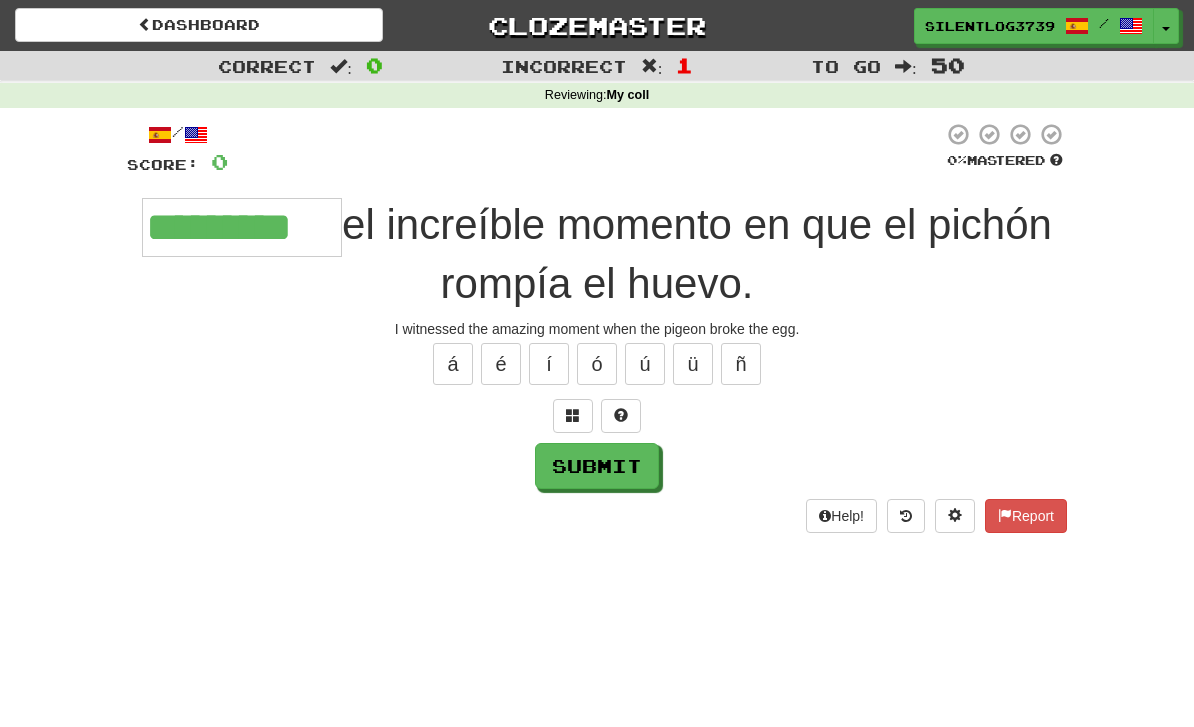type on "*********" 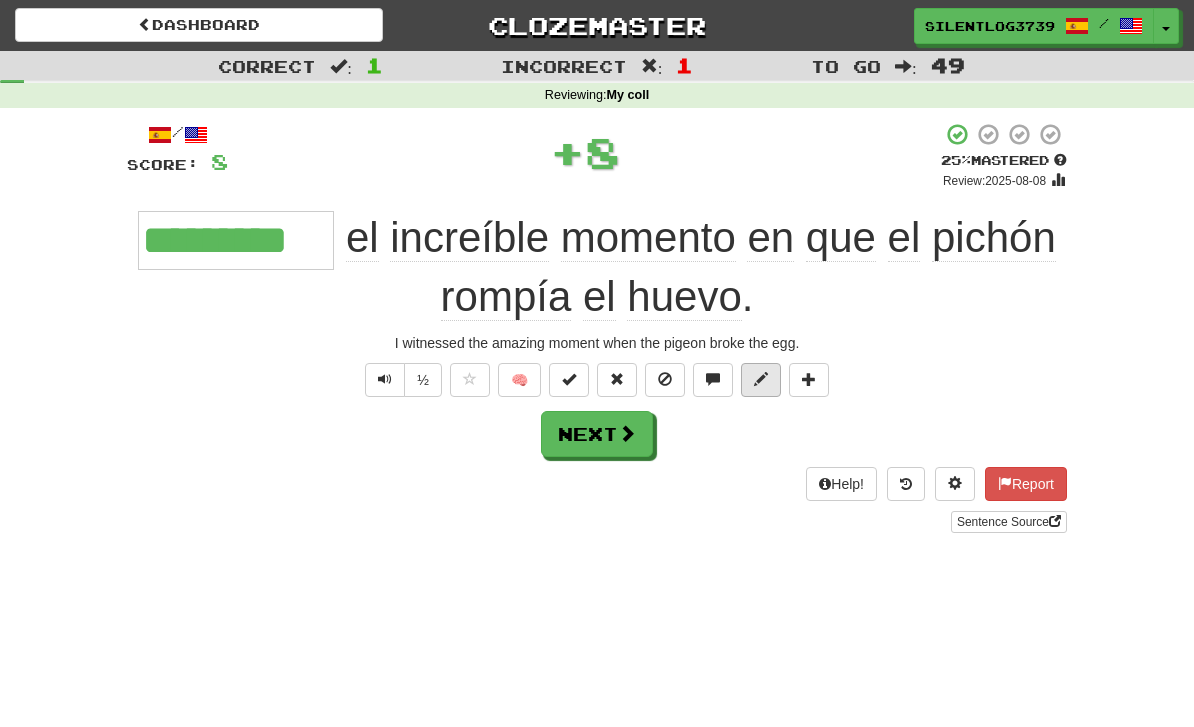 click at bounding box center [761, 380] 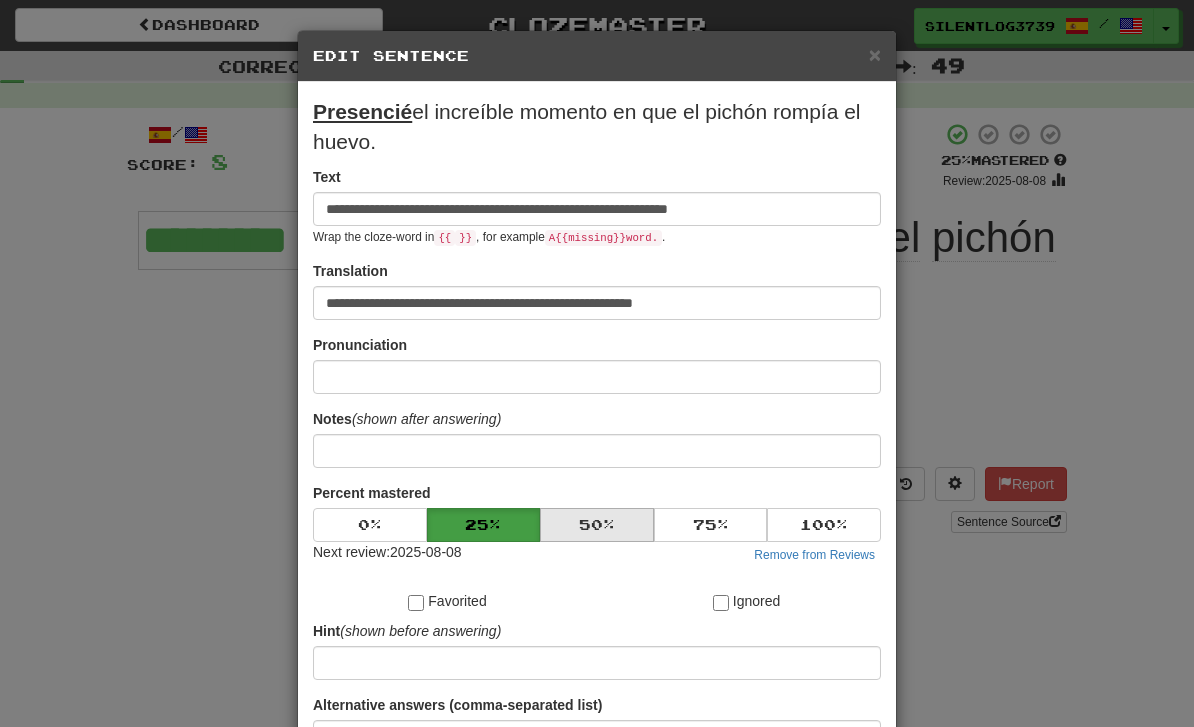 click on "50 %" at bounding box center (597, 525) 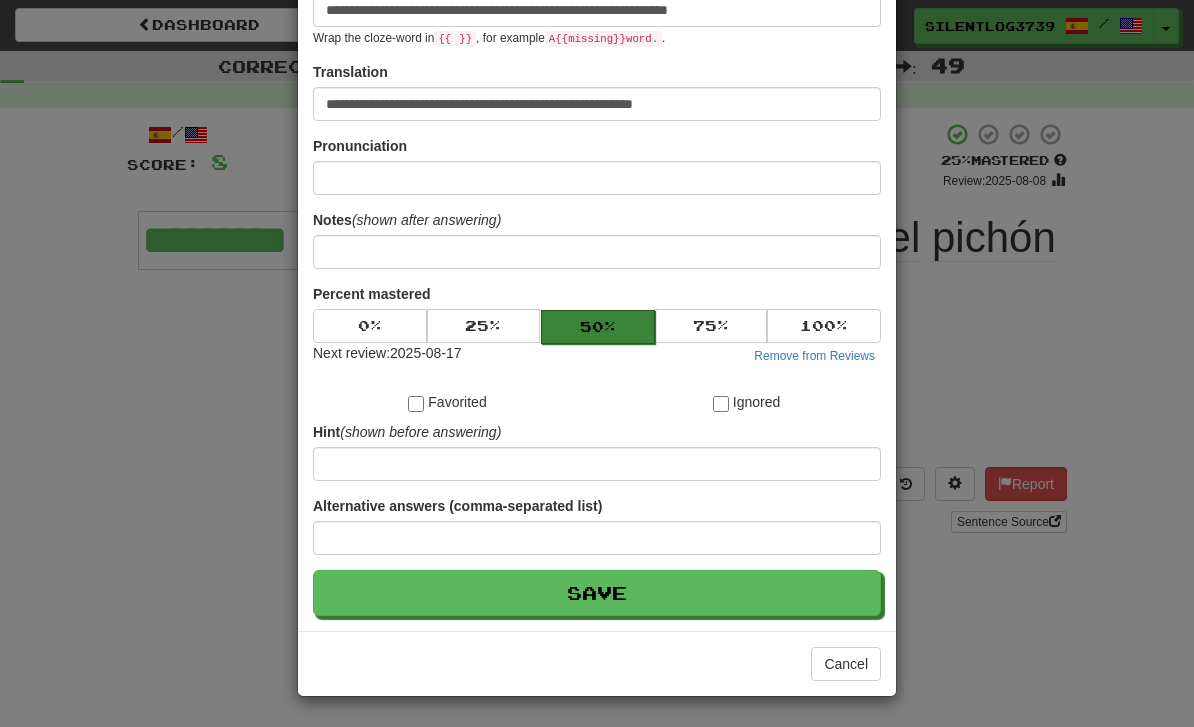 scroll, scrollTop: 200, scrollLeft: 0, axis: vertical 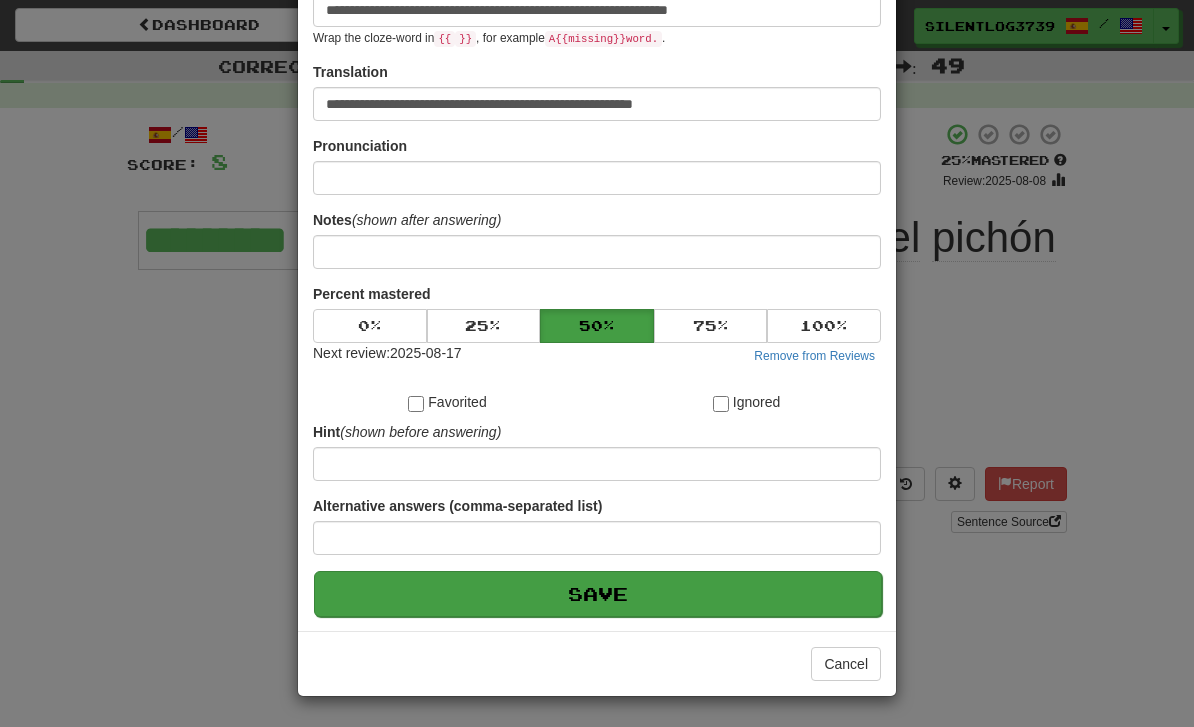 click on "Save" at bounding box center (598, 594) 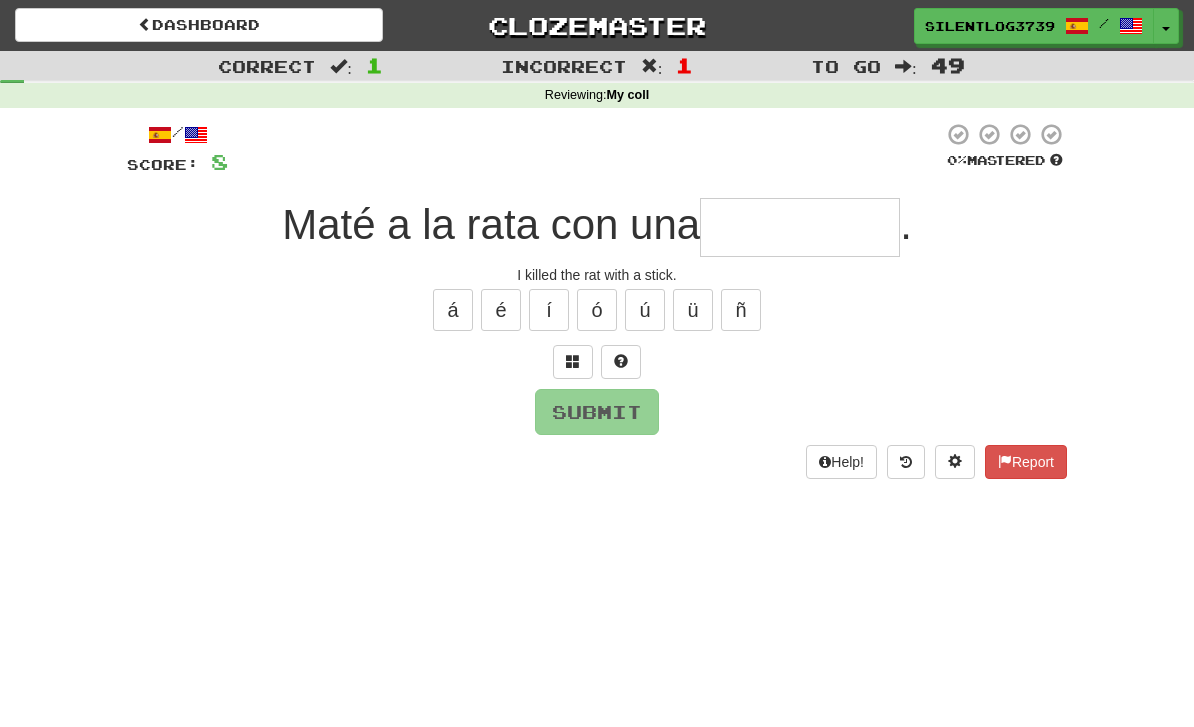 type on "*" 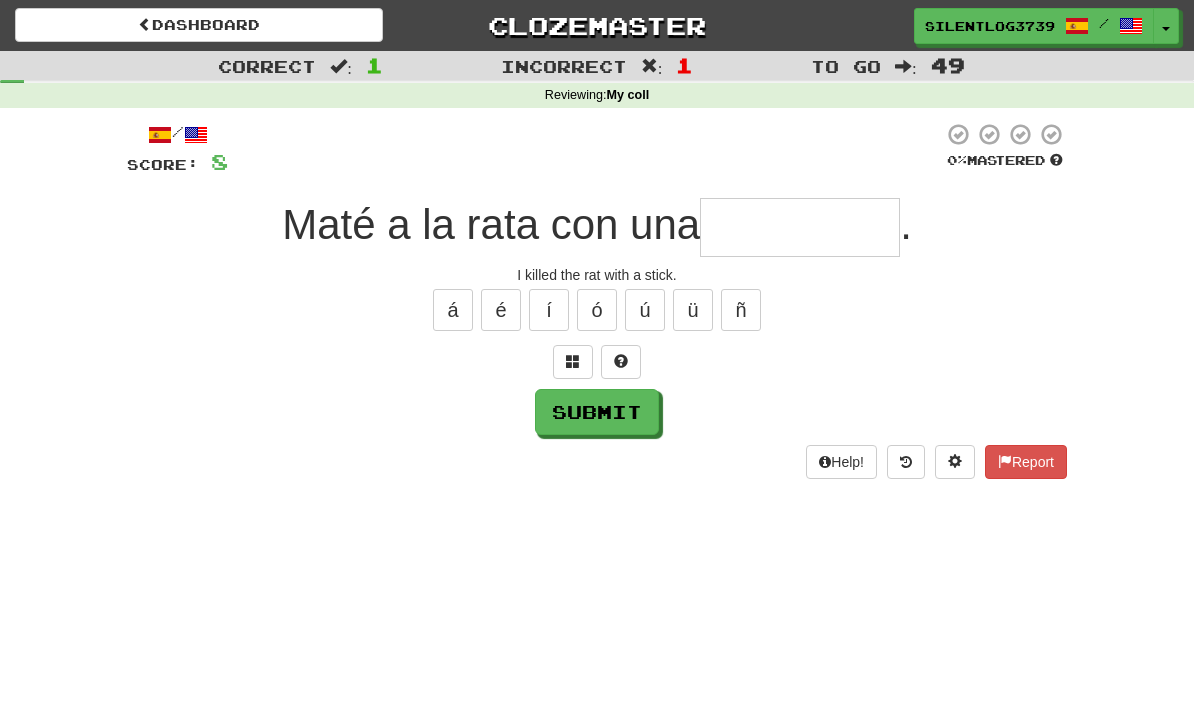 type on "****" 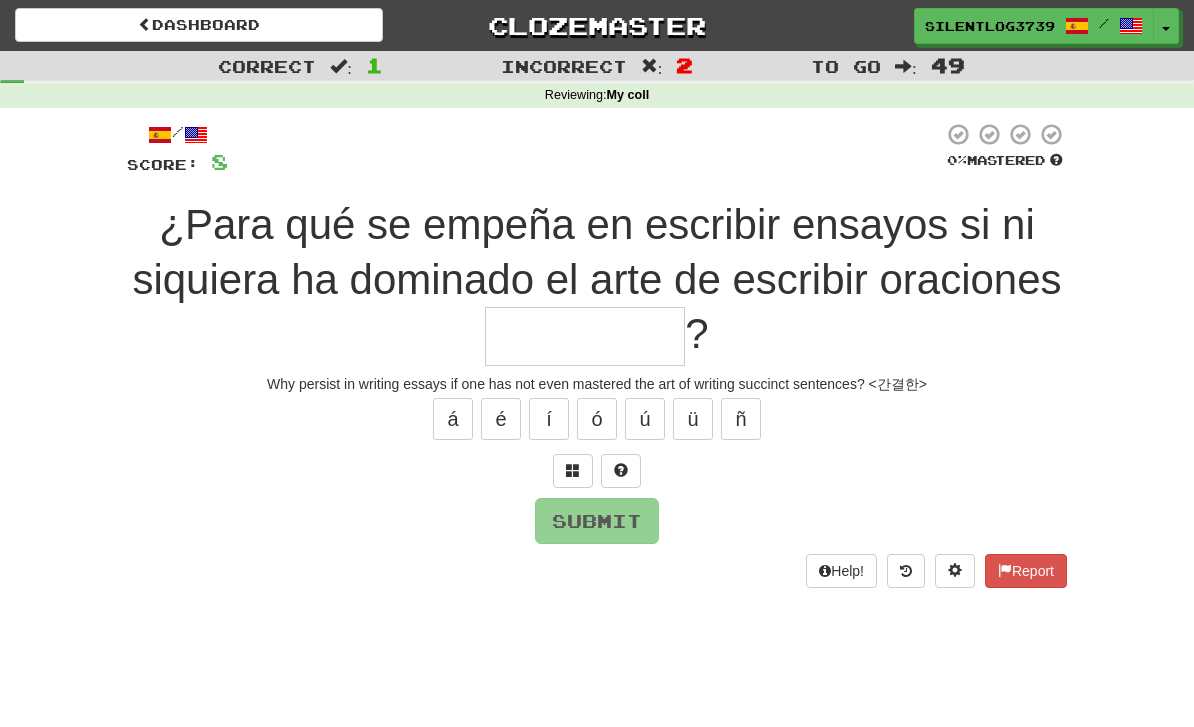 type on "*" 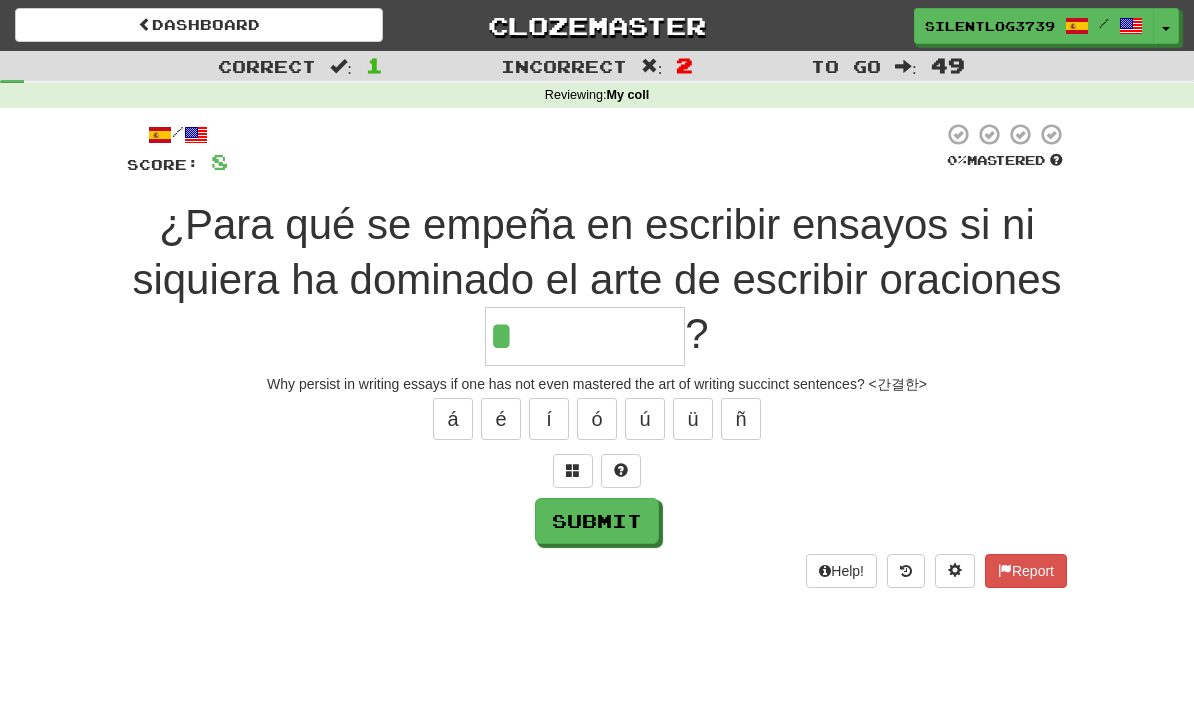 type on "********" 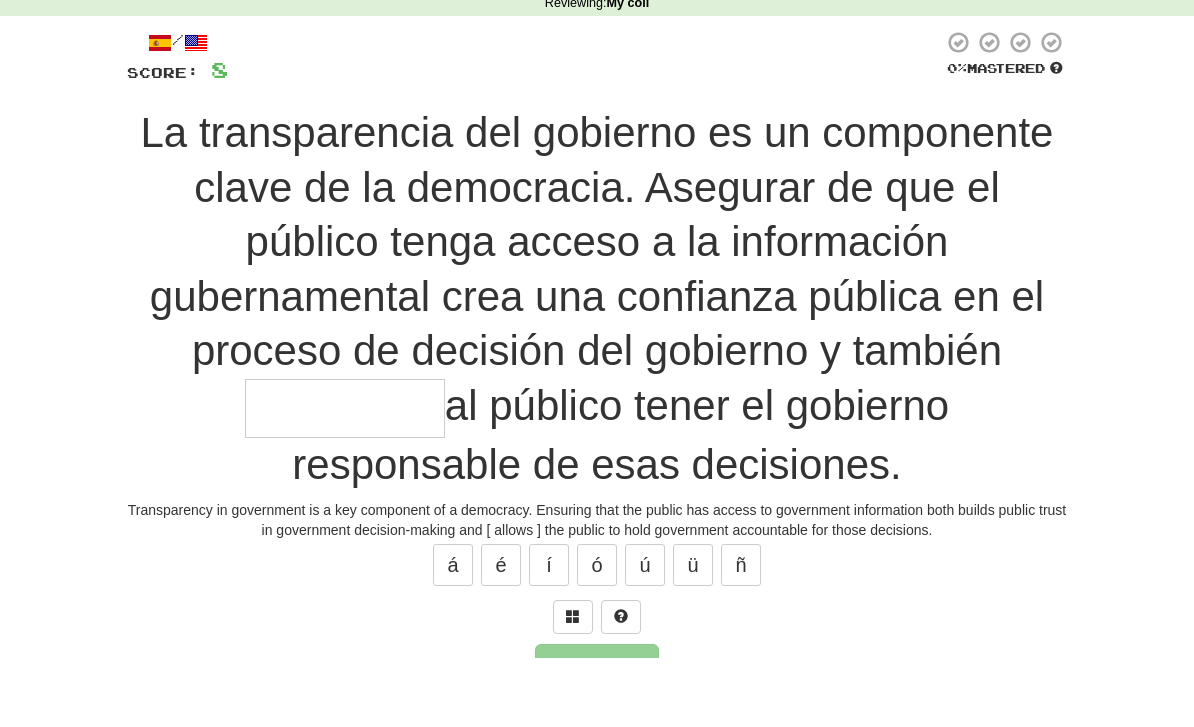 scroll, scrollTop: 80, scrollLeft: 0, axis: vertical 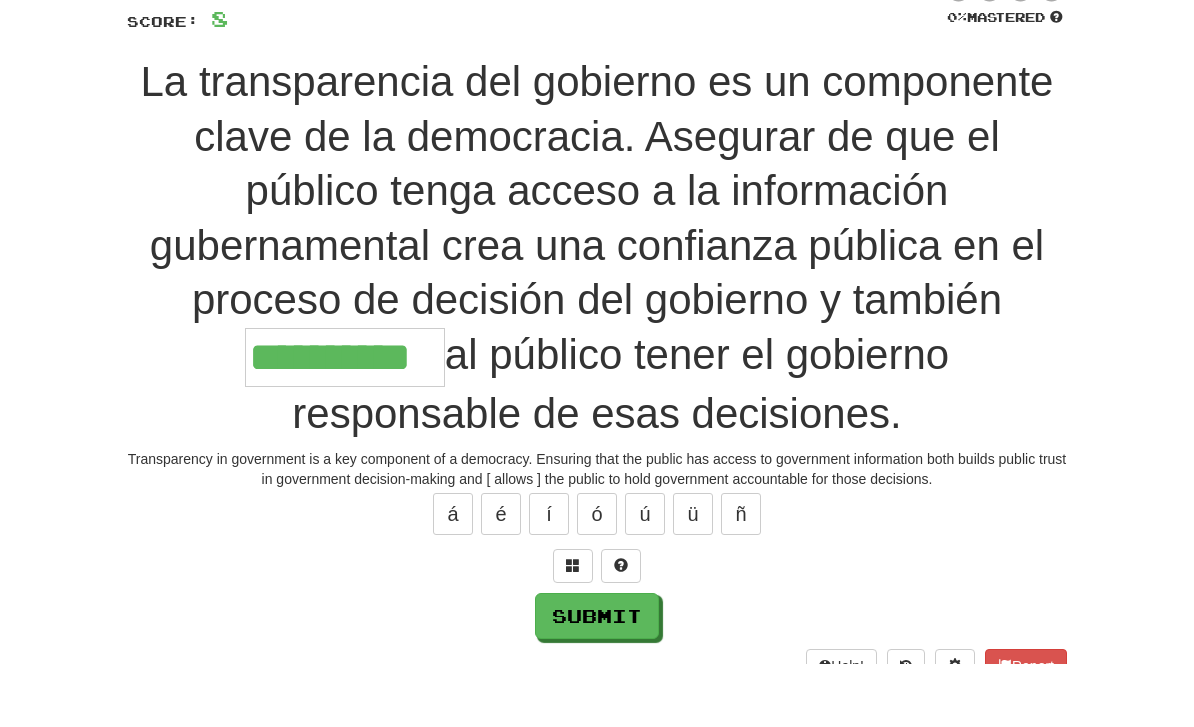 type on "**********" 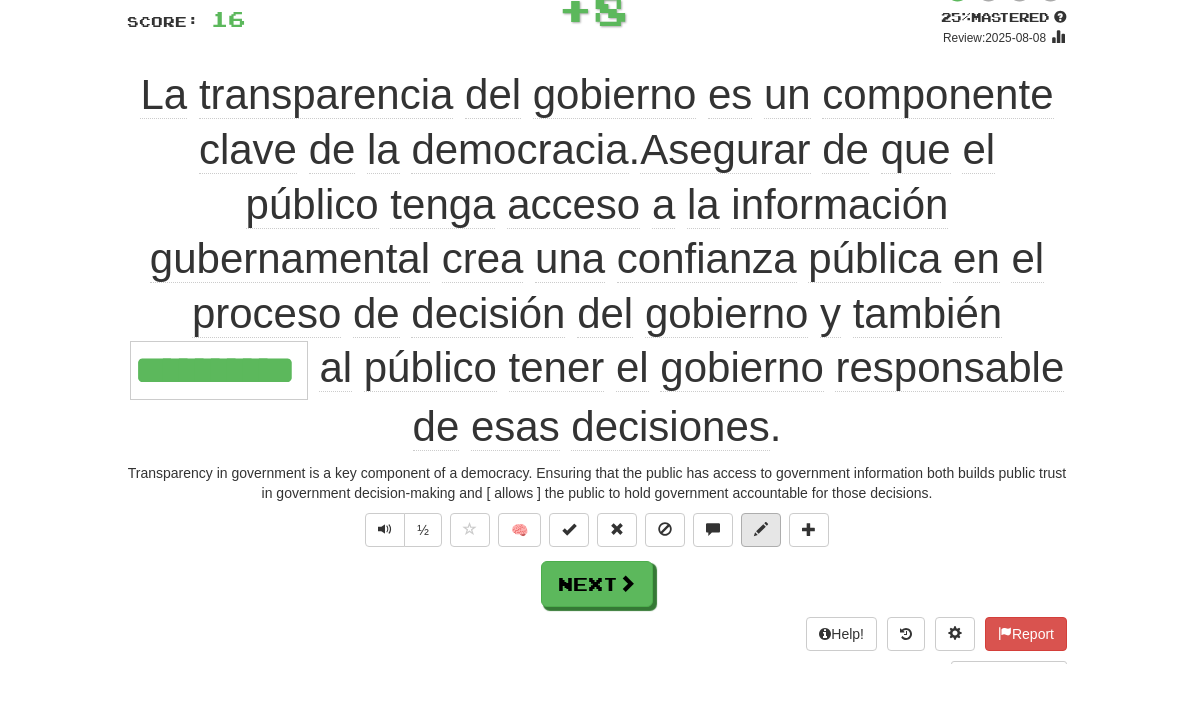 click at bounding box center [761, 593] 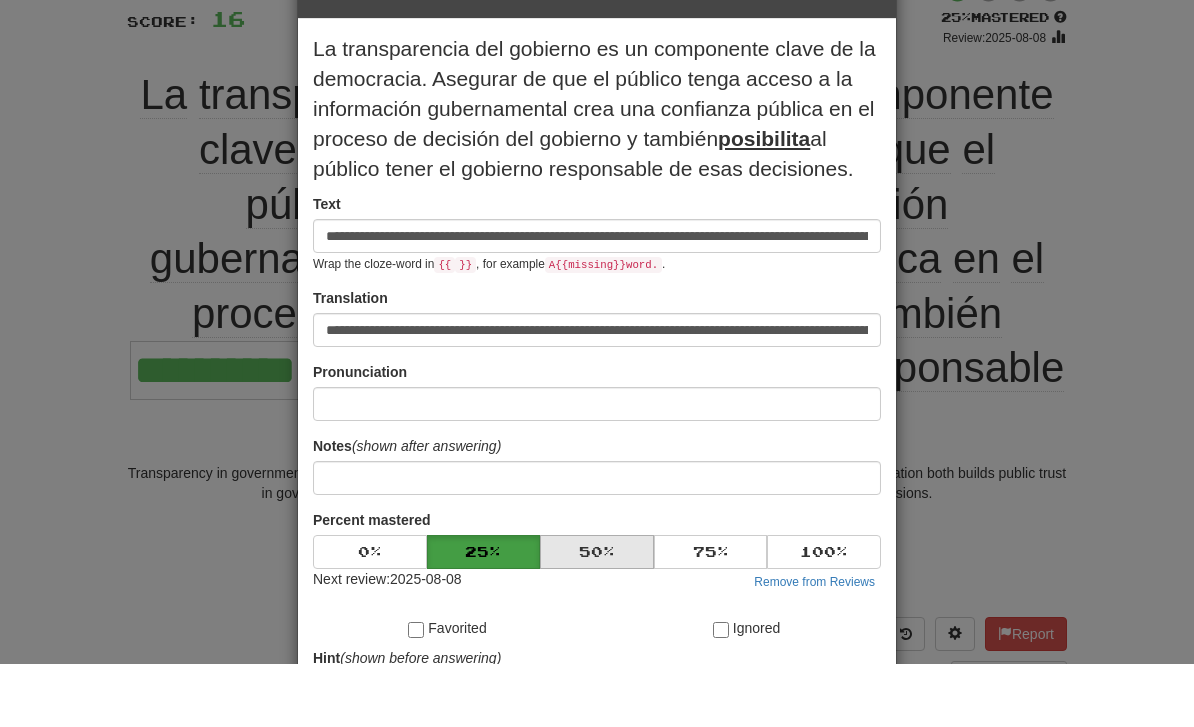 click on "50 %" at bounding box center [597, 615] 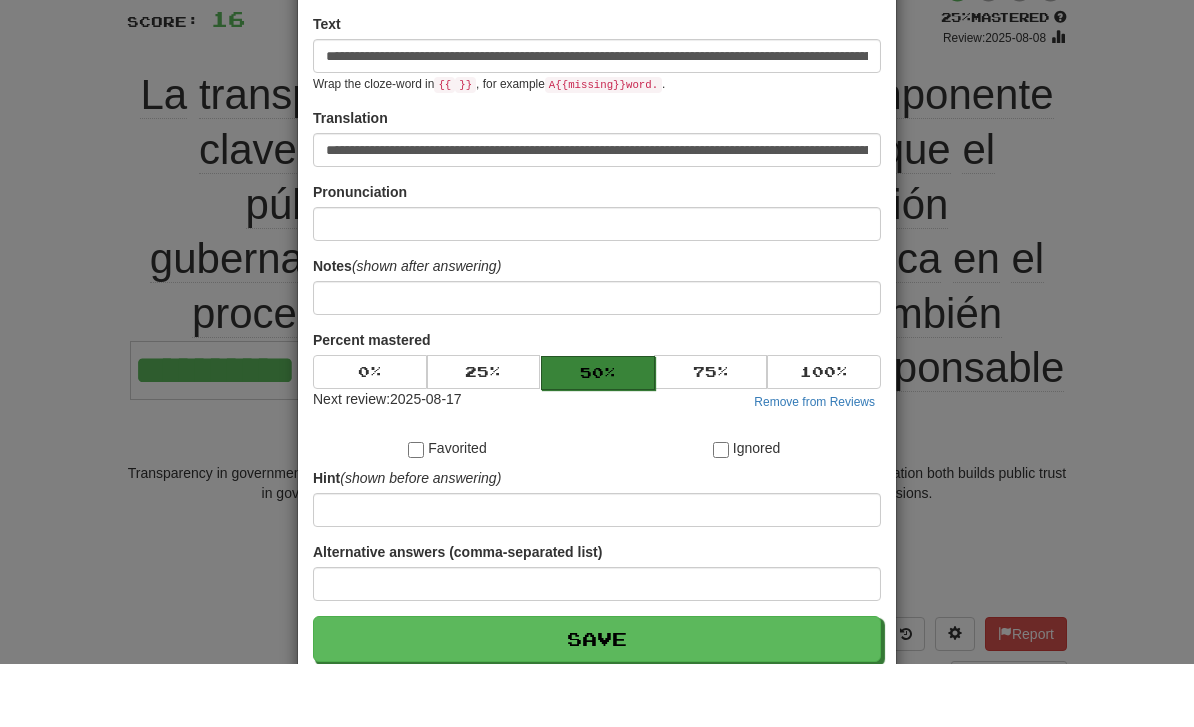 scroll, scrollTop: 231, scrollLeft: 0, axis: vertical 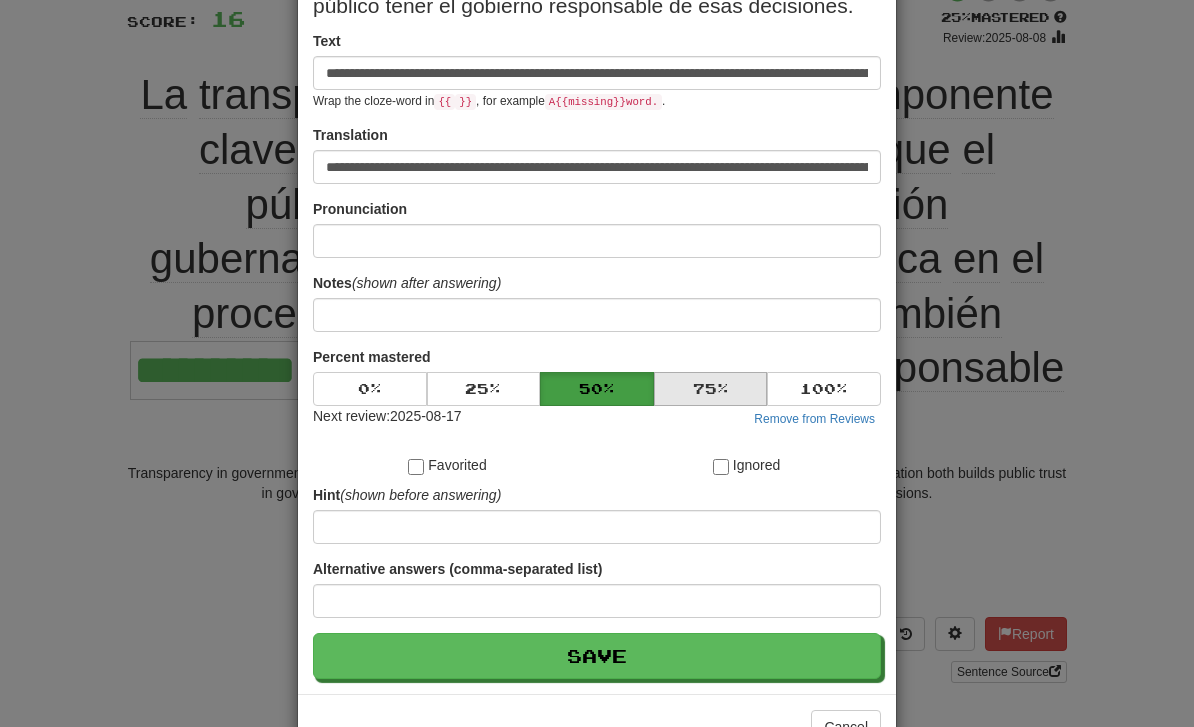 click on "75 %" at bounding box center (711, 389) 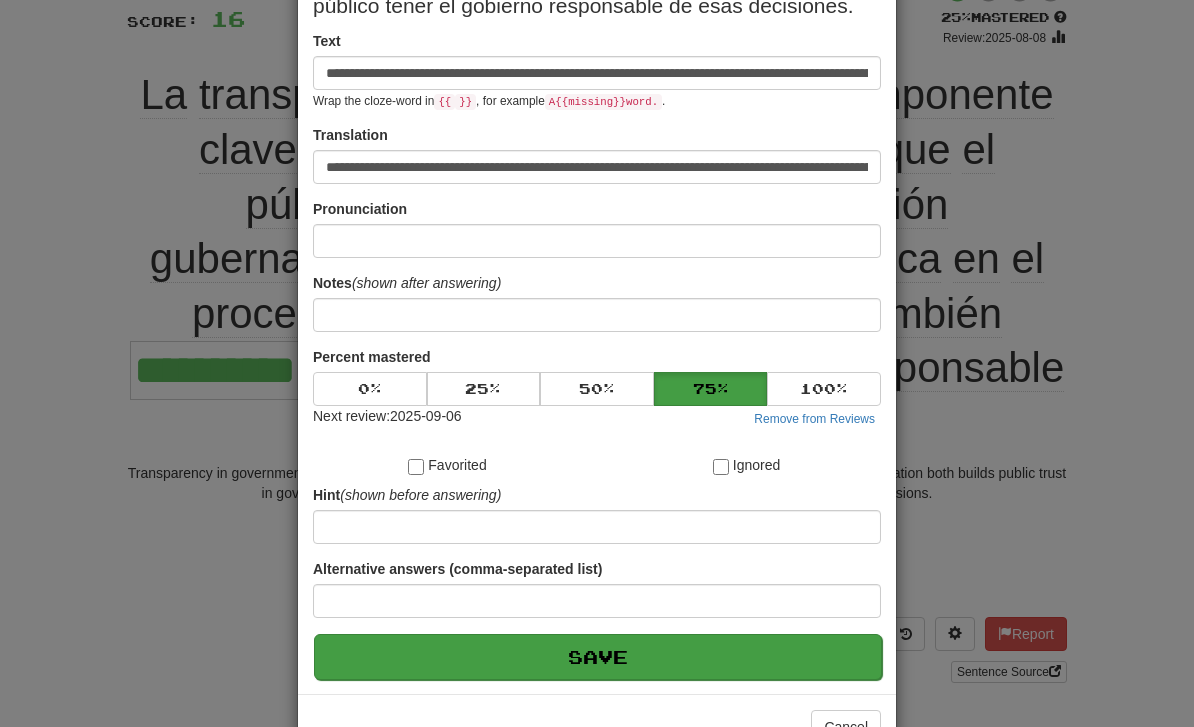 click on "Save" at bounding box center [598, 657] 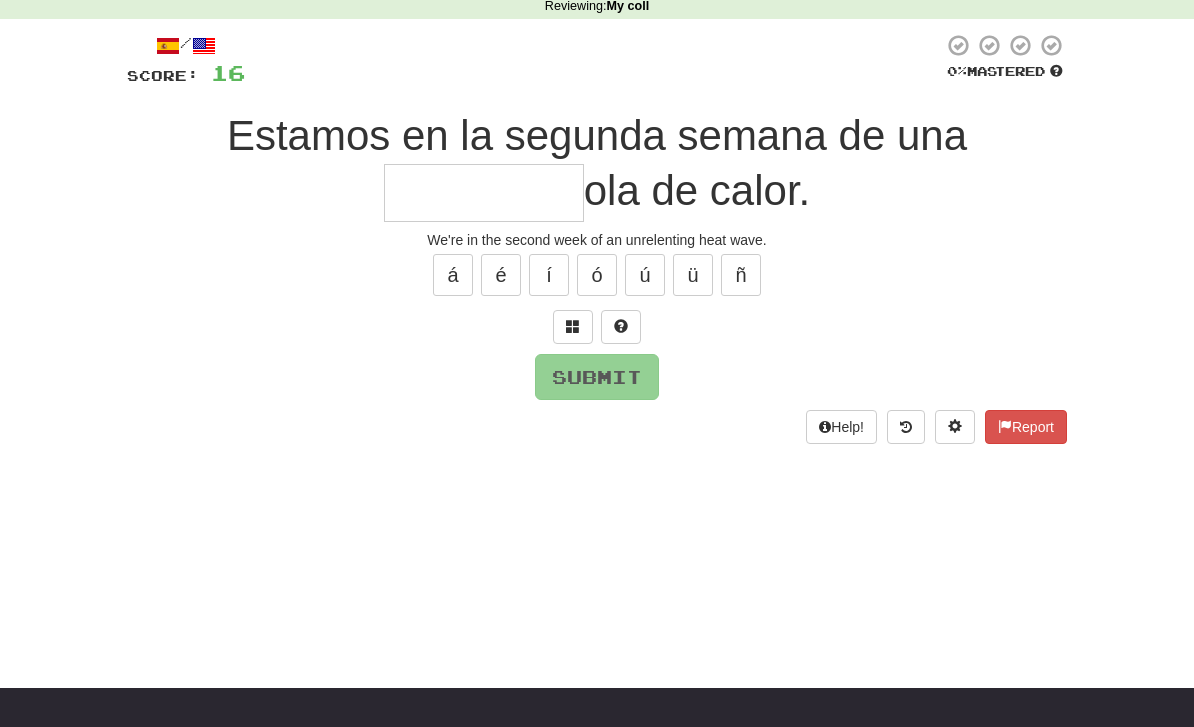 scroll, scrollTop: 2, scrollLeft: 0, axis: vertical 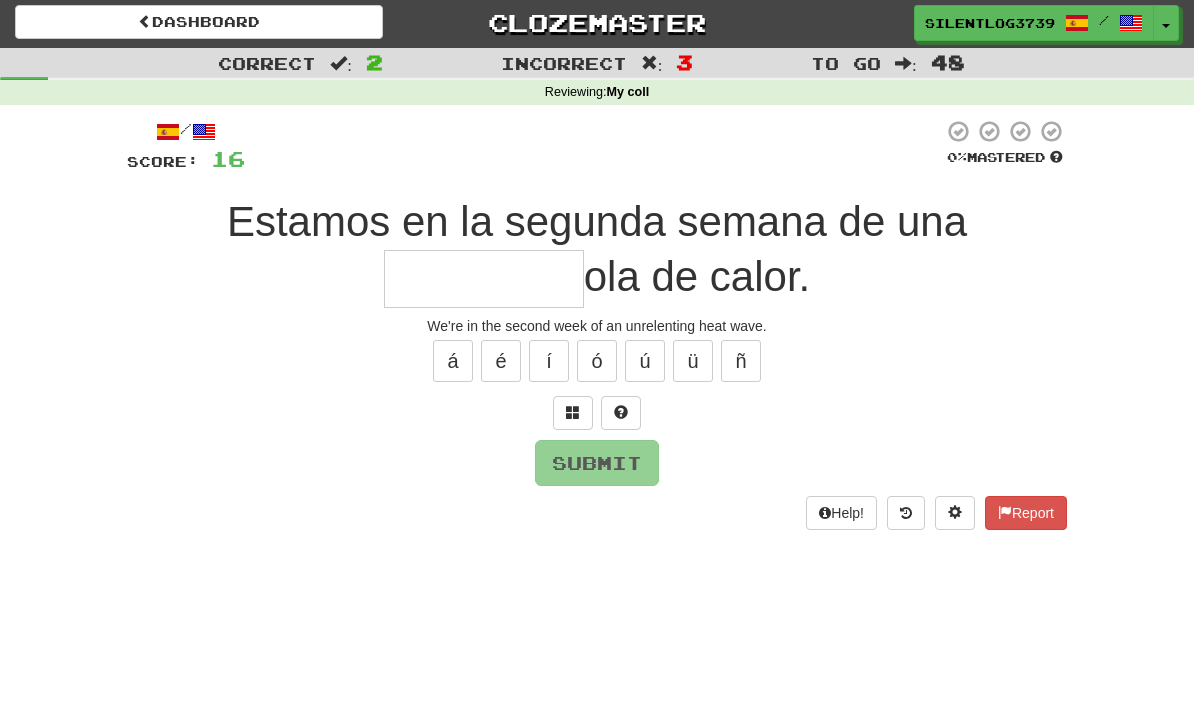 type on "*" 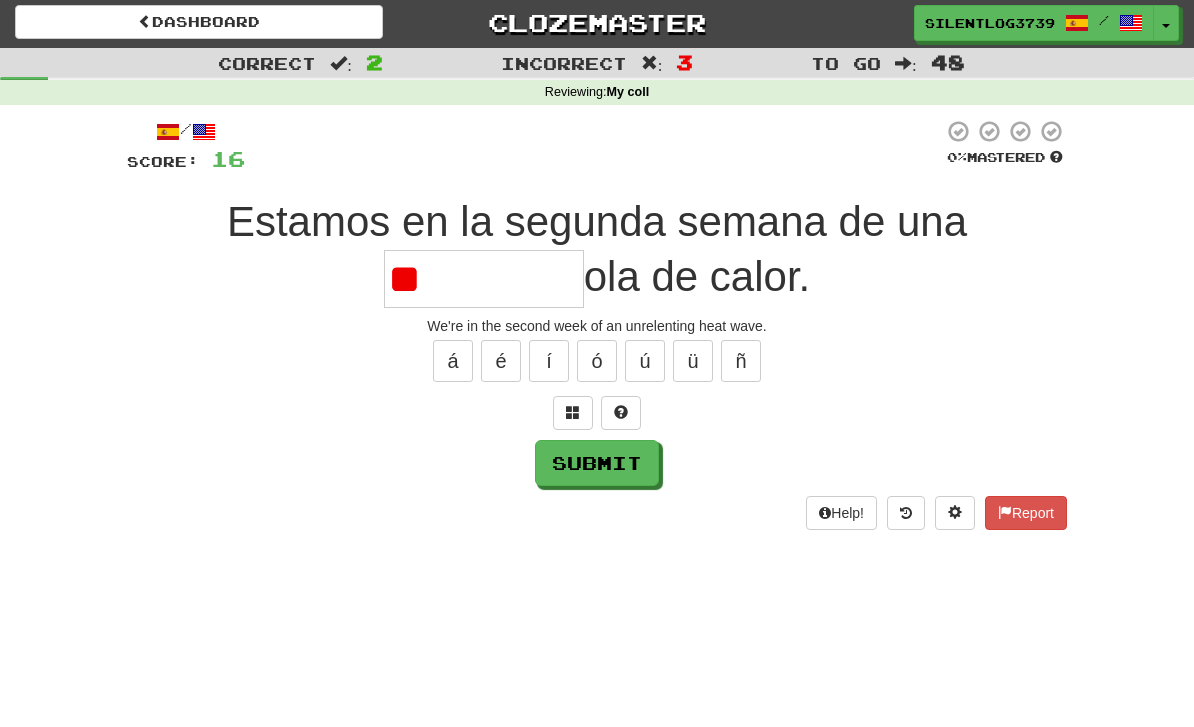 type on "*" 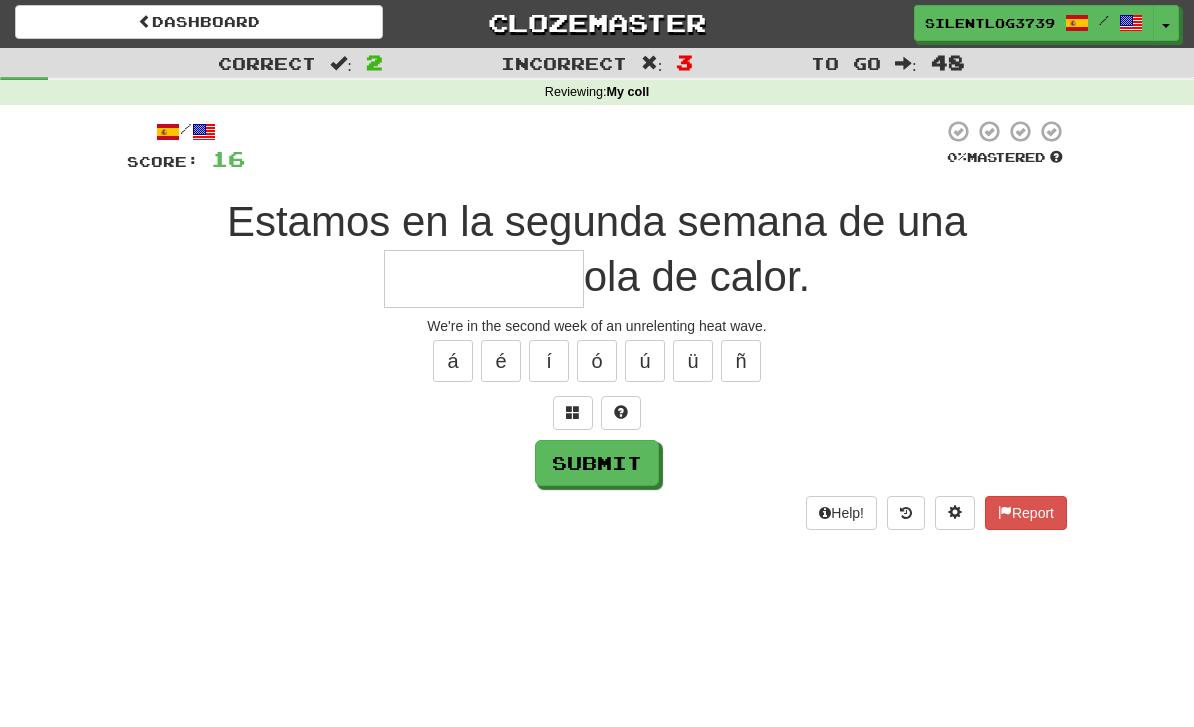 type on "*" 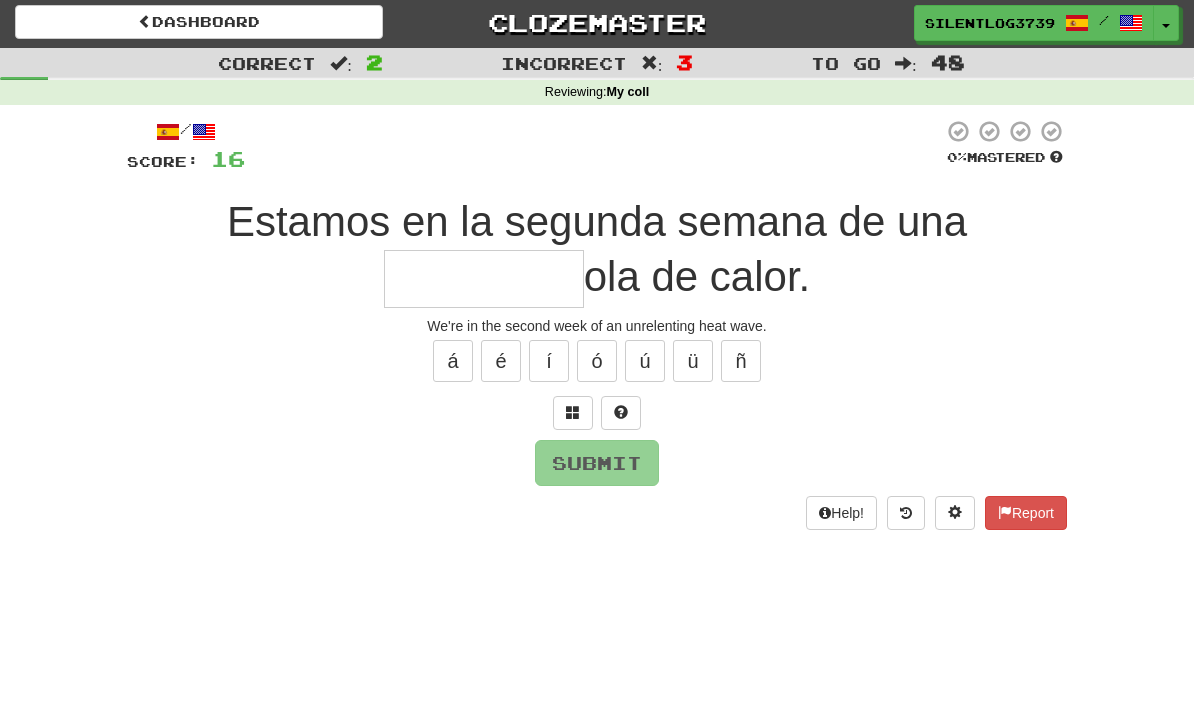type on "**********" 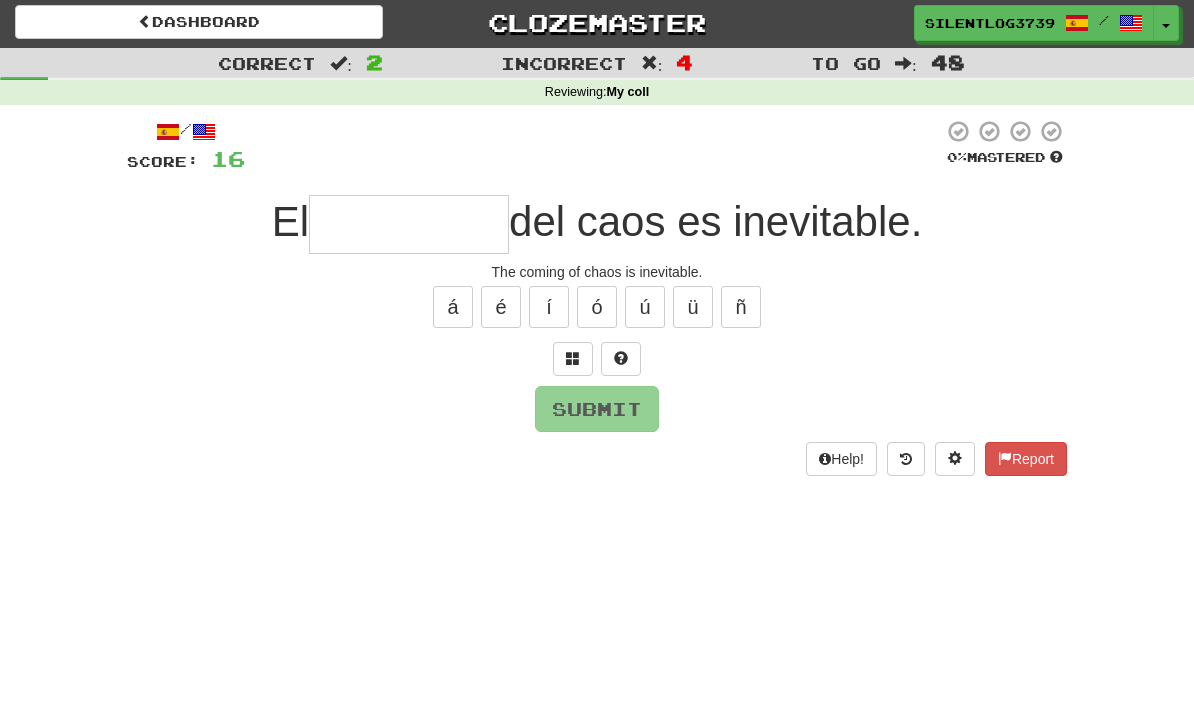 type on "*" 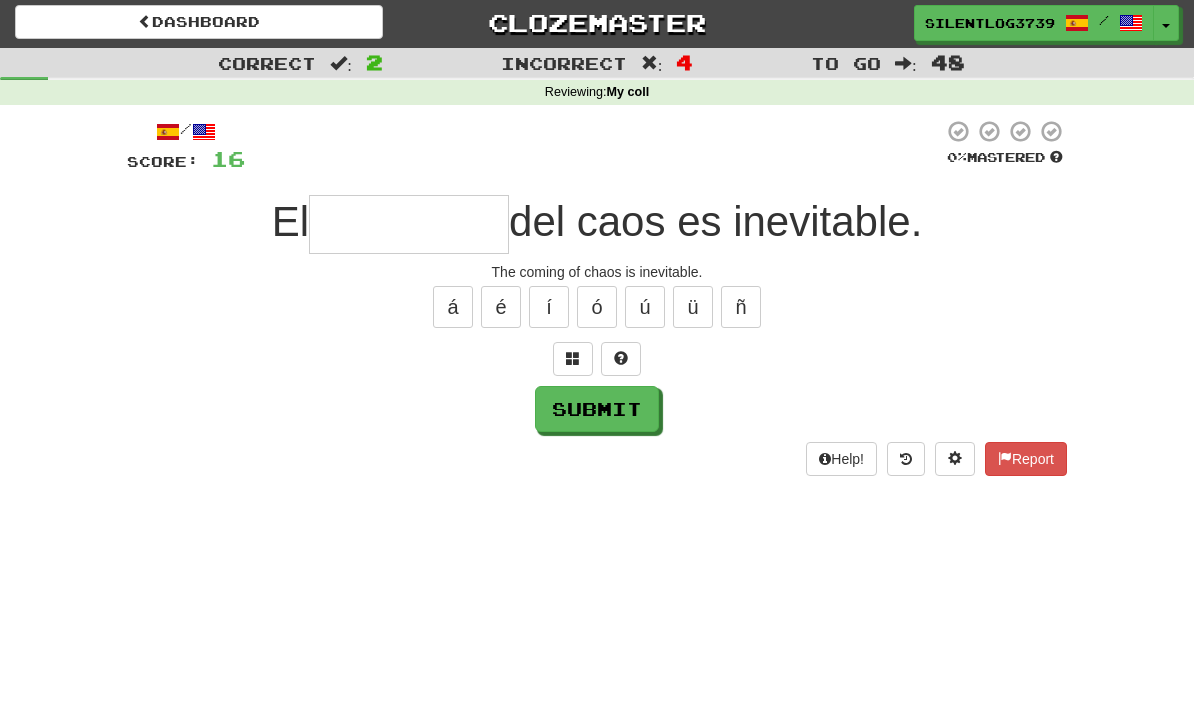 type on "*" 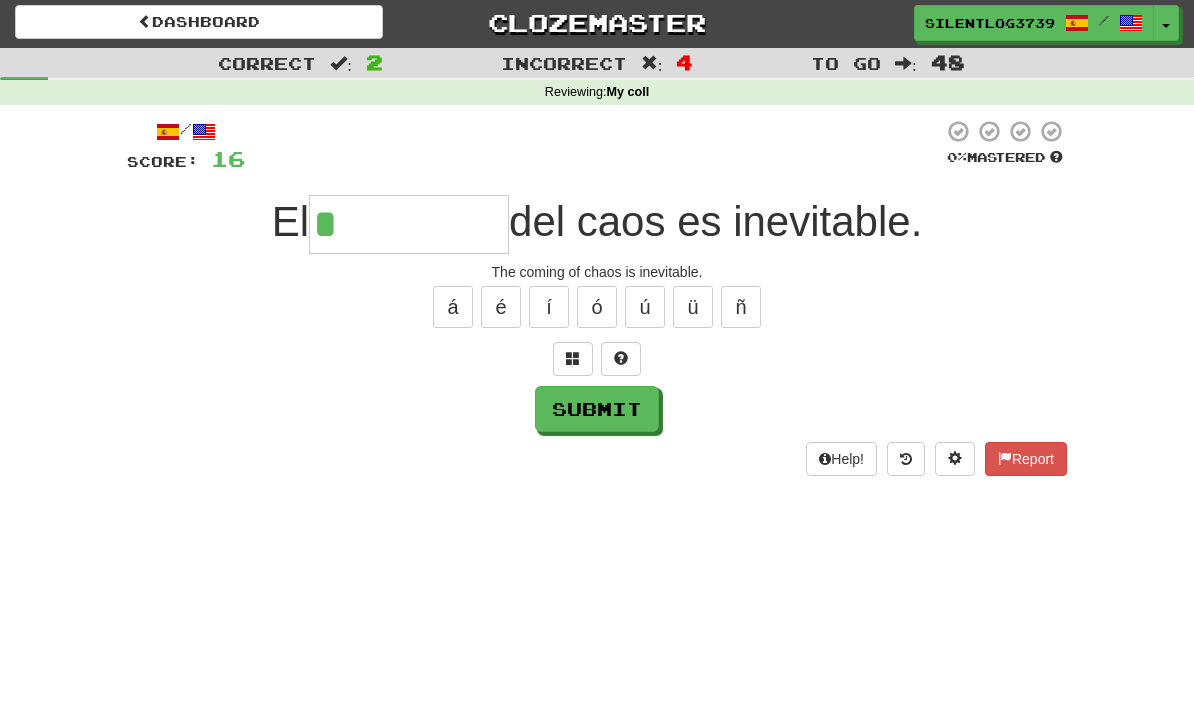 type on "*******" 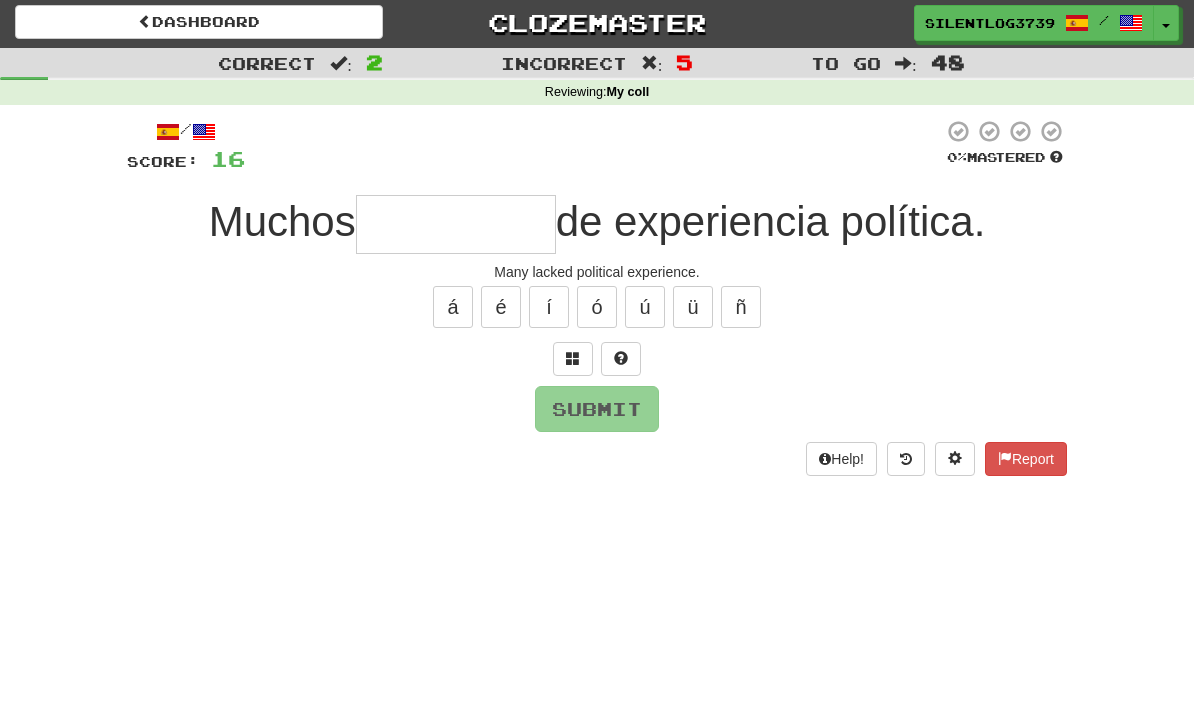 type on "*" 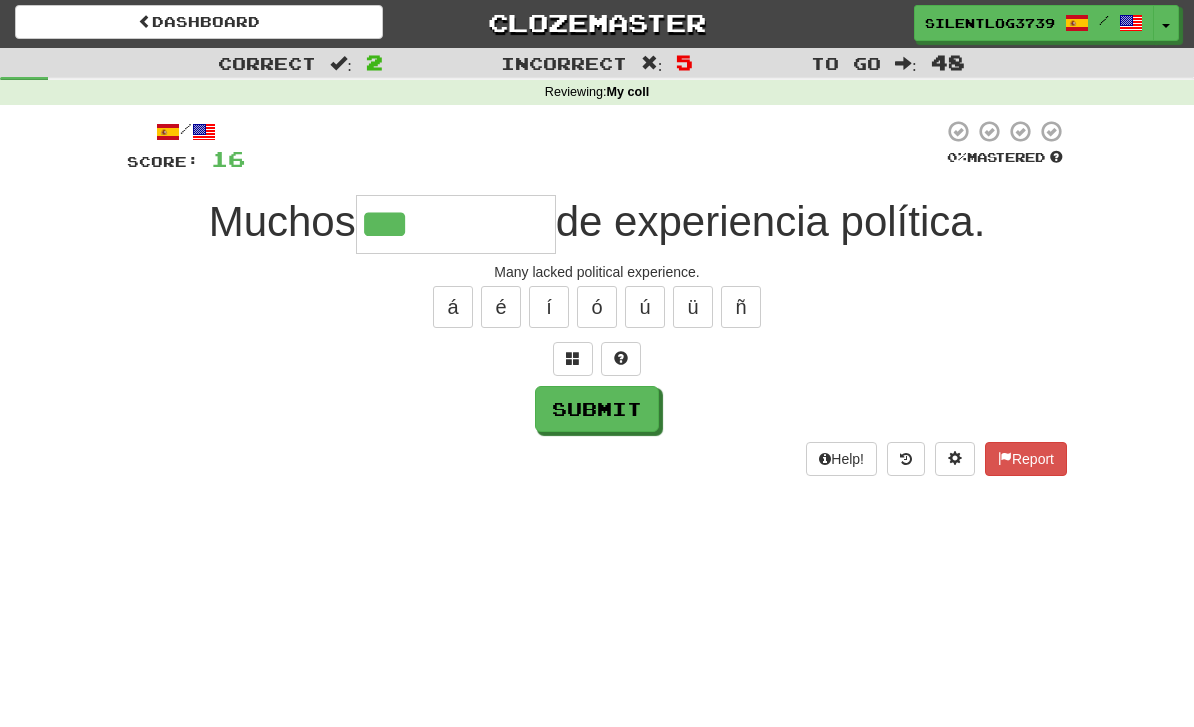 type on "********" 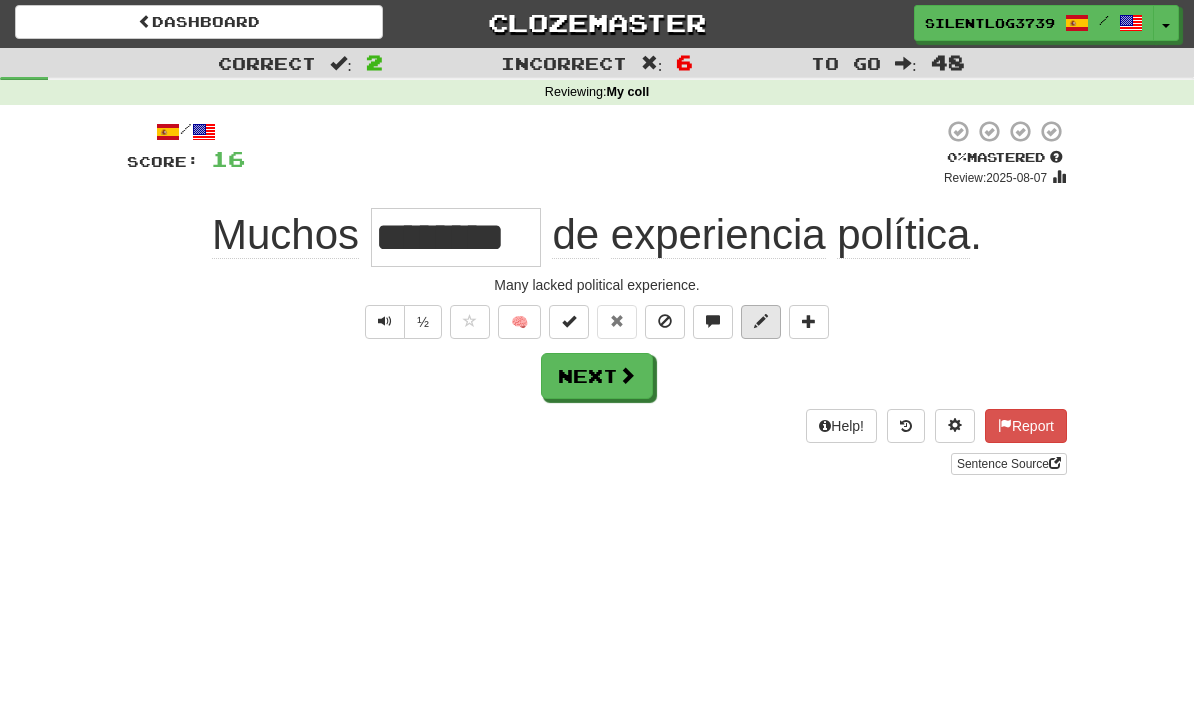 click at bounding box center [761, 322] 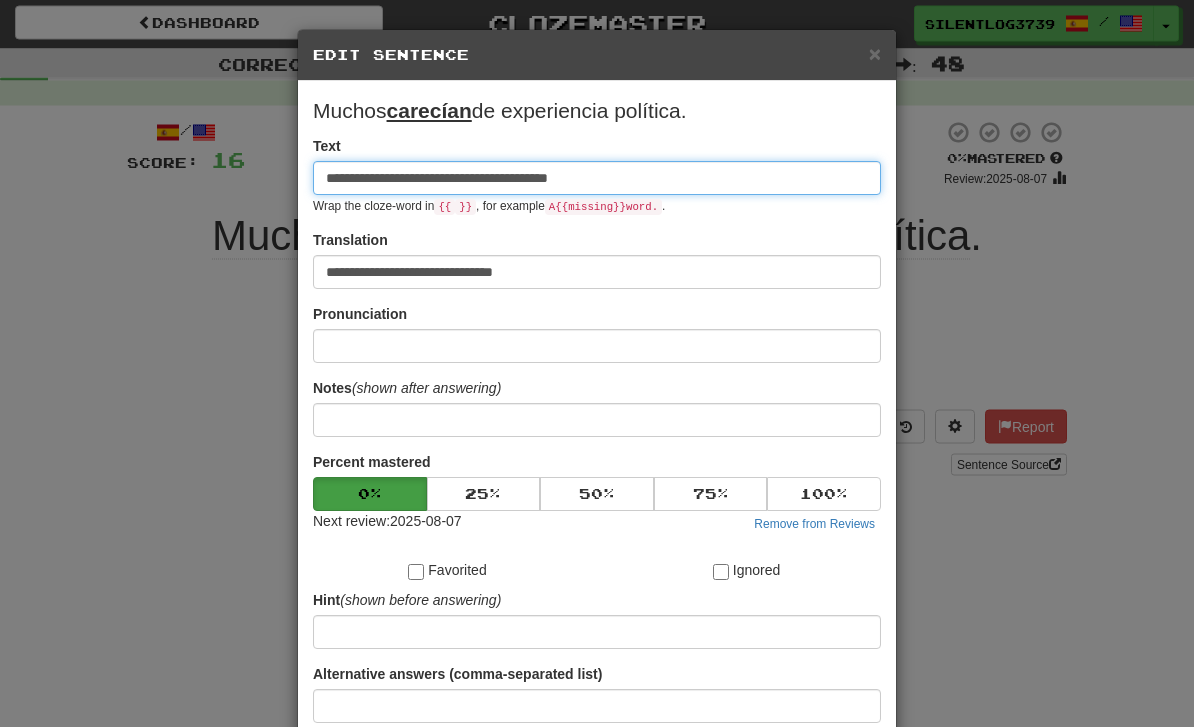 click on "**********" at bounding box center [597, 179] 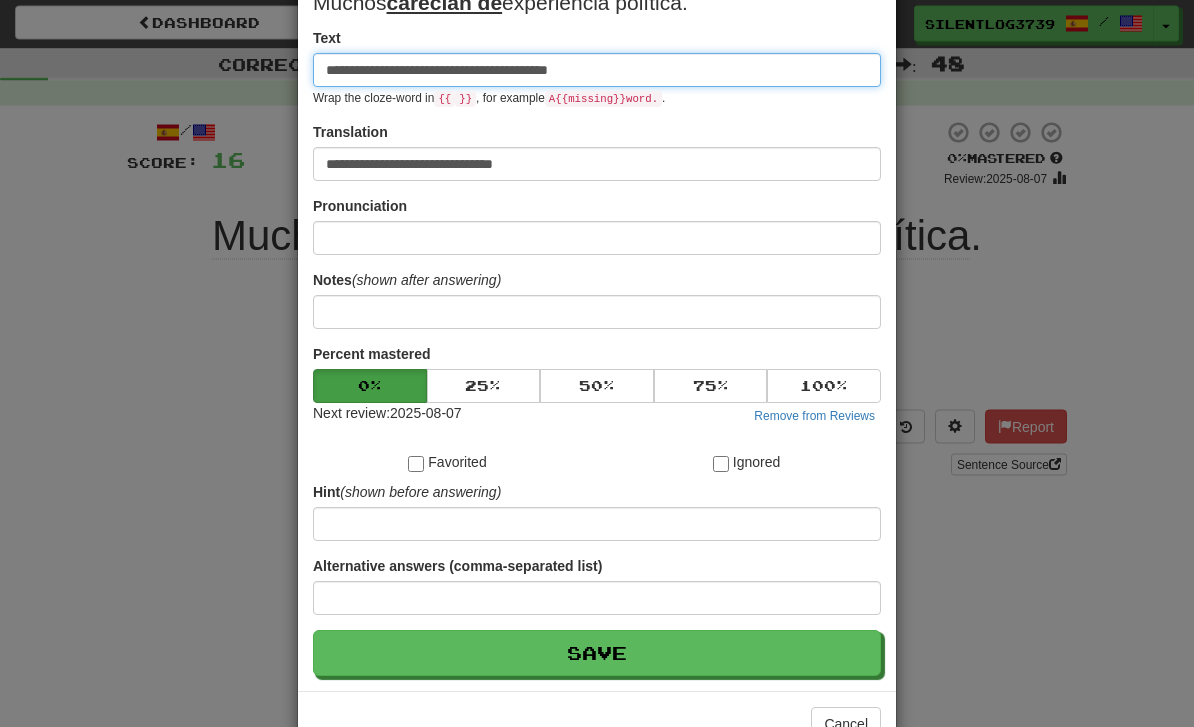 scroll, scrollTop: 106, scrollLeft: 0, axis: vertical 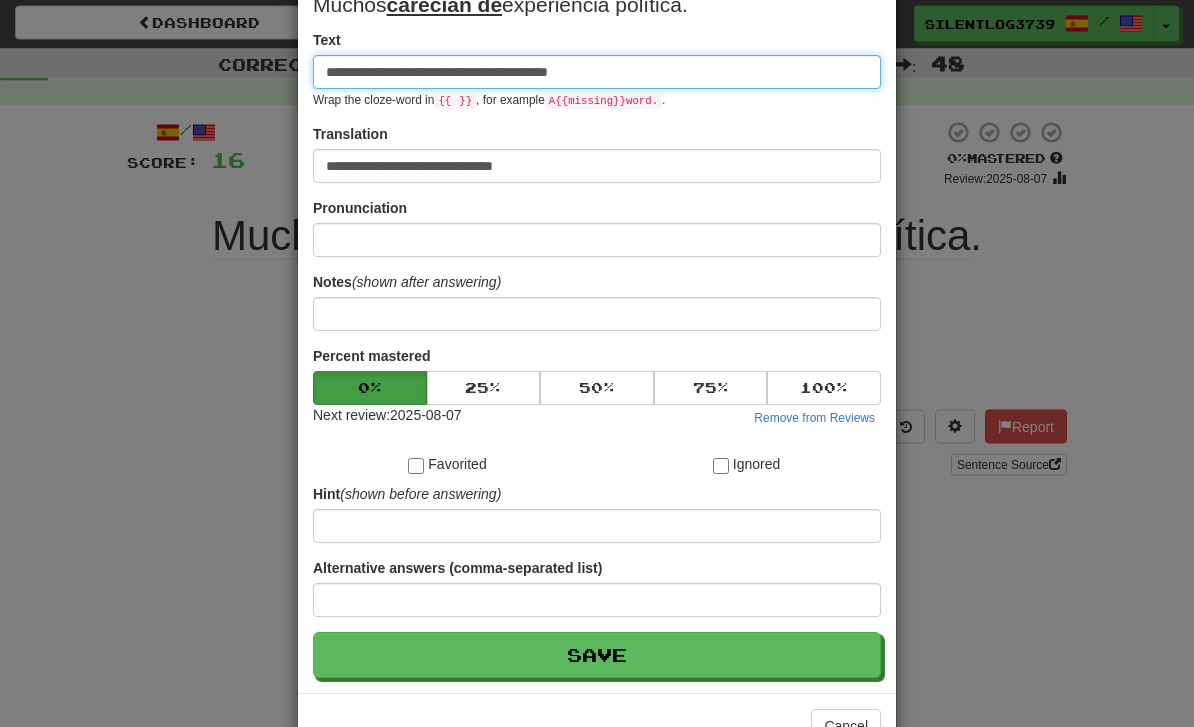 type on "**********" 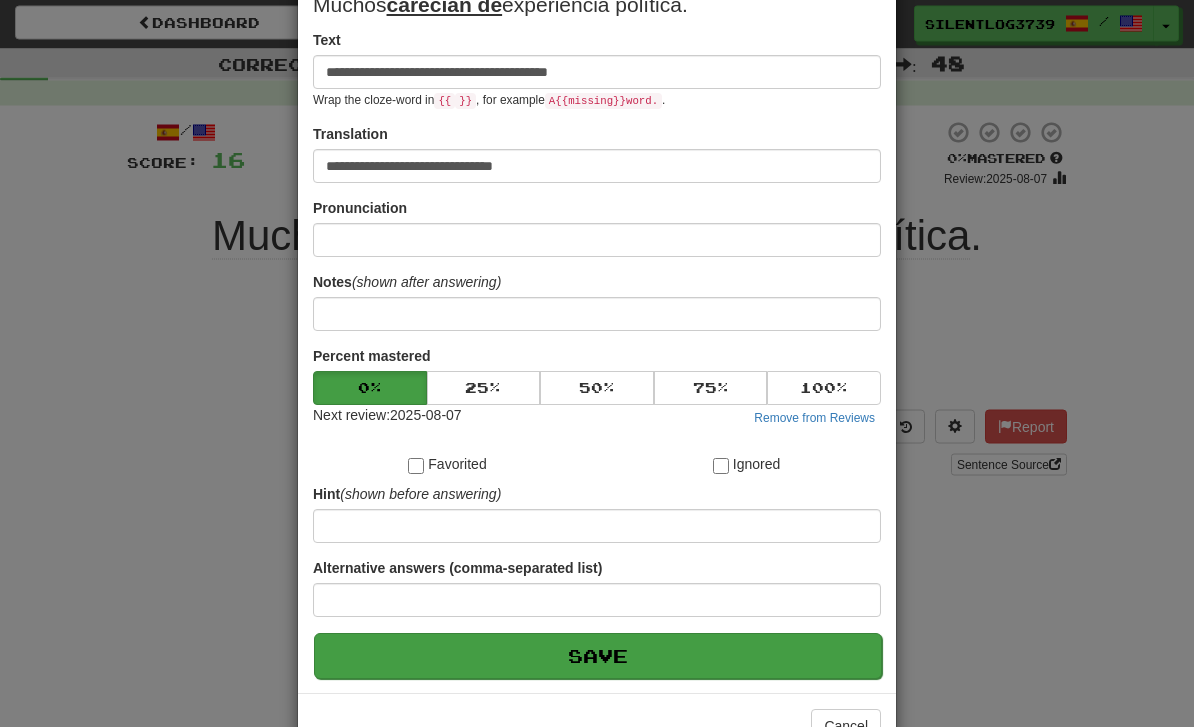 click on "Save" at bounding box center (598, 657) 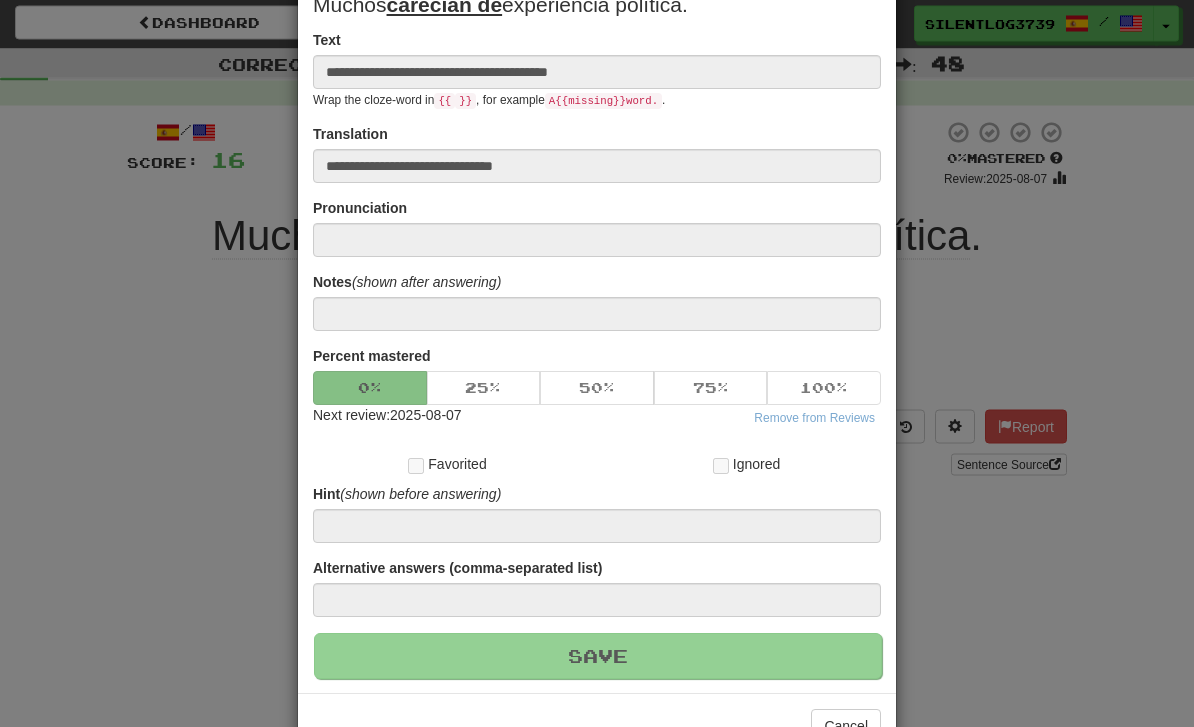 scroll, scrollTop: 3, scrollLeft: 0, axis: vertical 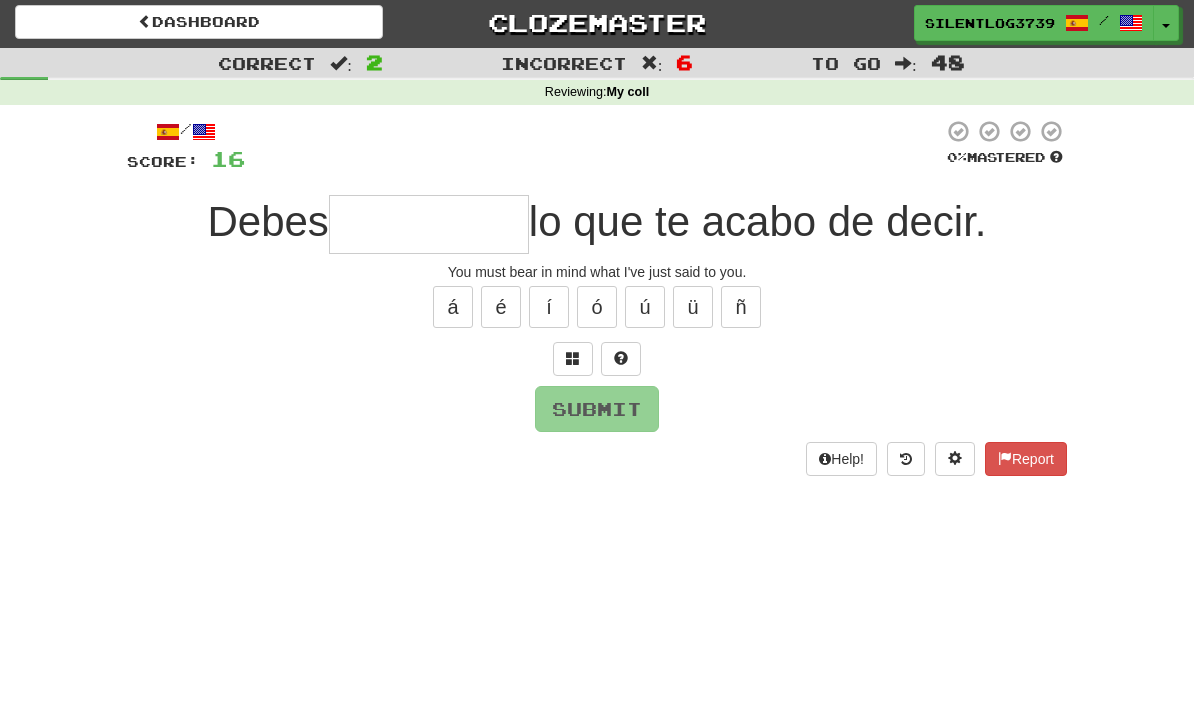 type on "*" 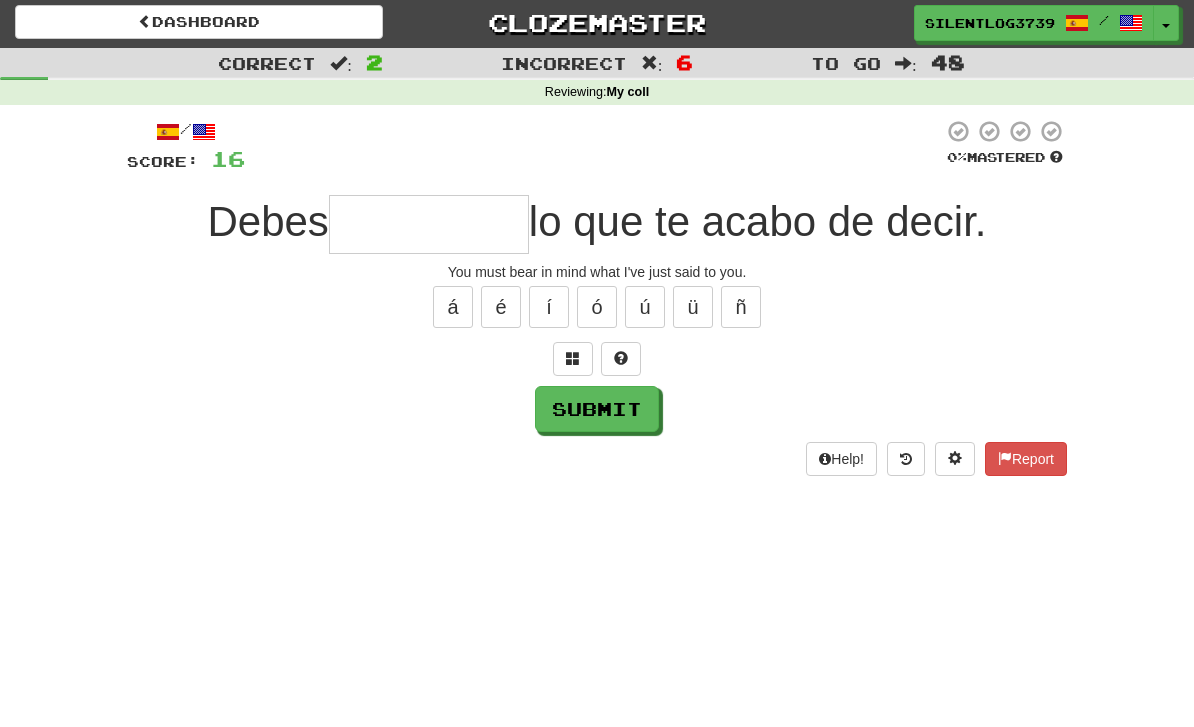 type on "*" 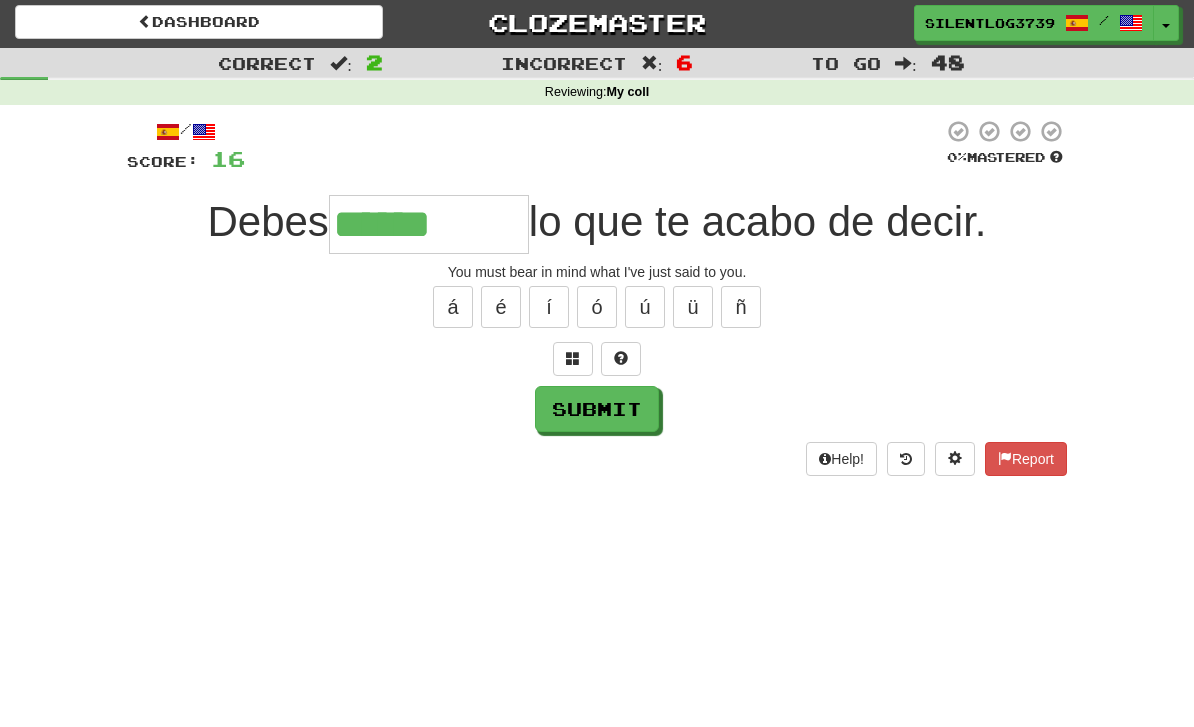 type on "**********" 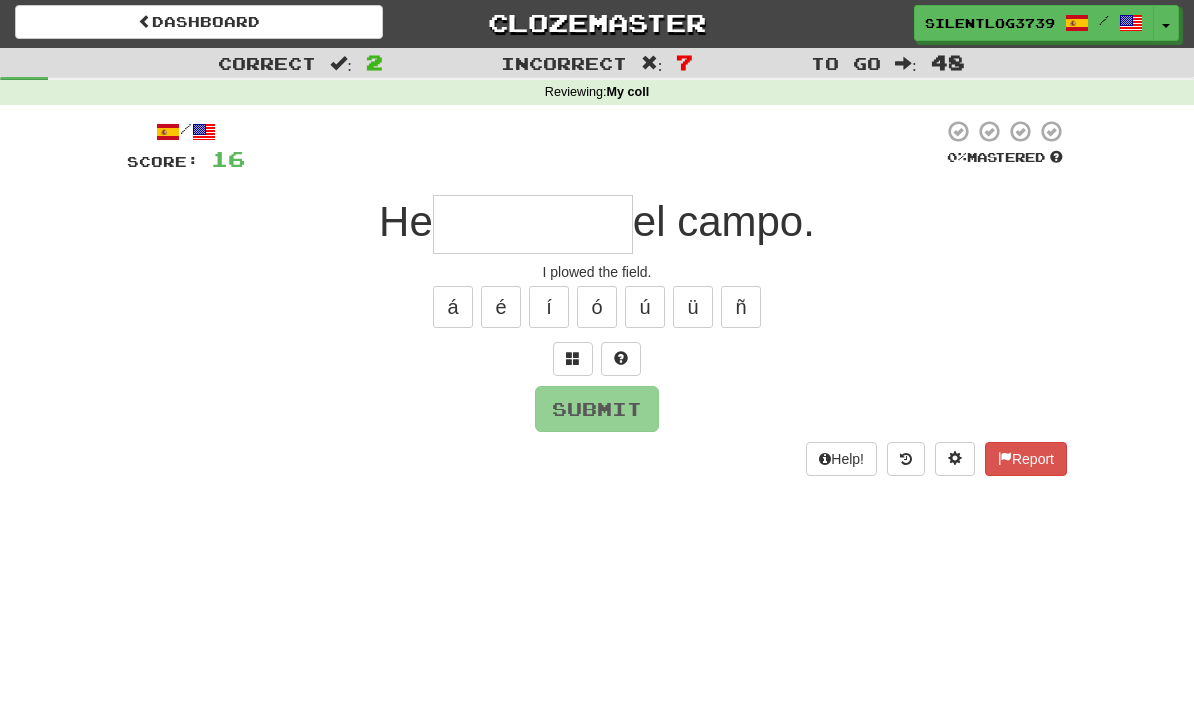 type on "*****" 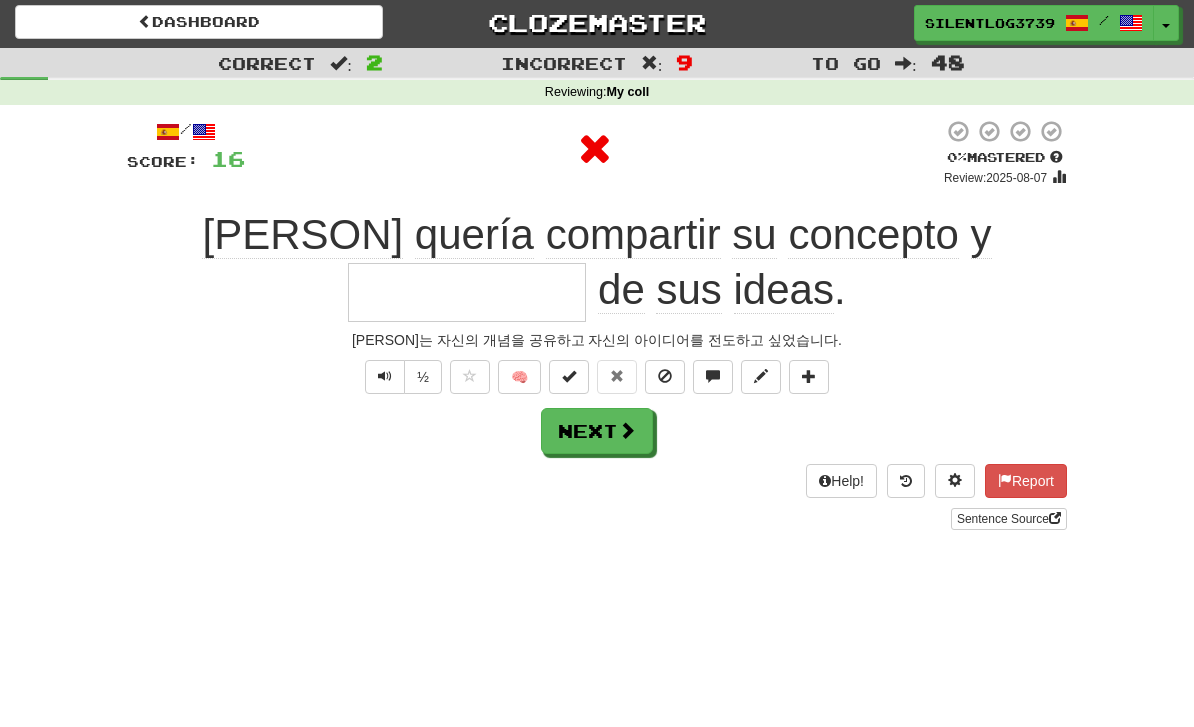 type on "**********" 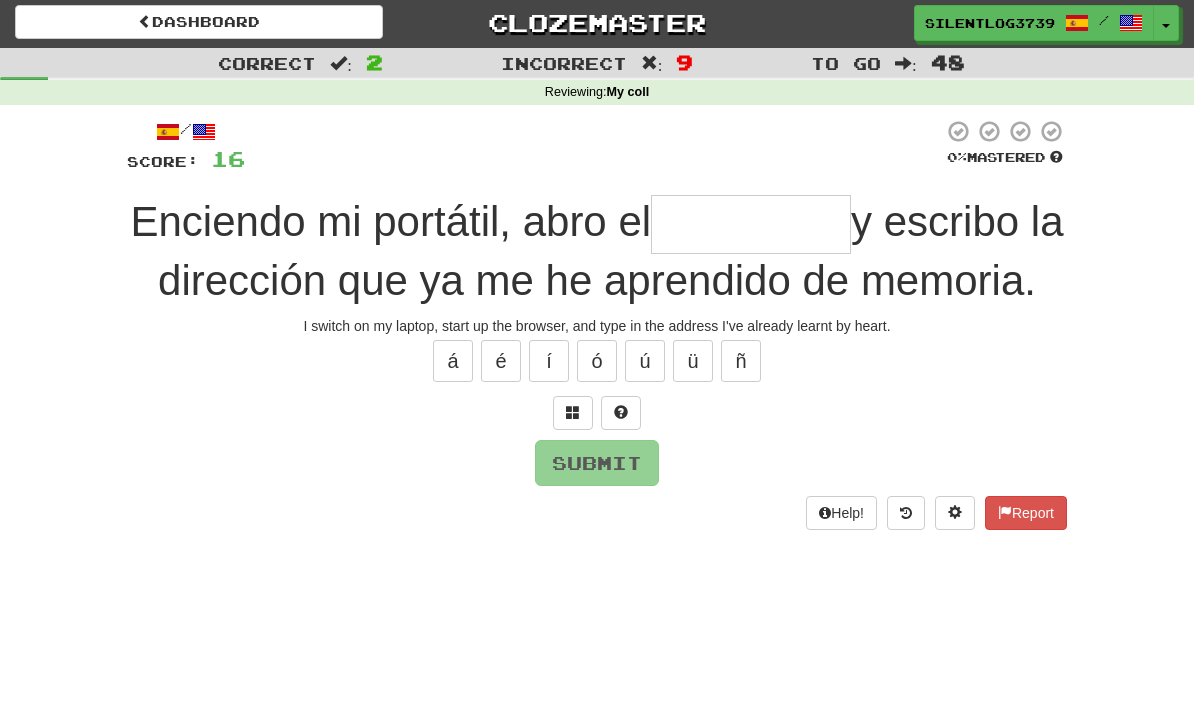 type on "*" 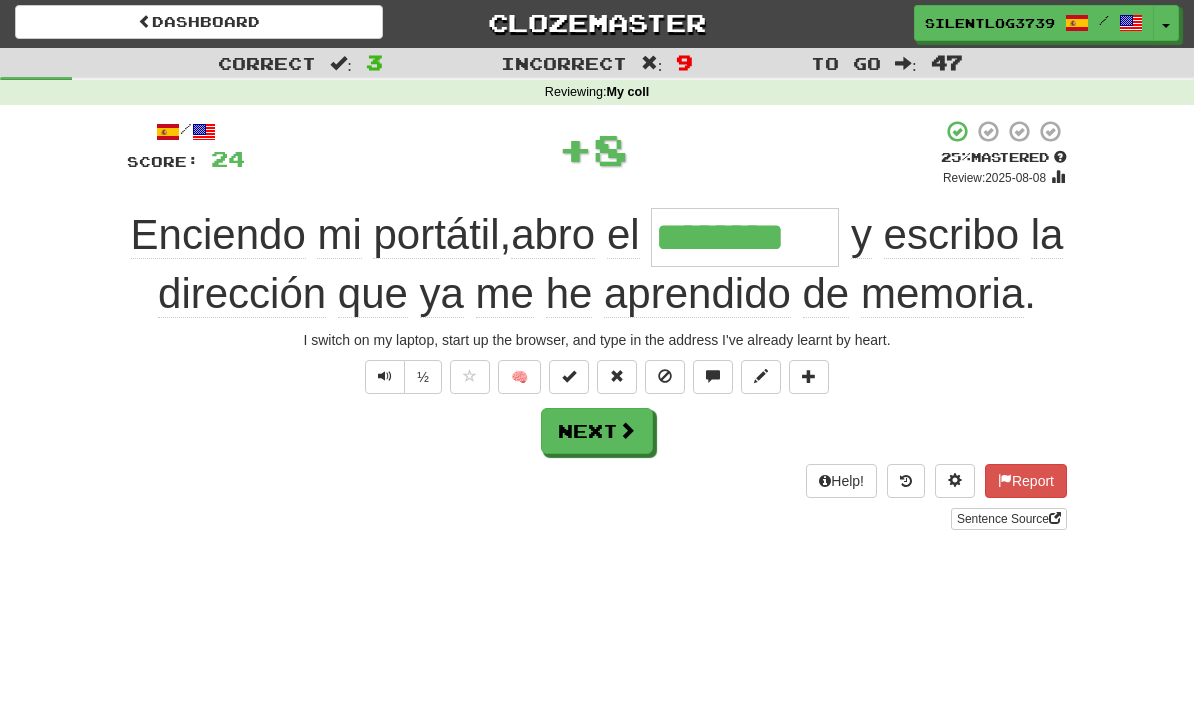 type on "********" 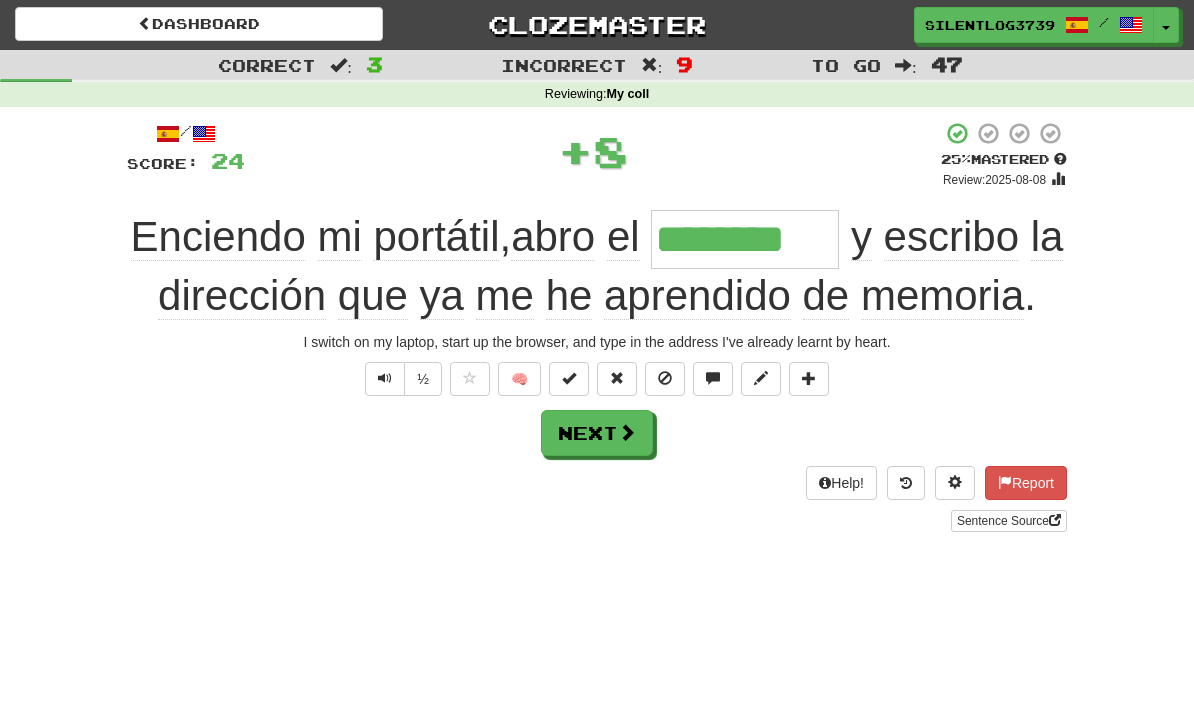 scroll, scrollTop: 0, scrollLeft: 0, axis: both 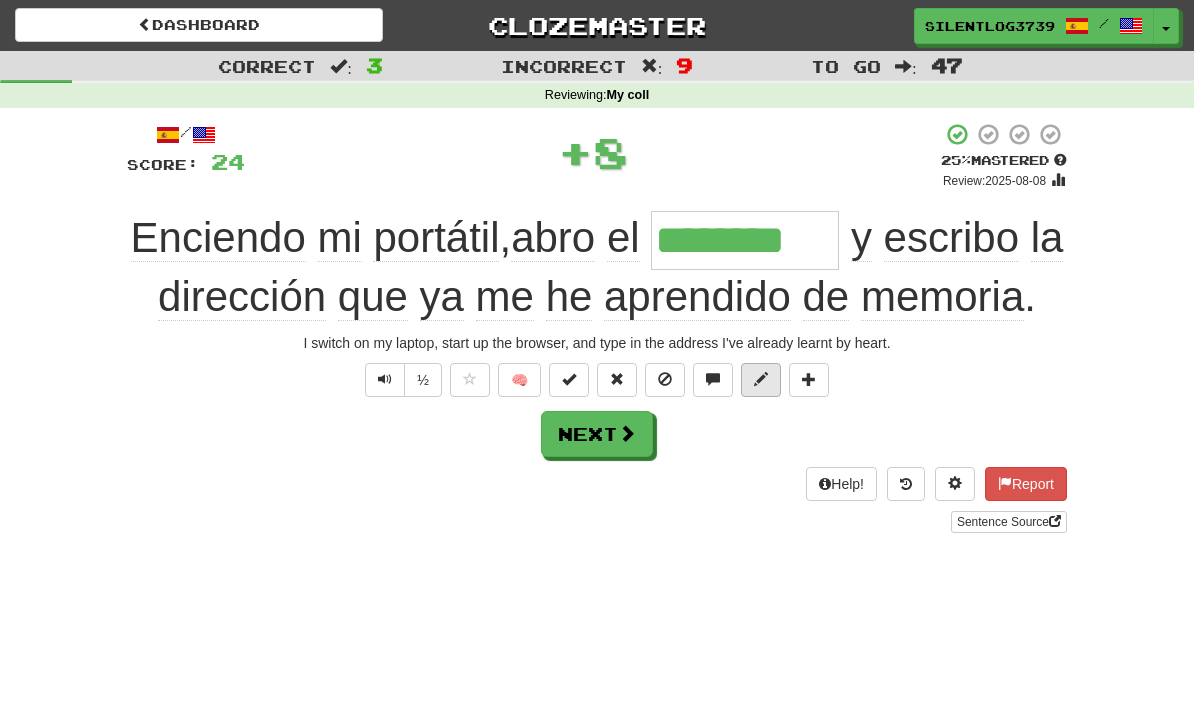 click at bounding box center (761, 379) 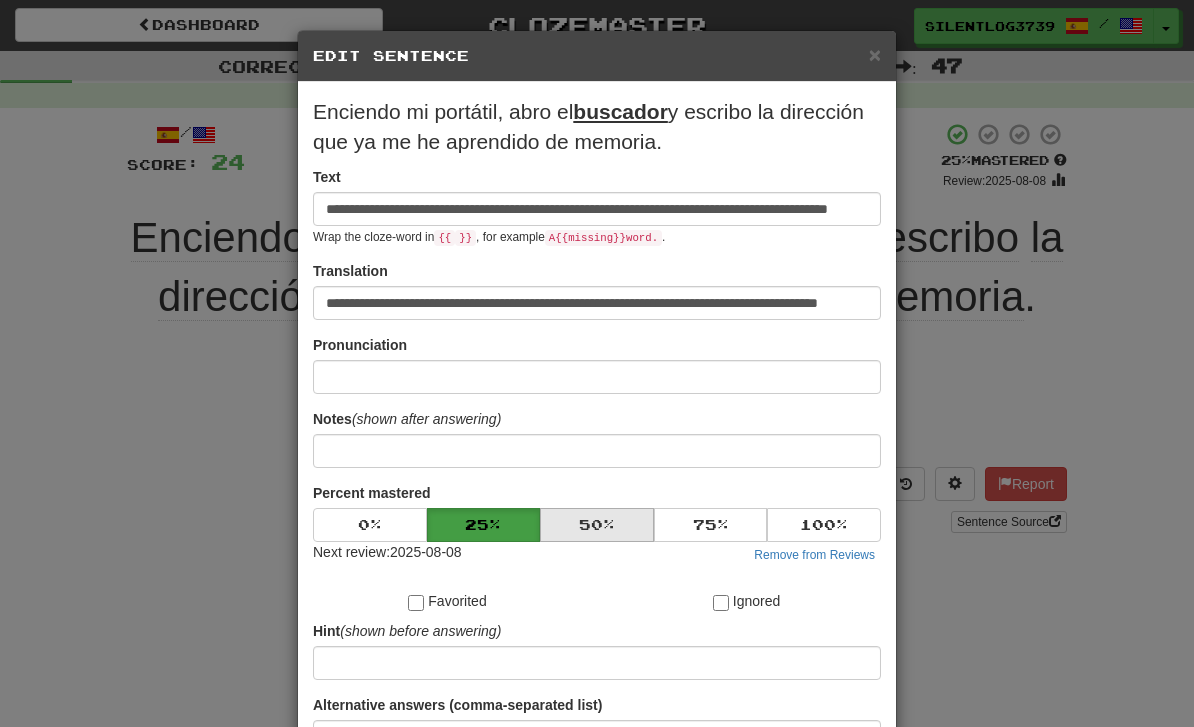 click on "50 %" at bounding box center (597, 525) 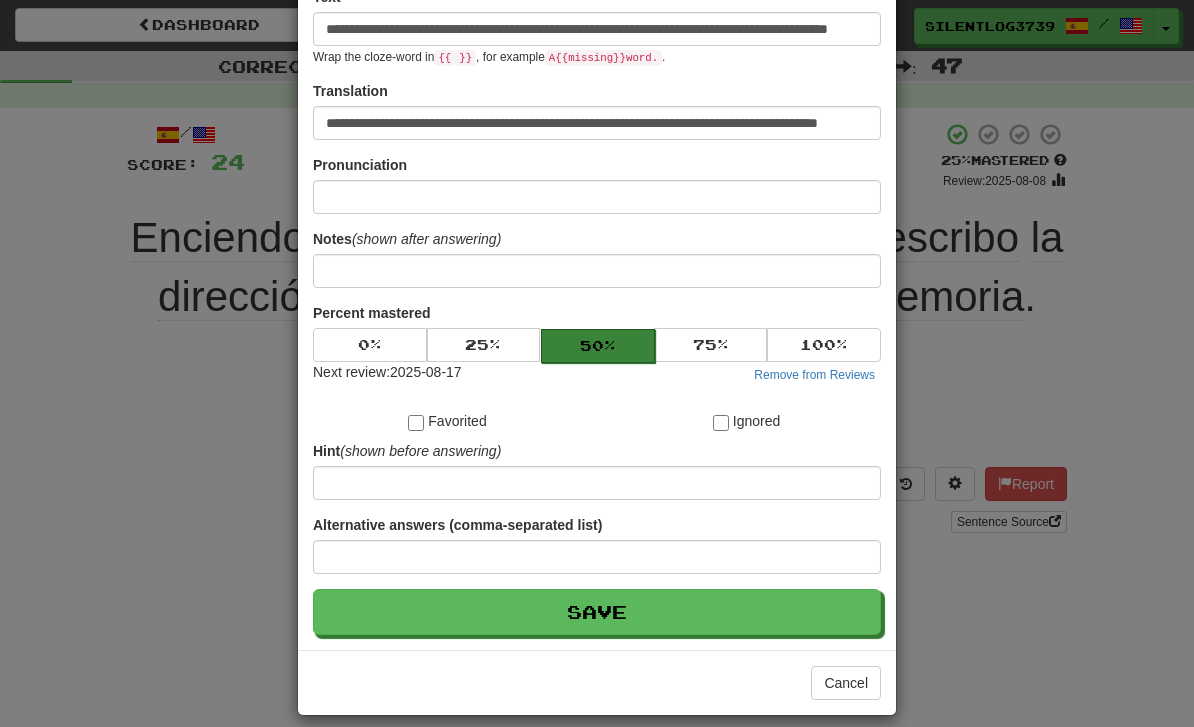 scroll, scrollTop: 178, scrollLeft: 0, axis: vertical 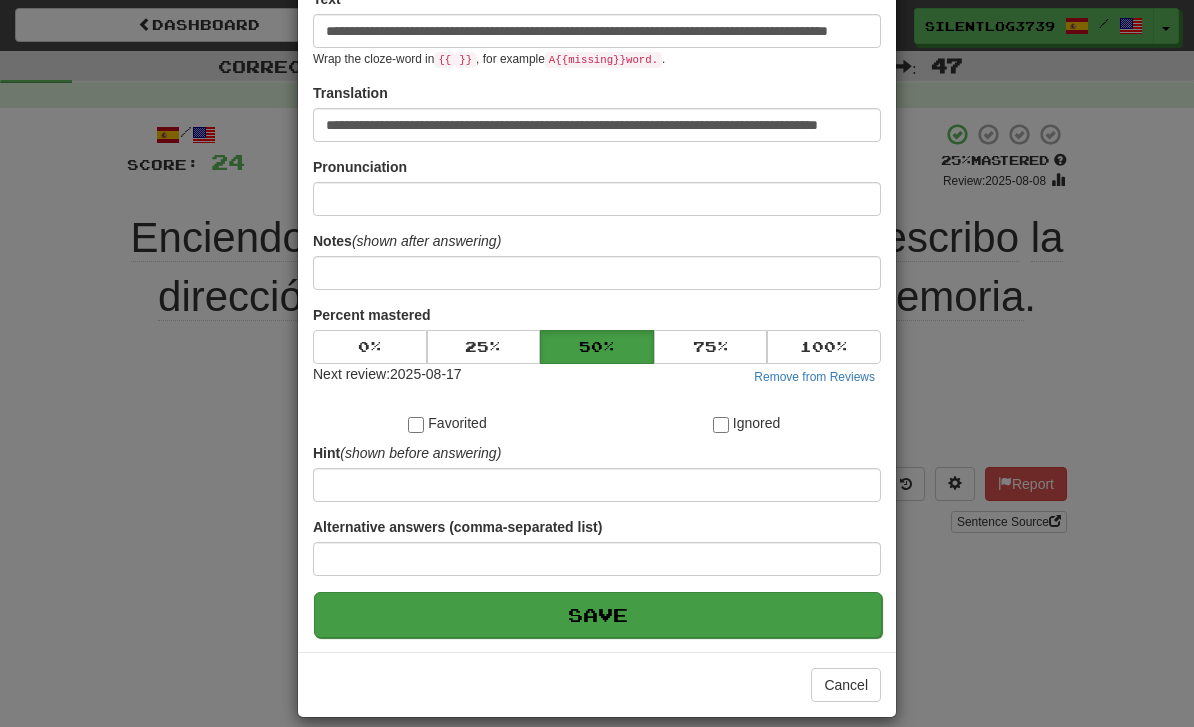 click on "Save" at bounding box center (598, 615) 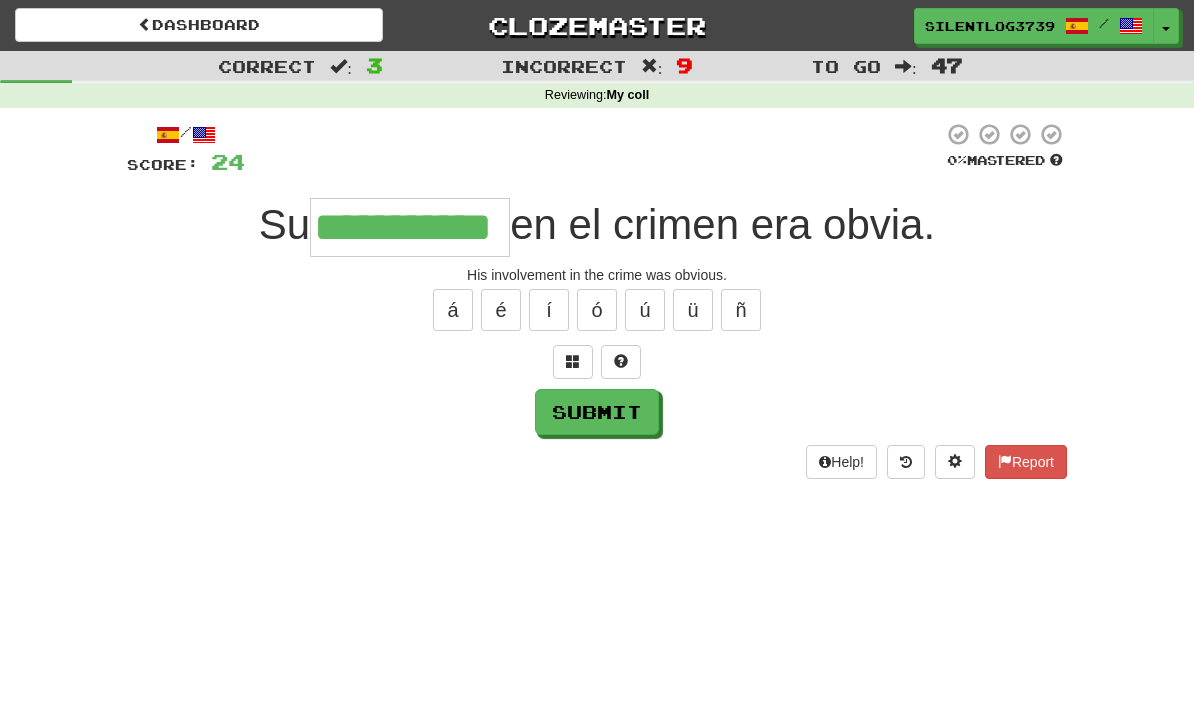 type on "**********" 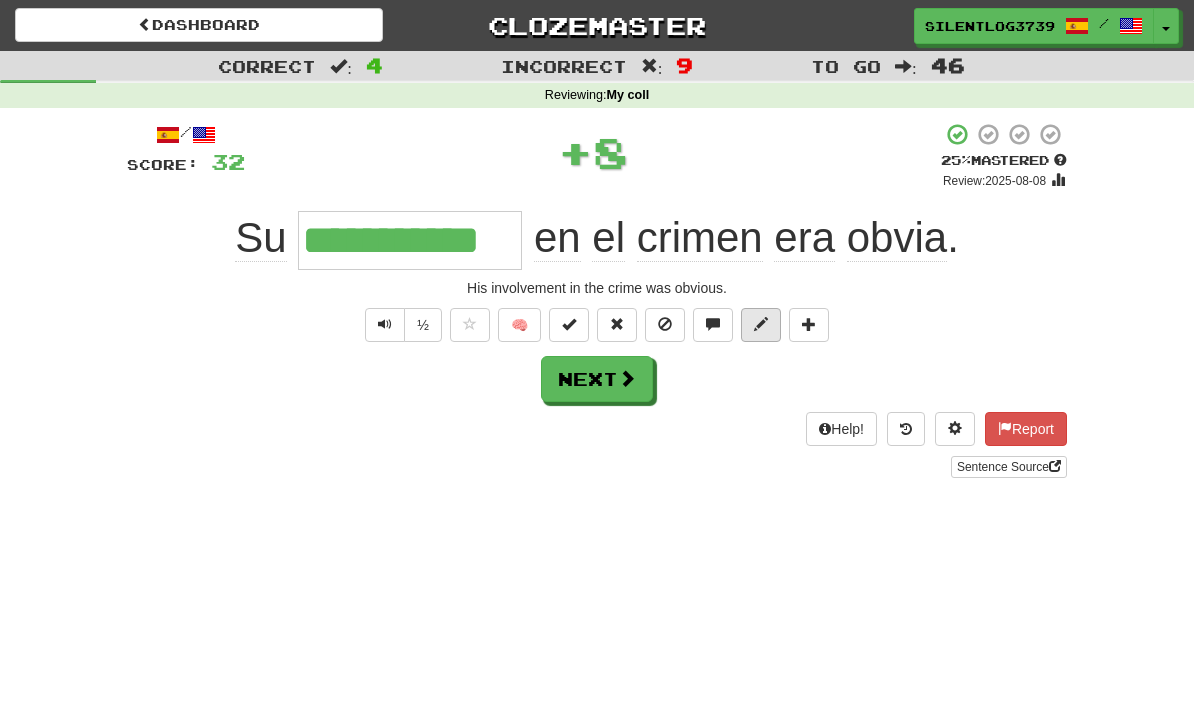 click at bounding box center [761, 325] 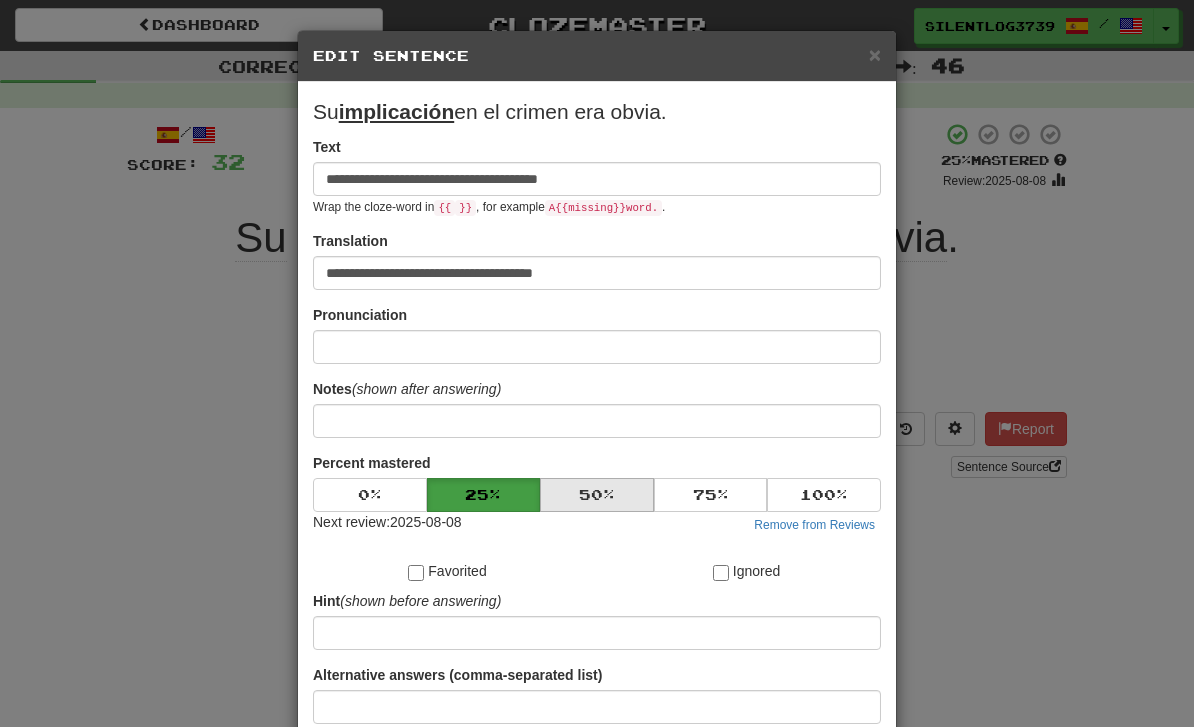 click on "50 %" at bounding box center (597, 495) 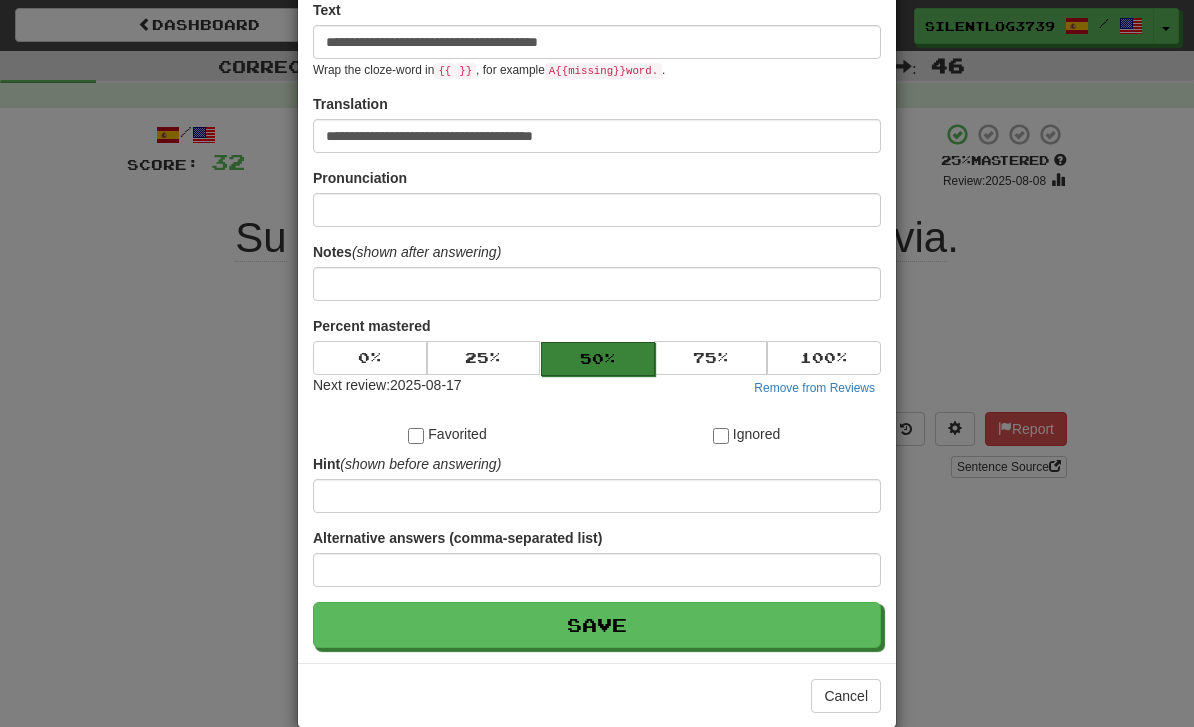 scroll, scrollTop: 136, scrollLeft: 0, axis: vertical 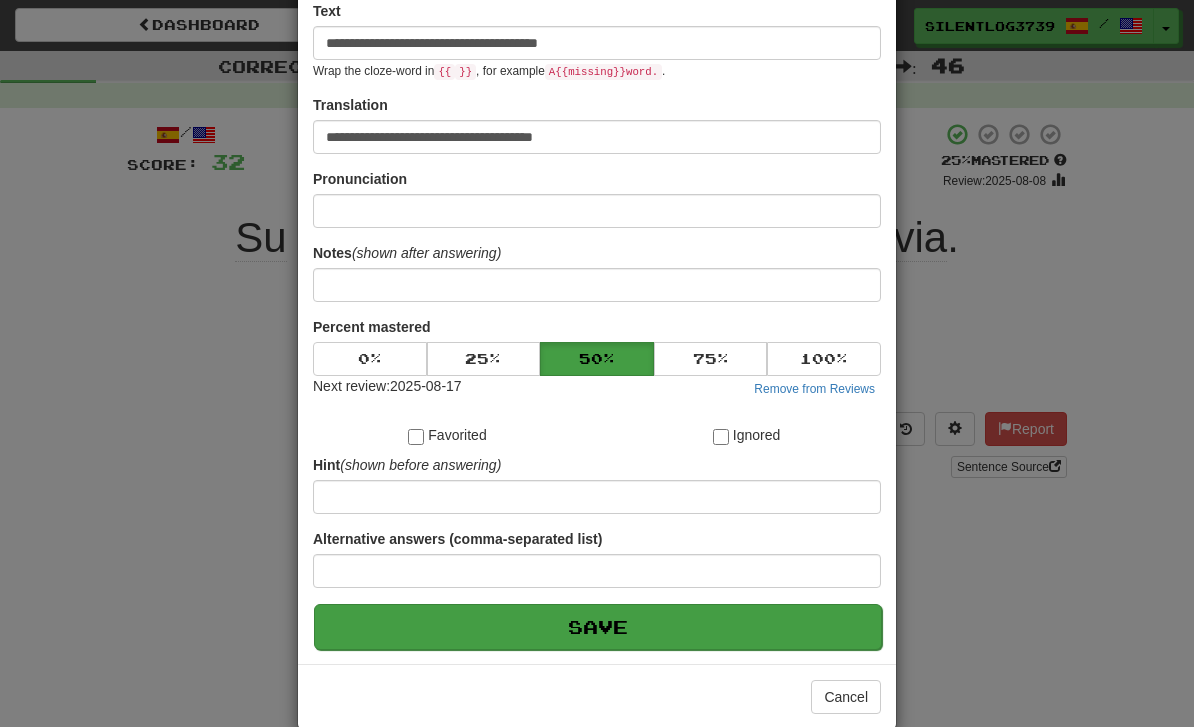click on "Save" at bounding box center (598, 627) 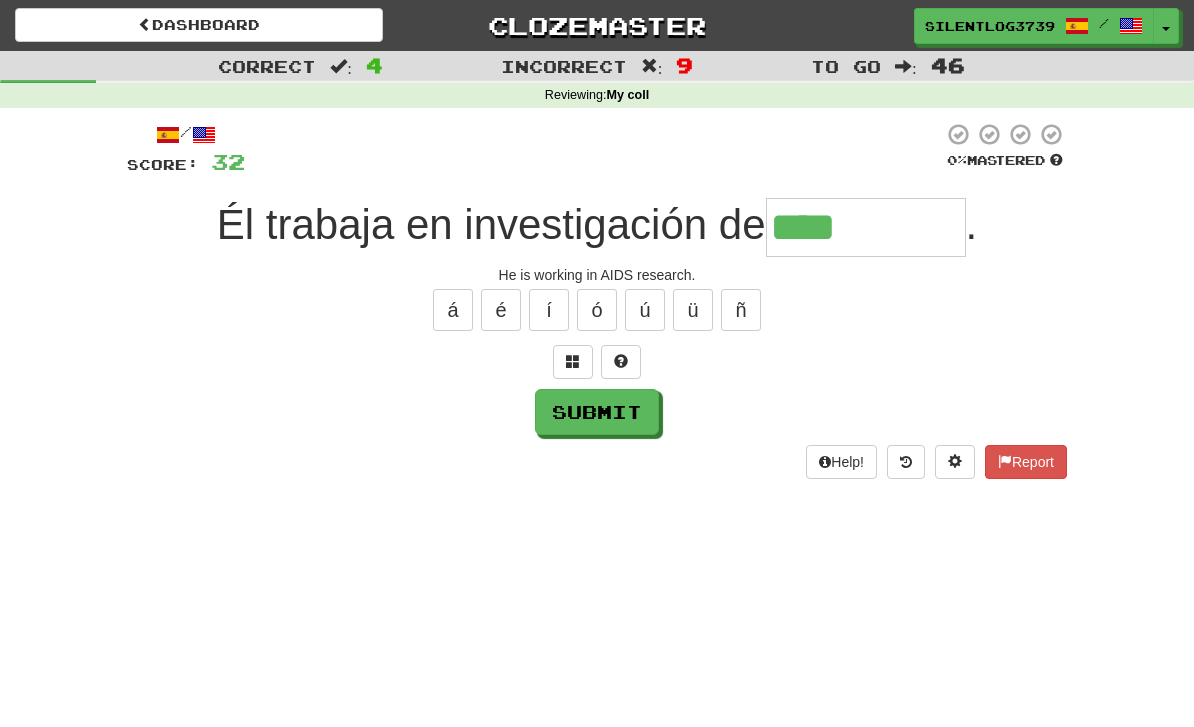 type on "****" 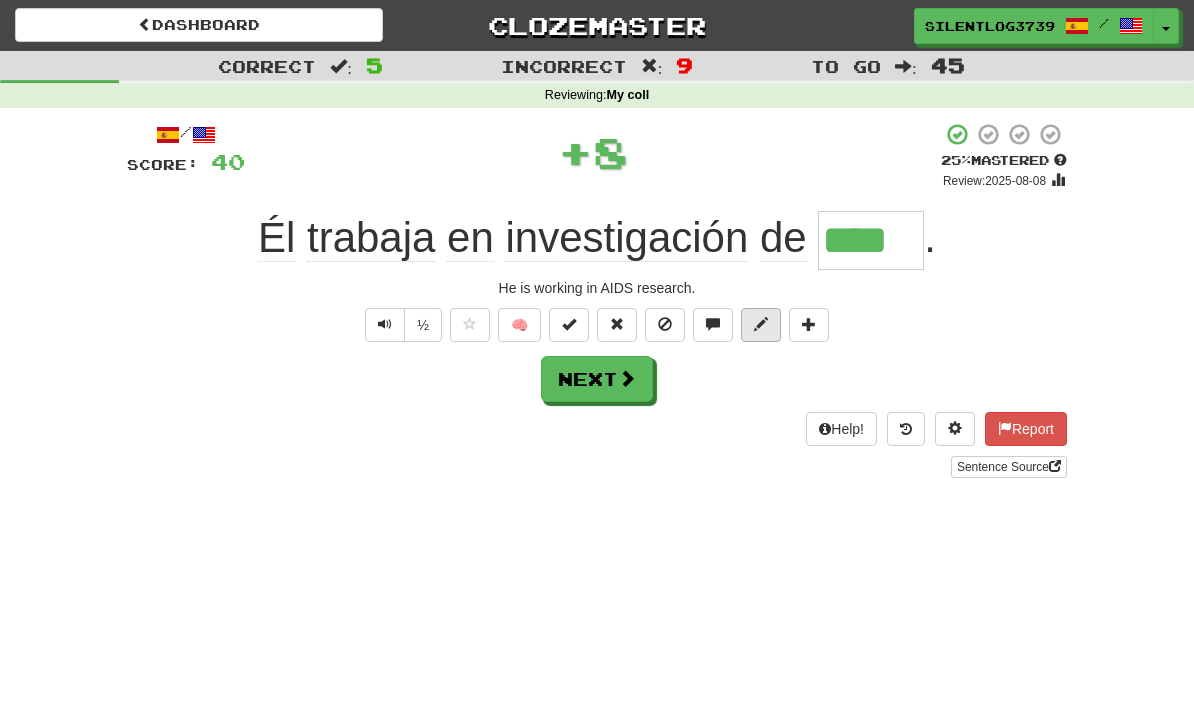 click at bounding box center (761, 324) 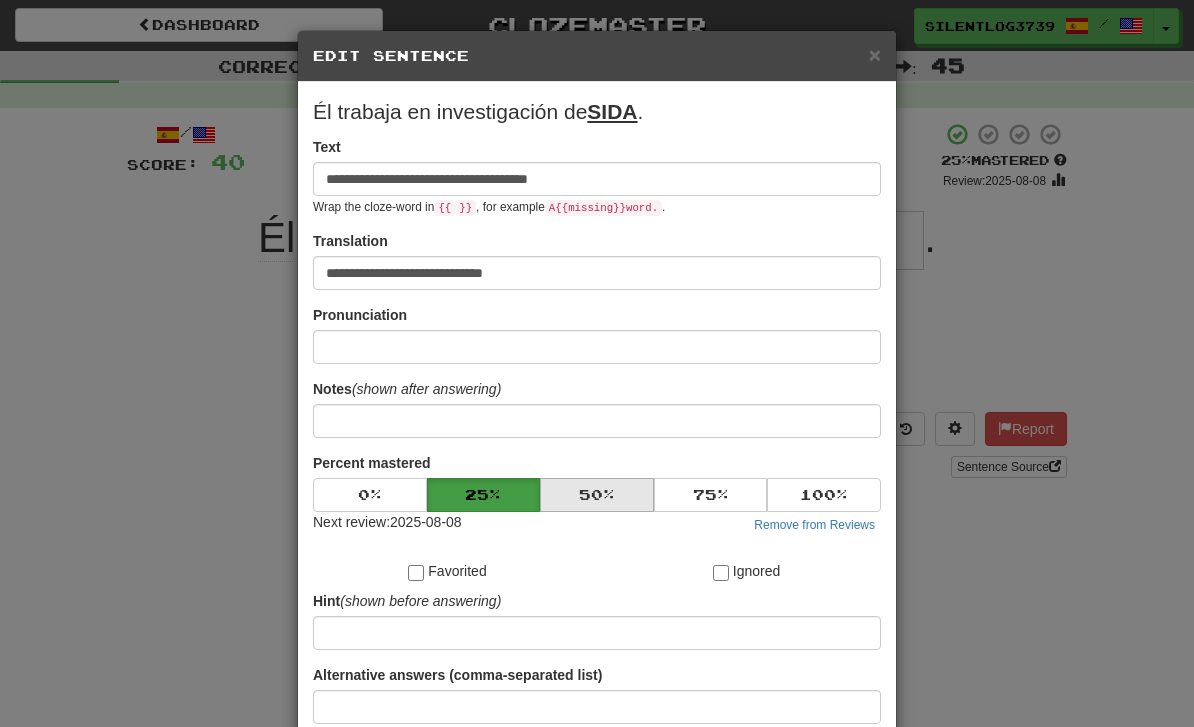 click on "50 %" at bounding box center [597, 495] 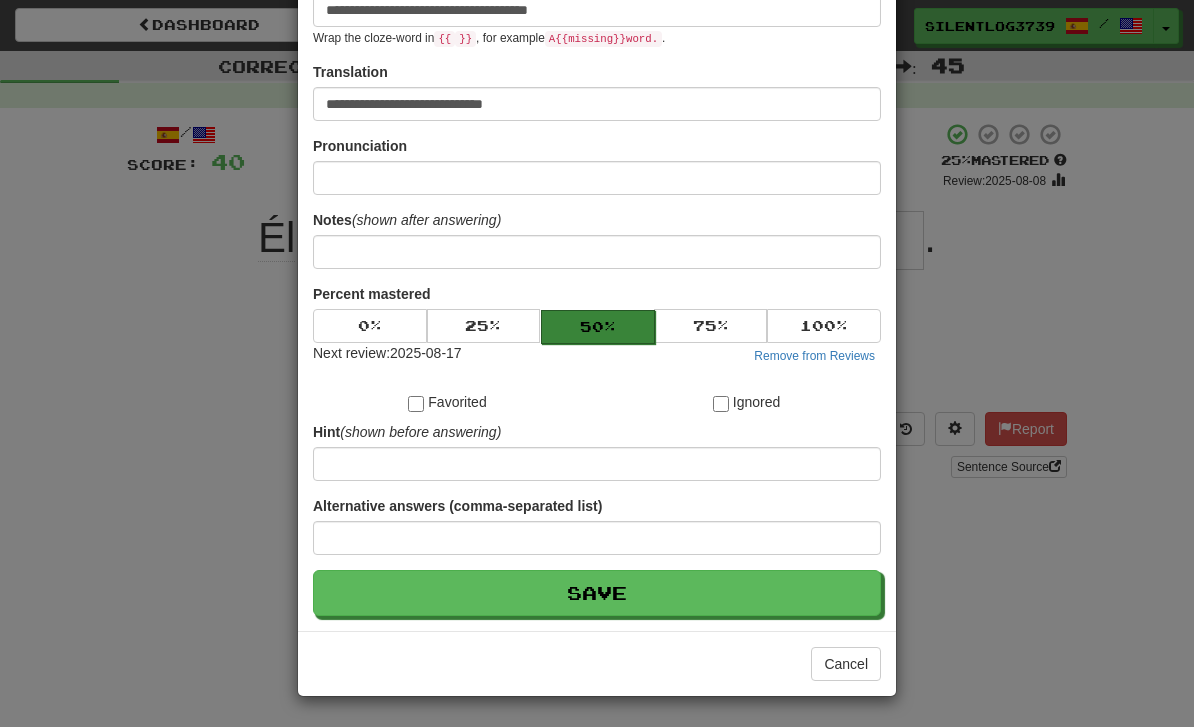 scroll, scrollTop: 170, scrollLeft: 0, axis: vertical 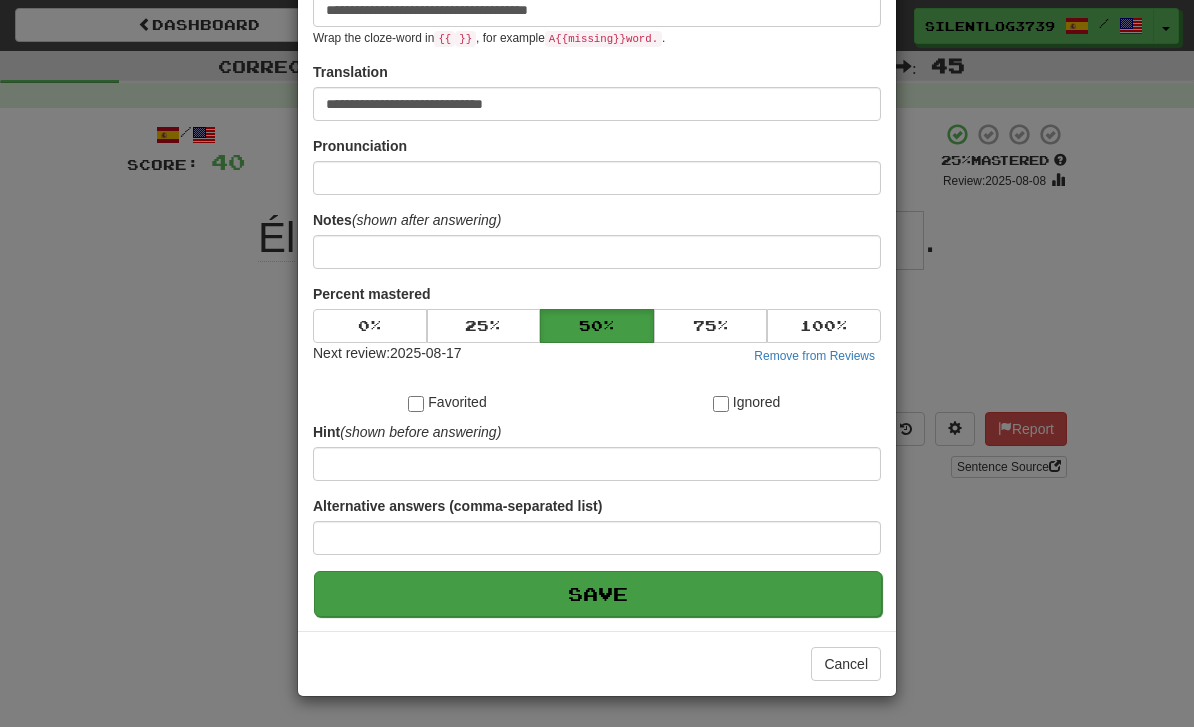 click on "Save" at bounding box center (598, 594) 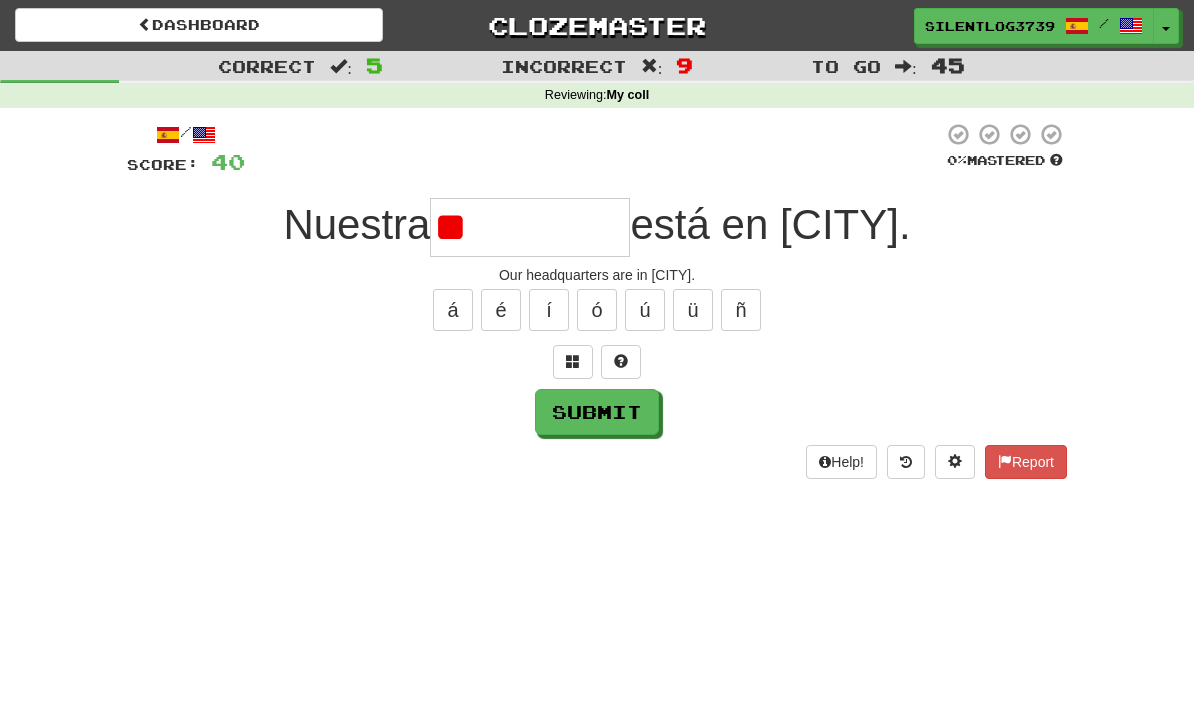 type on "*" 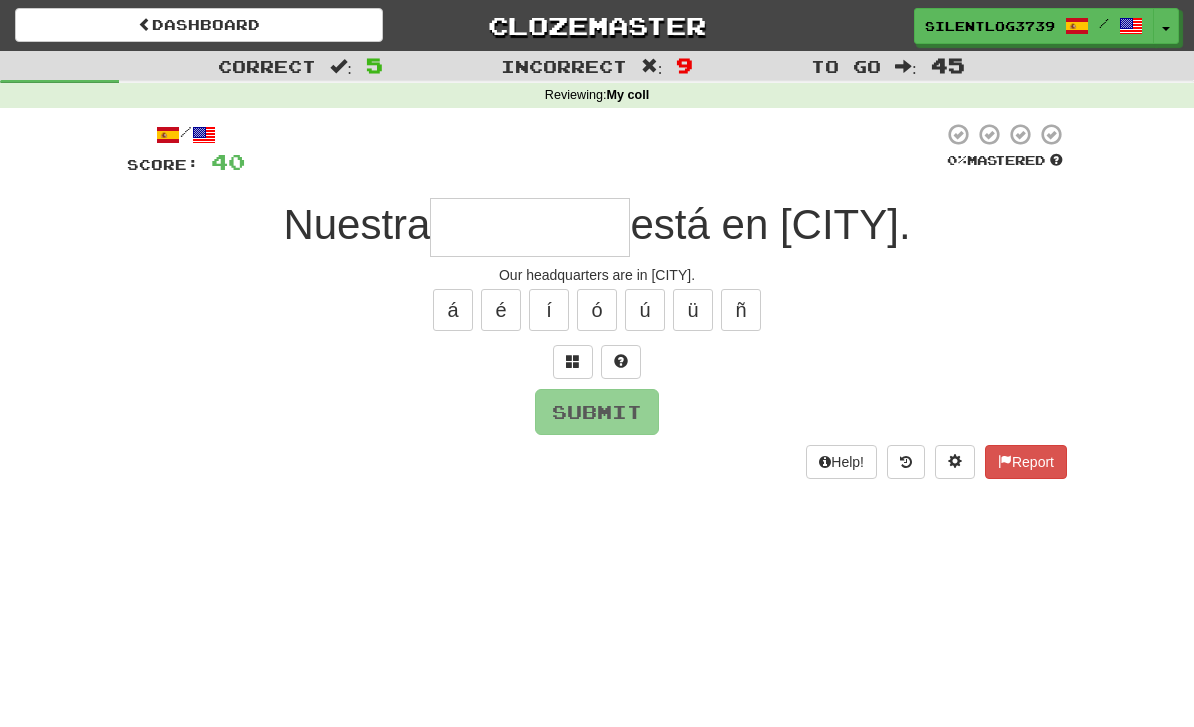 type on "*" 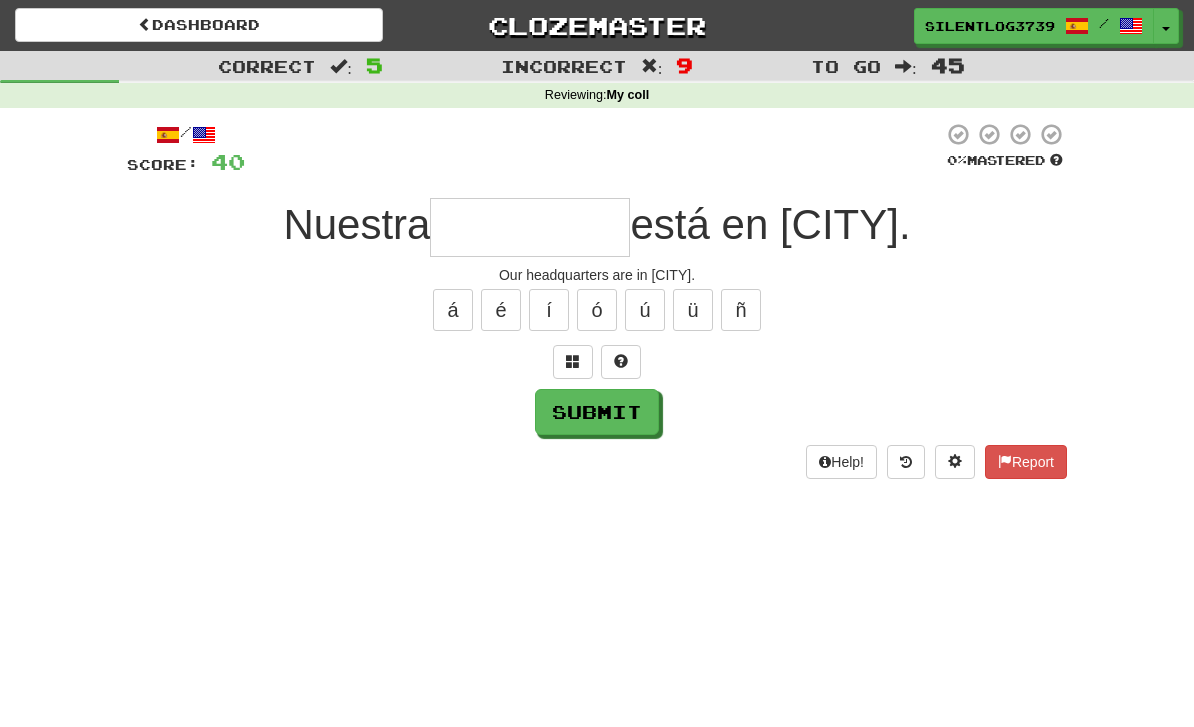 type on "**********" 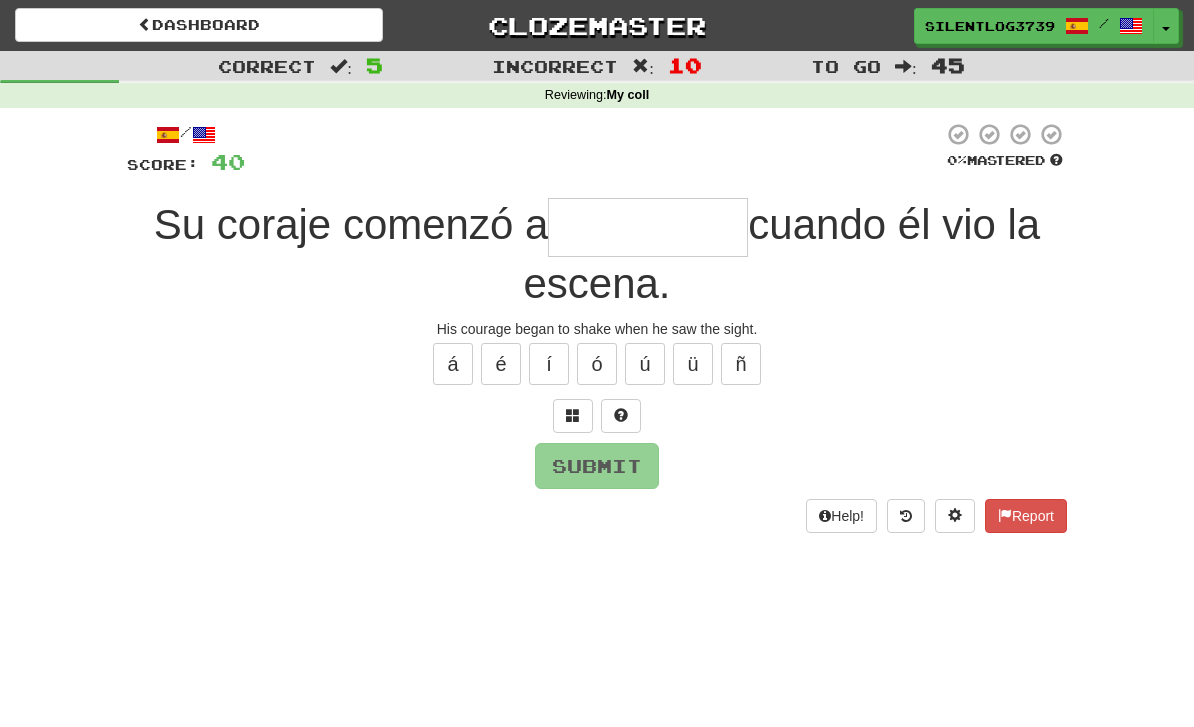 type on "*" 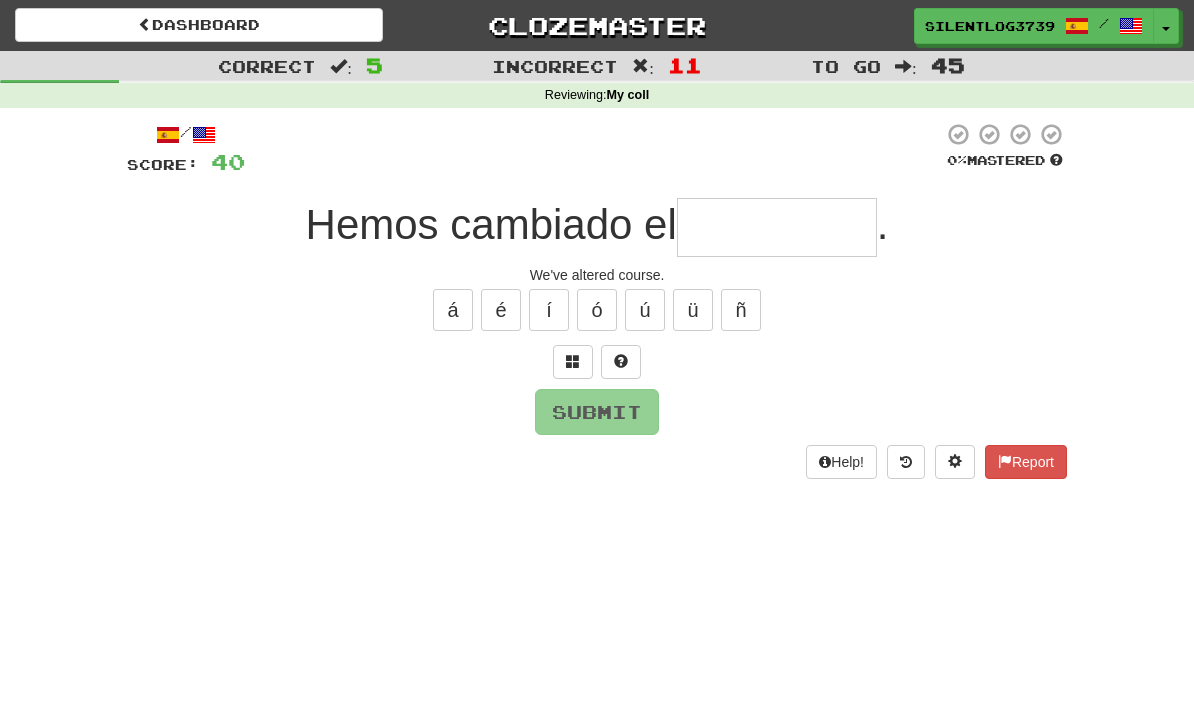 type on "*" 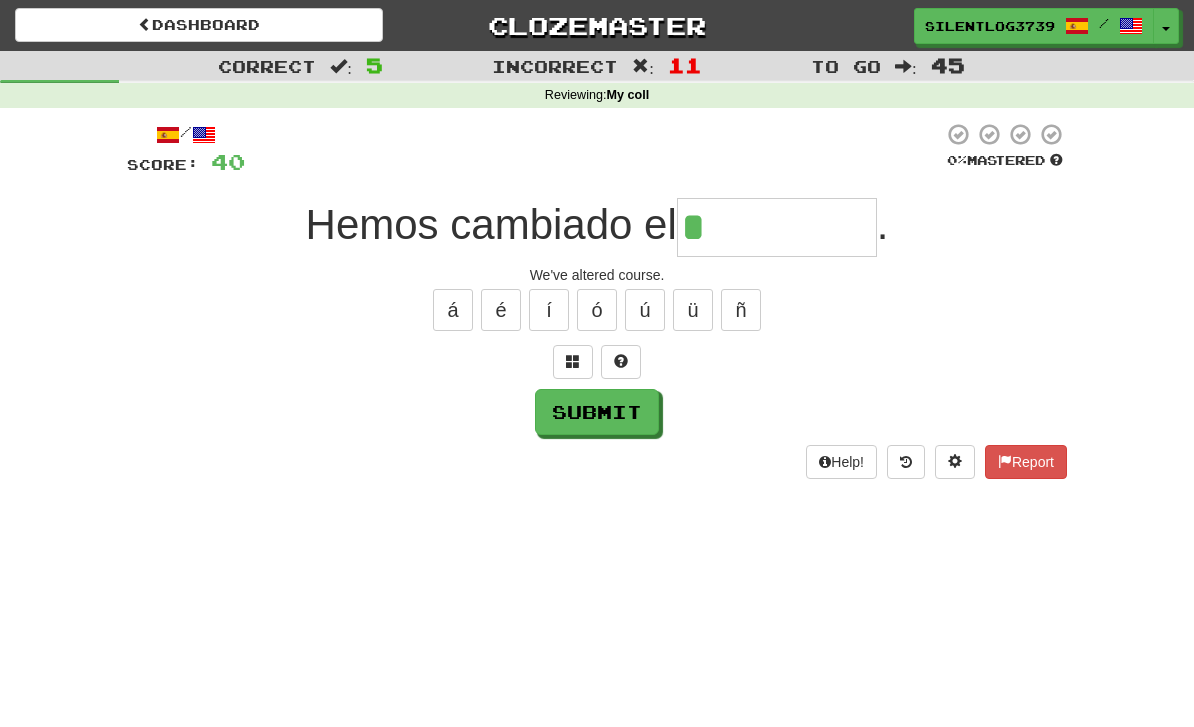 type on "*****" 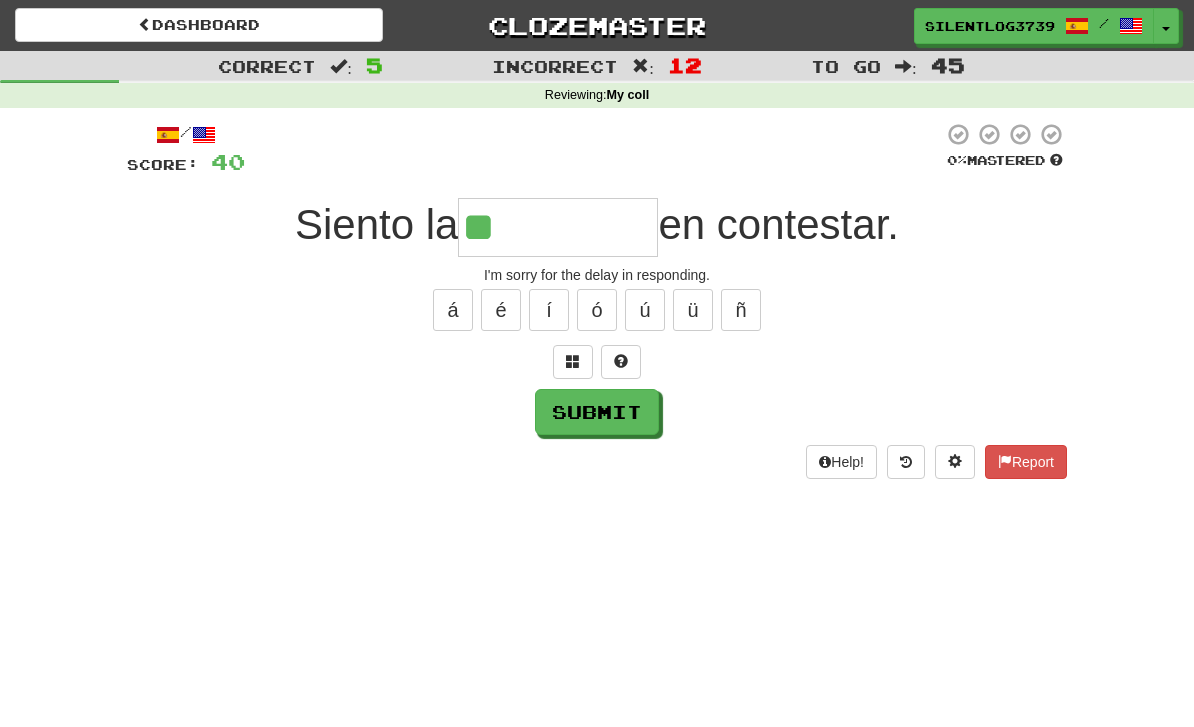 type on "******" 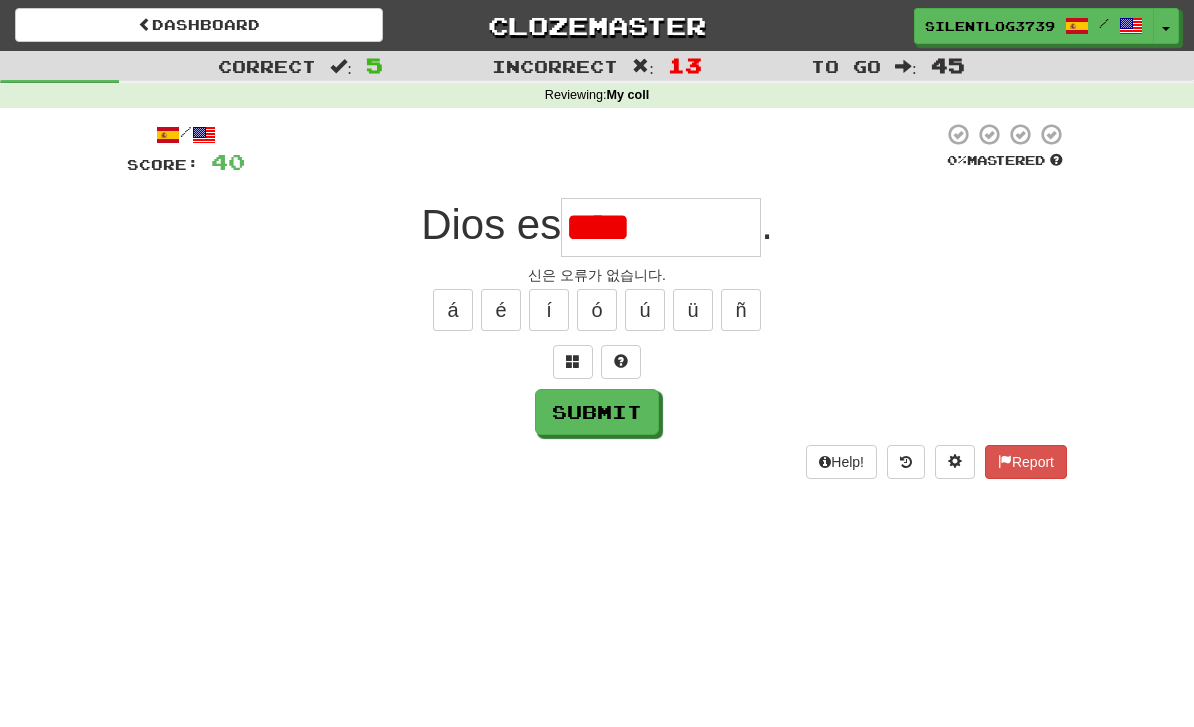 type on "*********" 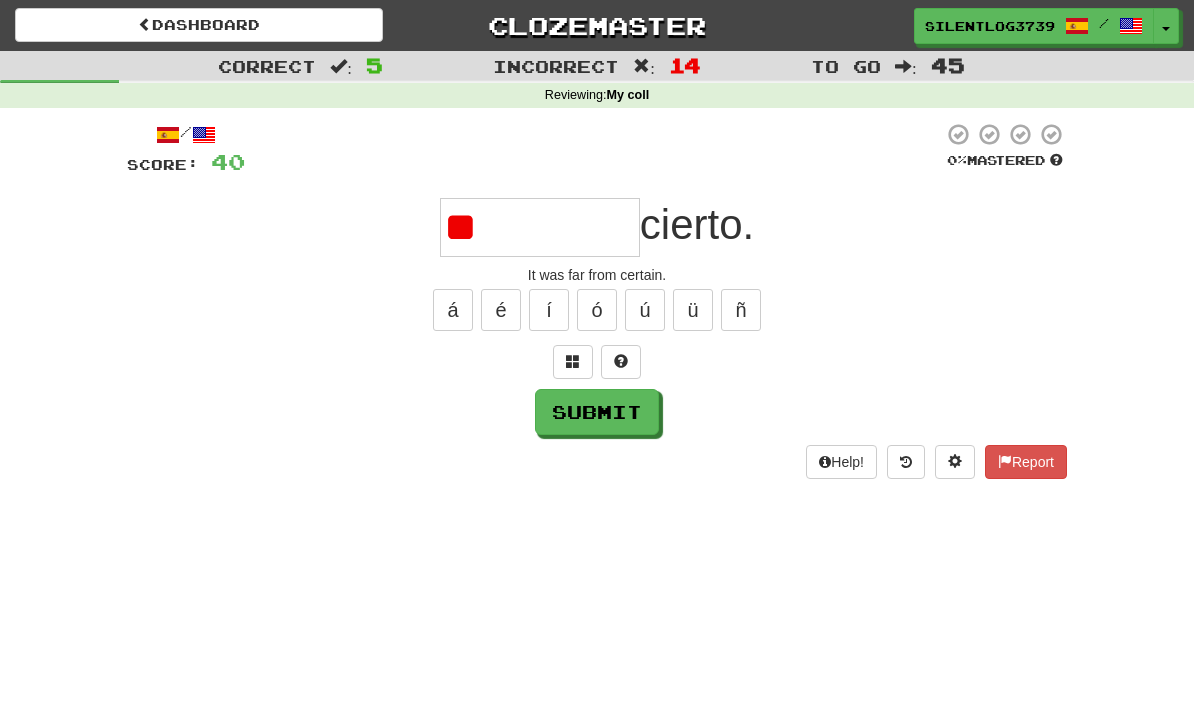 type on "*" 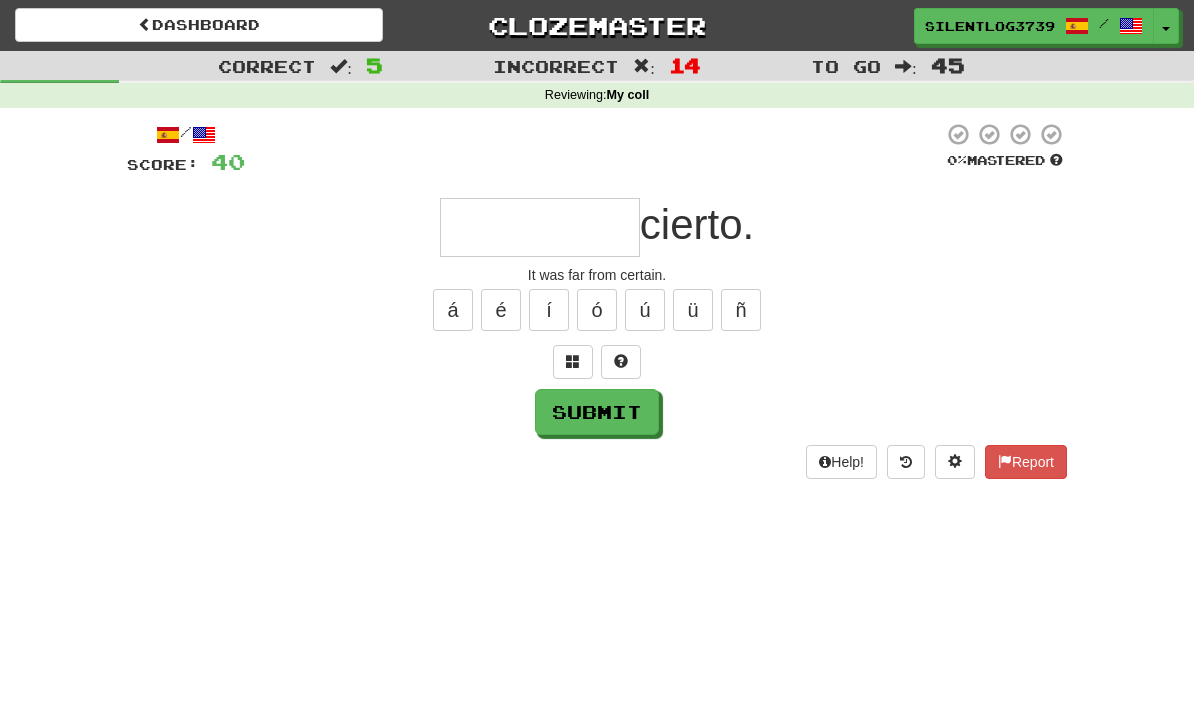 type on "*" 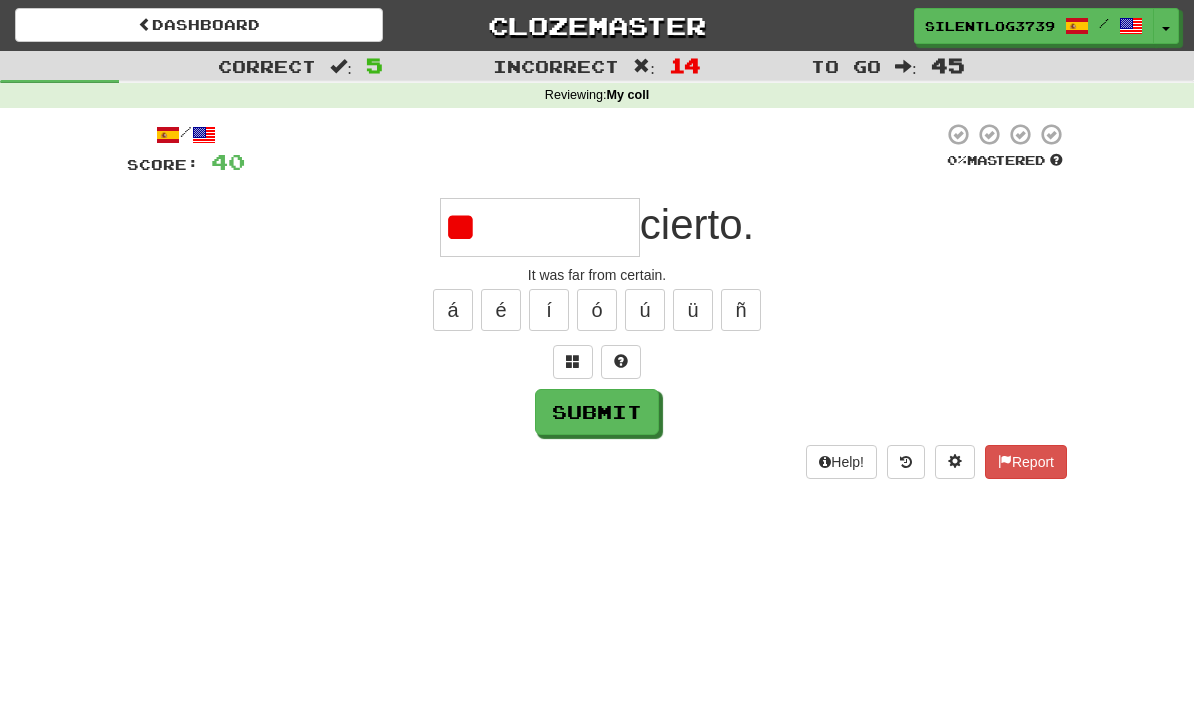 type on "**********" 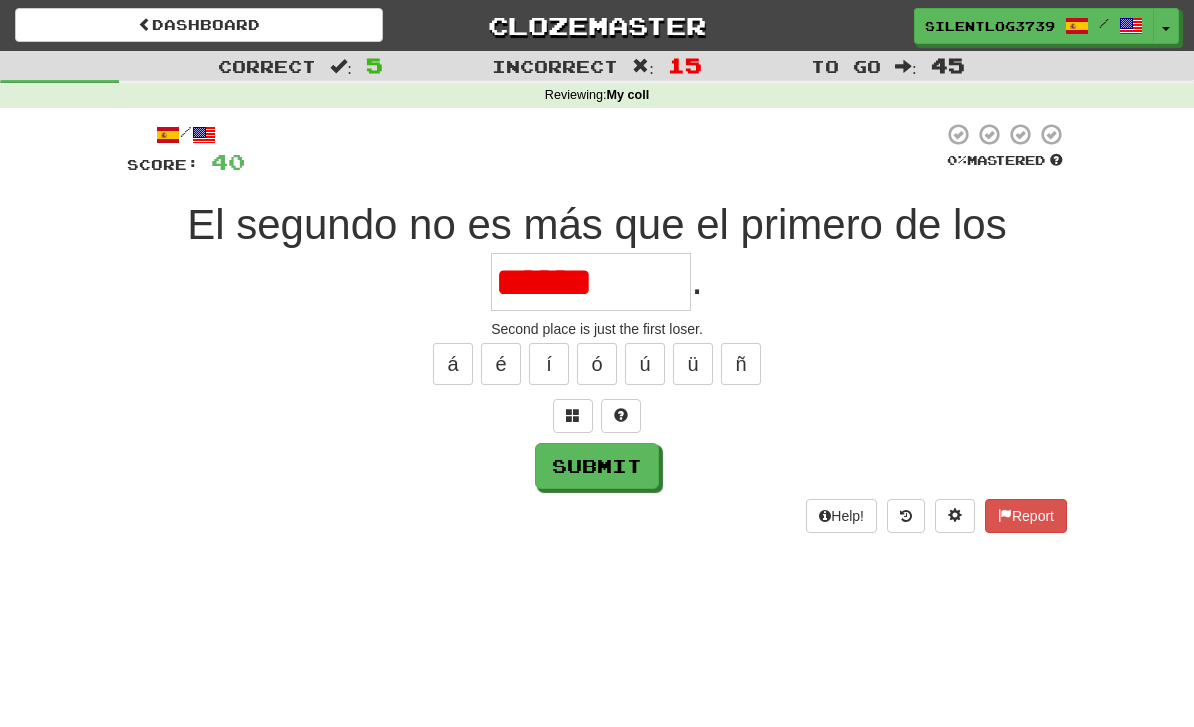 type on "**********" 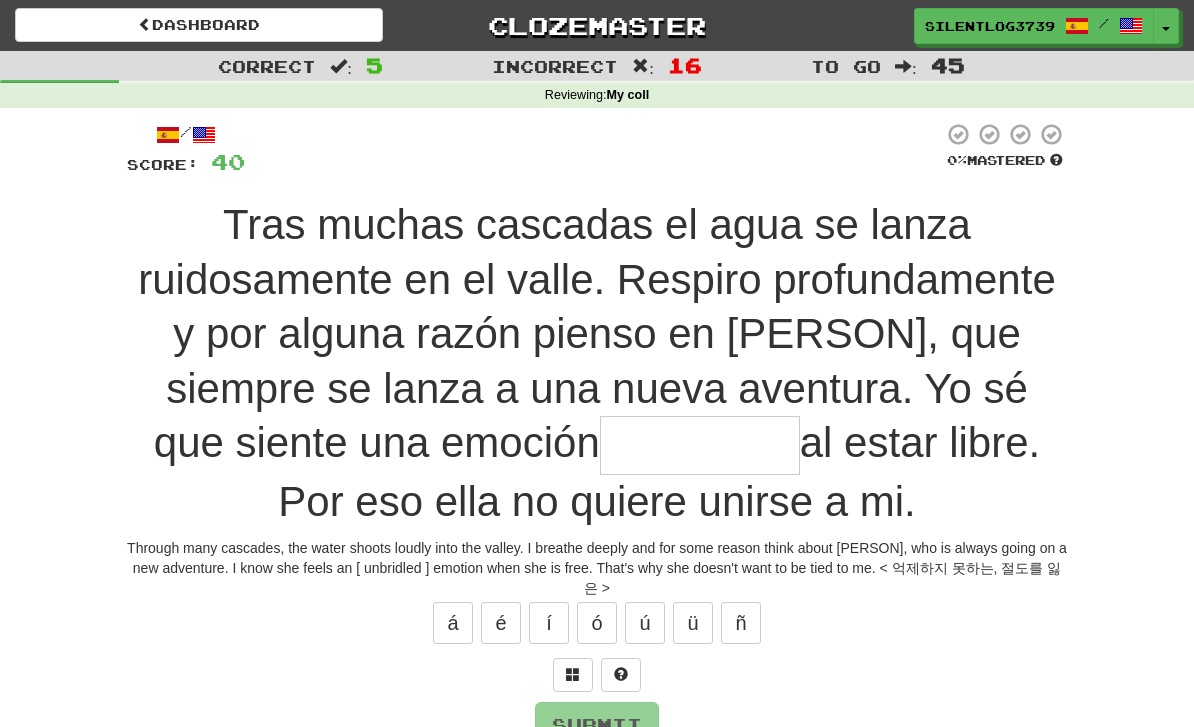 type on "**********" 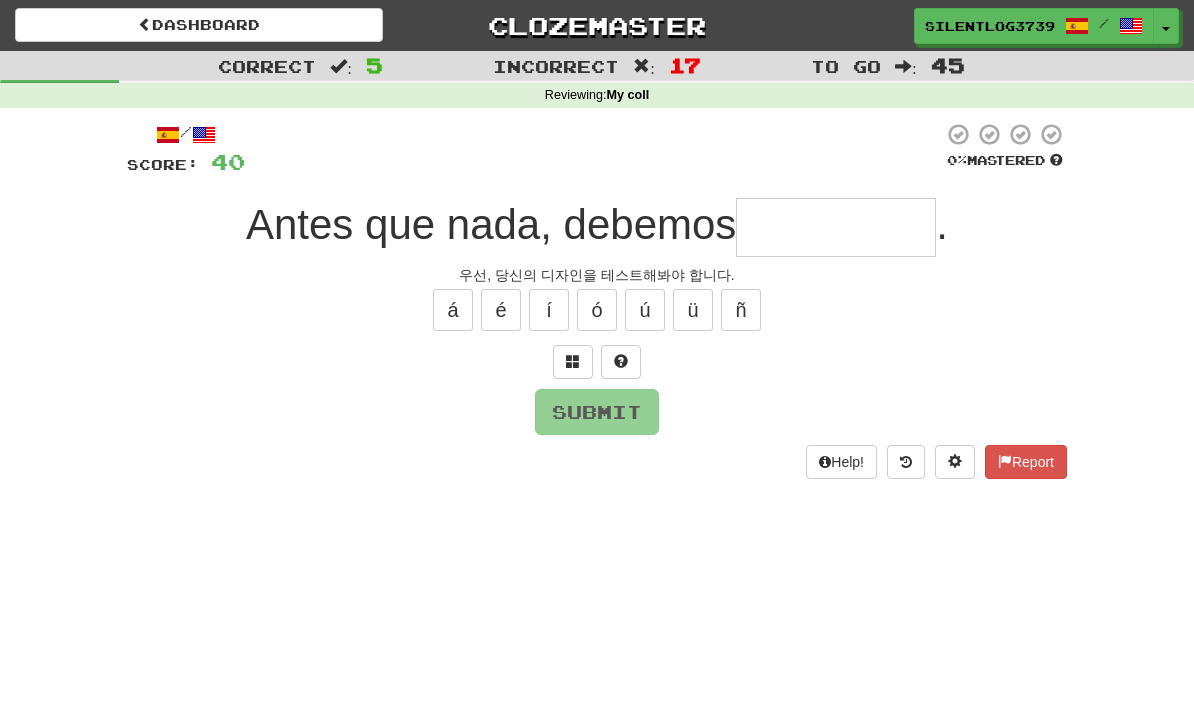 type on "**********" 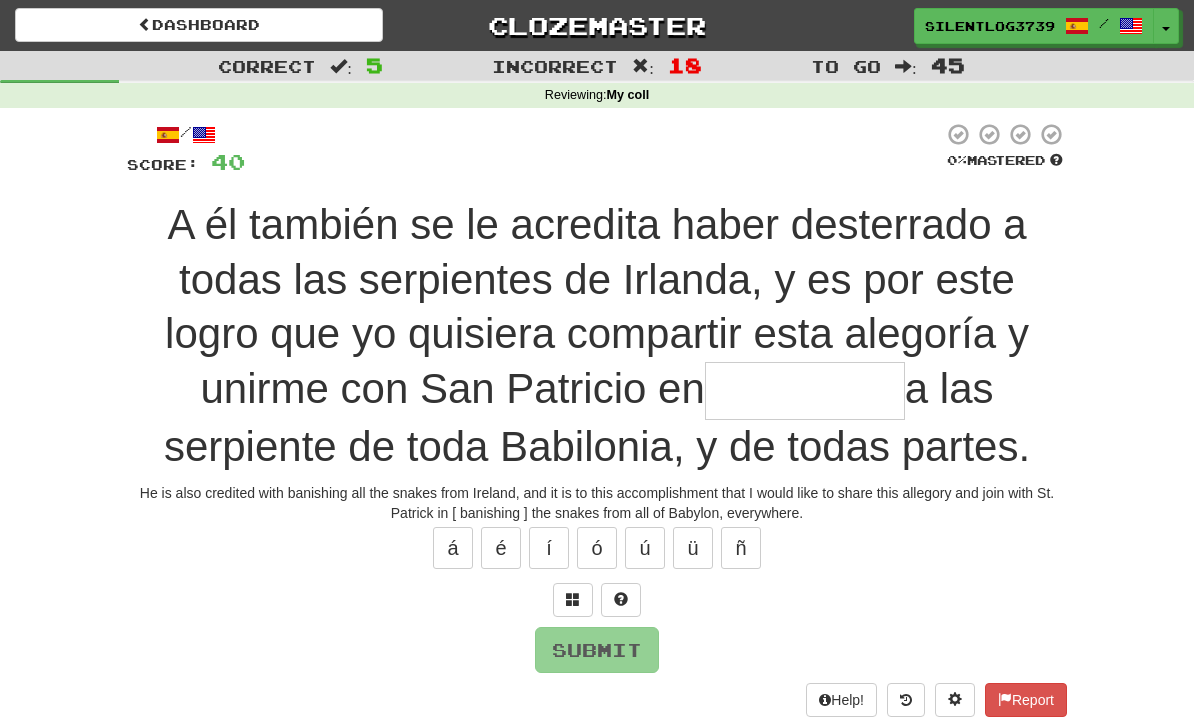 type on "*********" 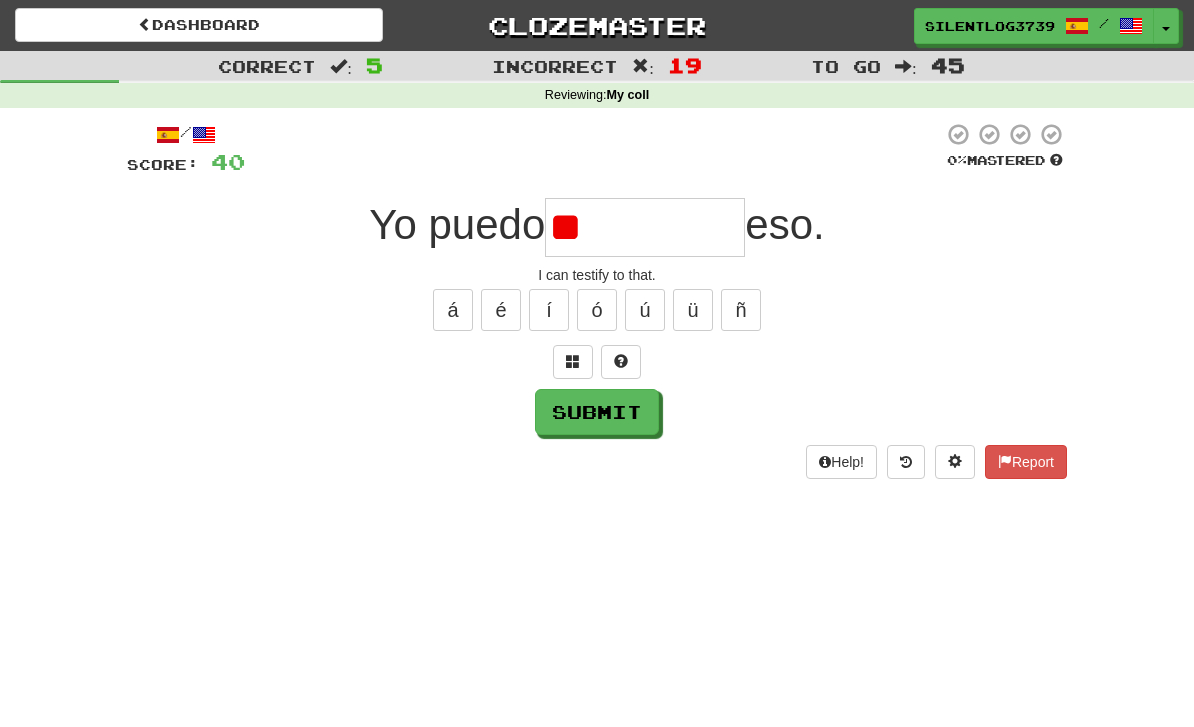 type on "*" 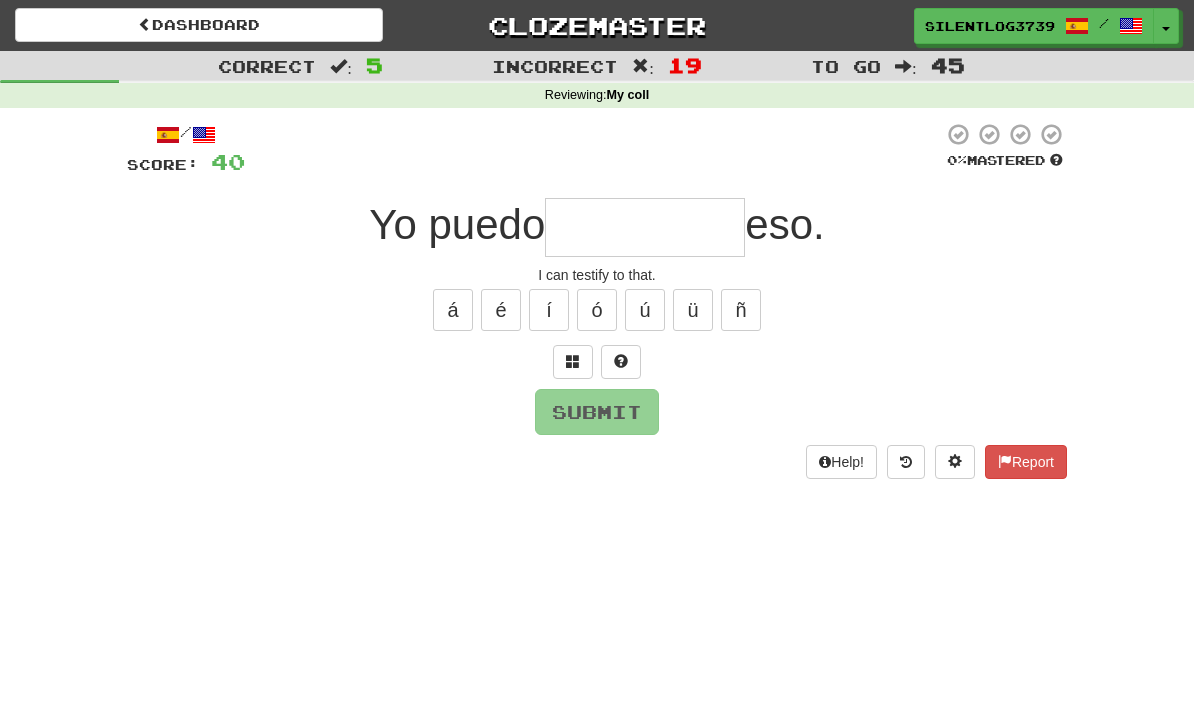 type on "*" 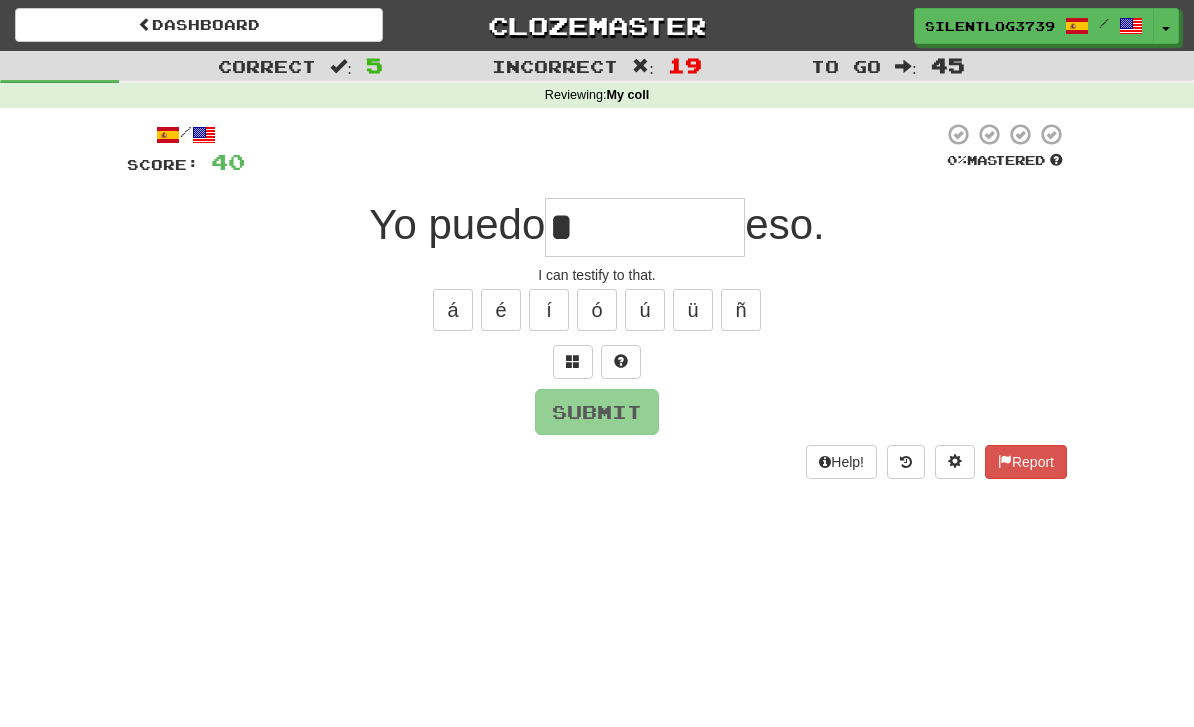 type on "**********" 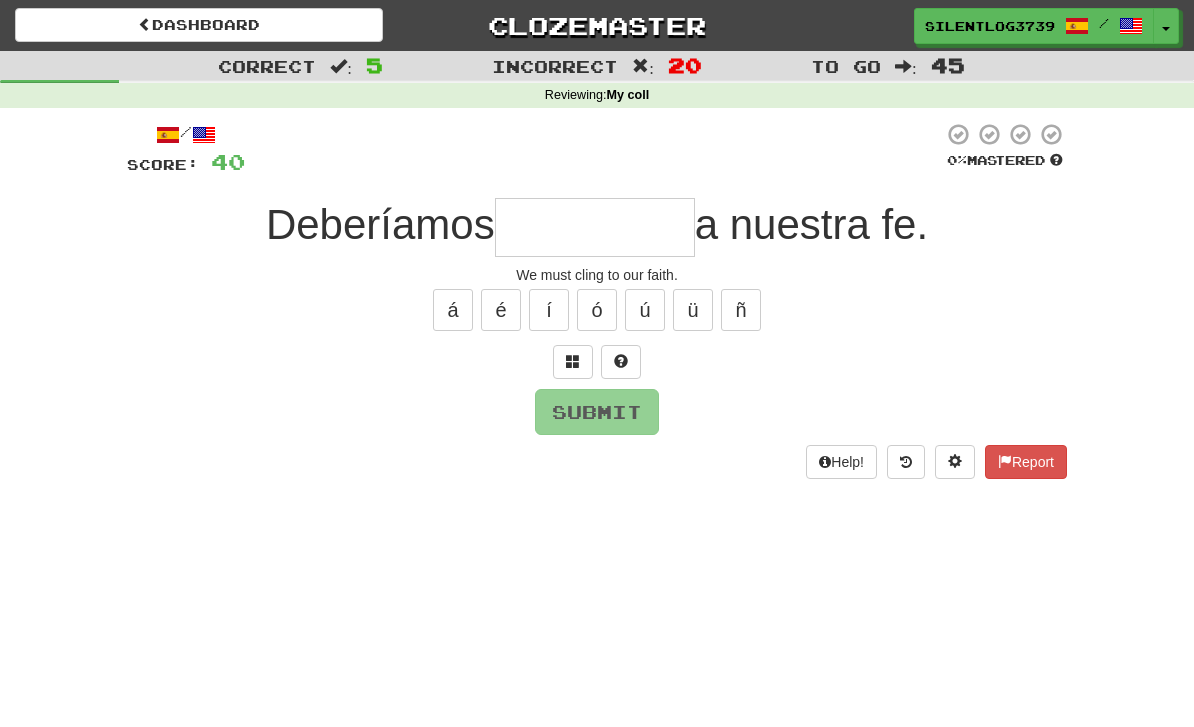 type on "**********" 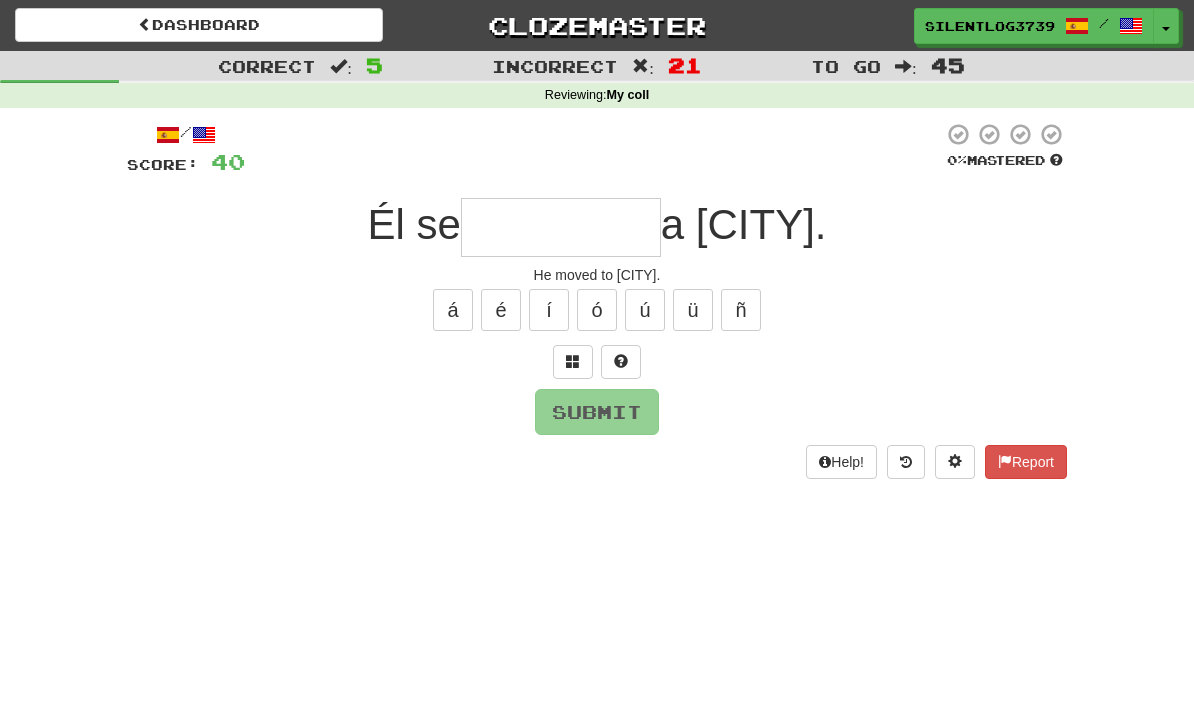 type on "*" 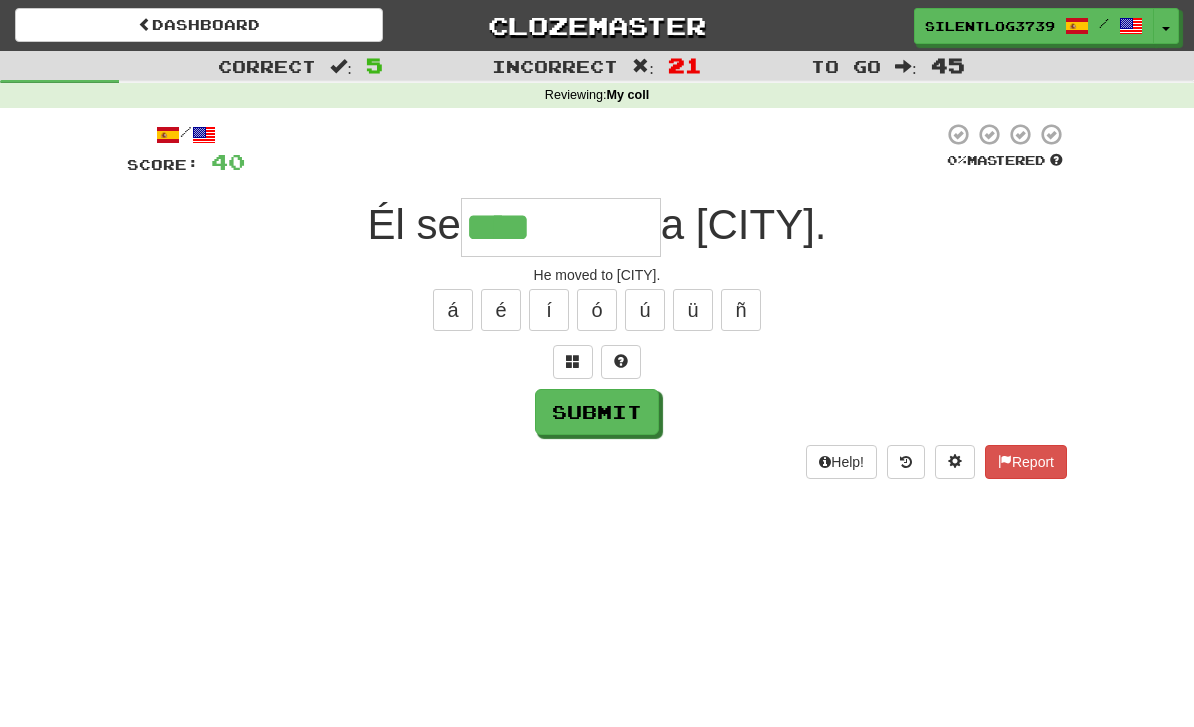 type on "********" 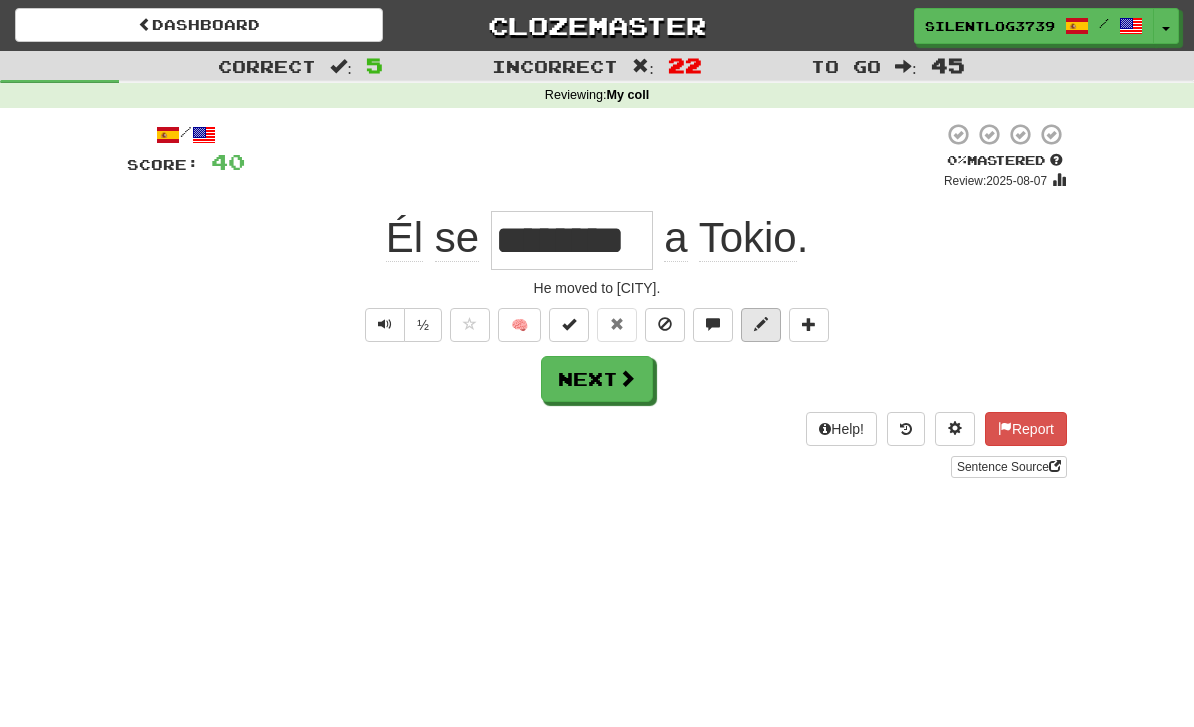 click at bounding box center (761, 324) 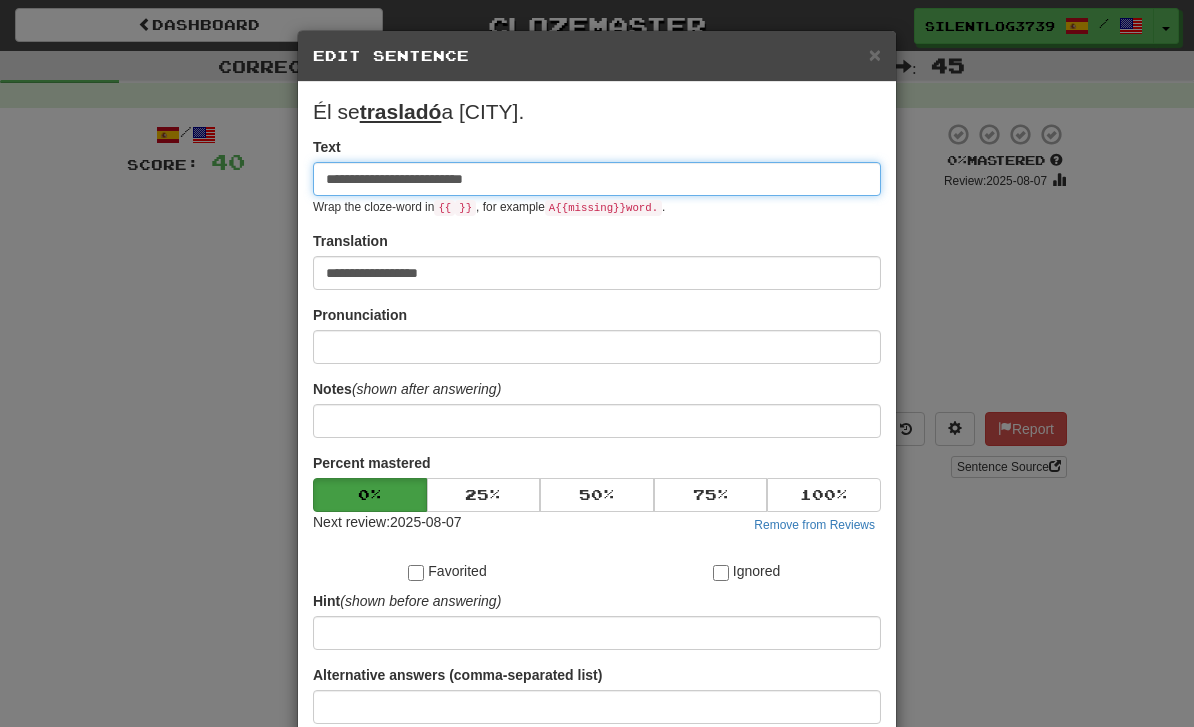 click on "**********" at bounding box center (597, 179) 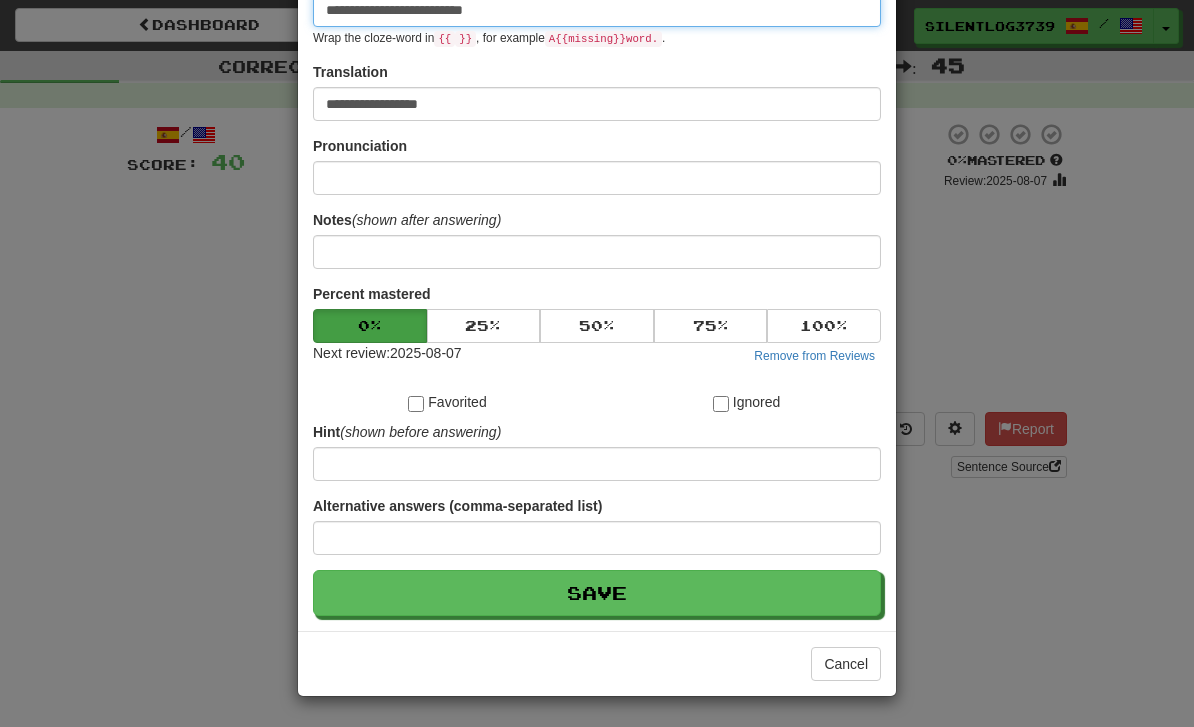 scroll, scrollTop: 170, scrollLeft: 0, axis: vertical 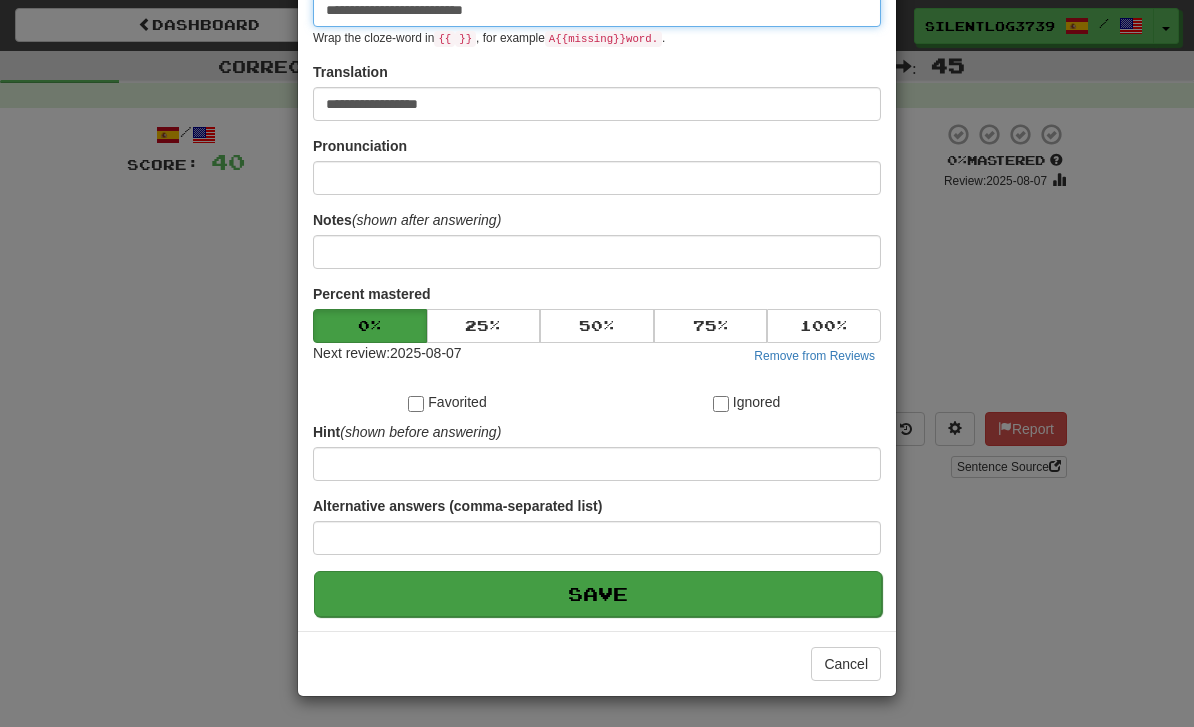 type on "**********" 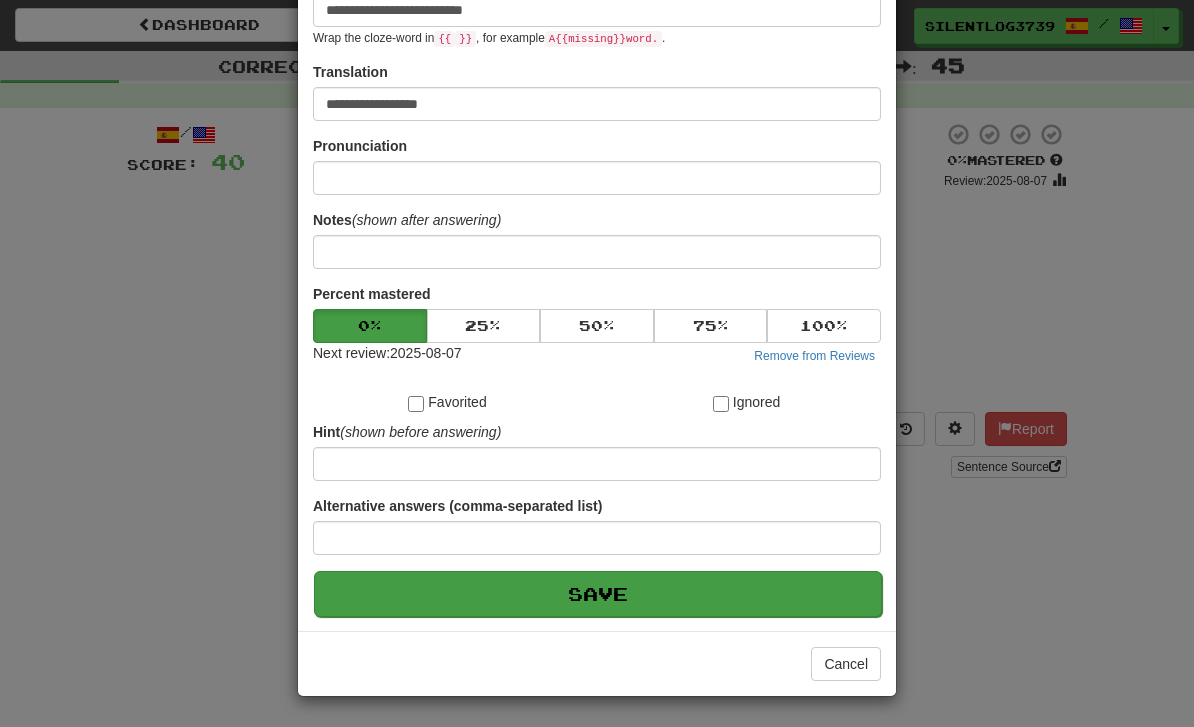 click on "Save" at bounding box center [598, 594] 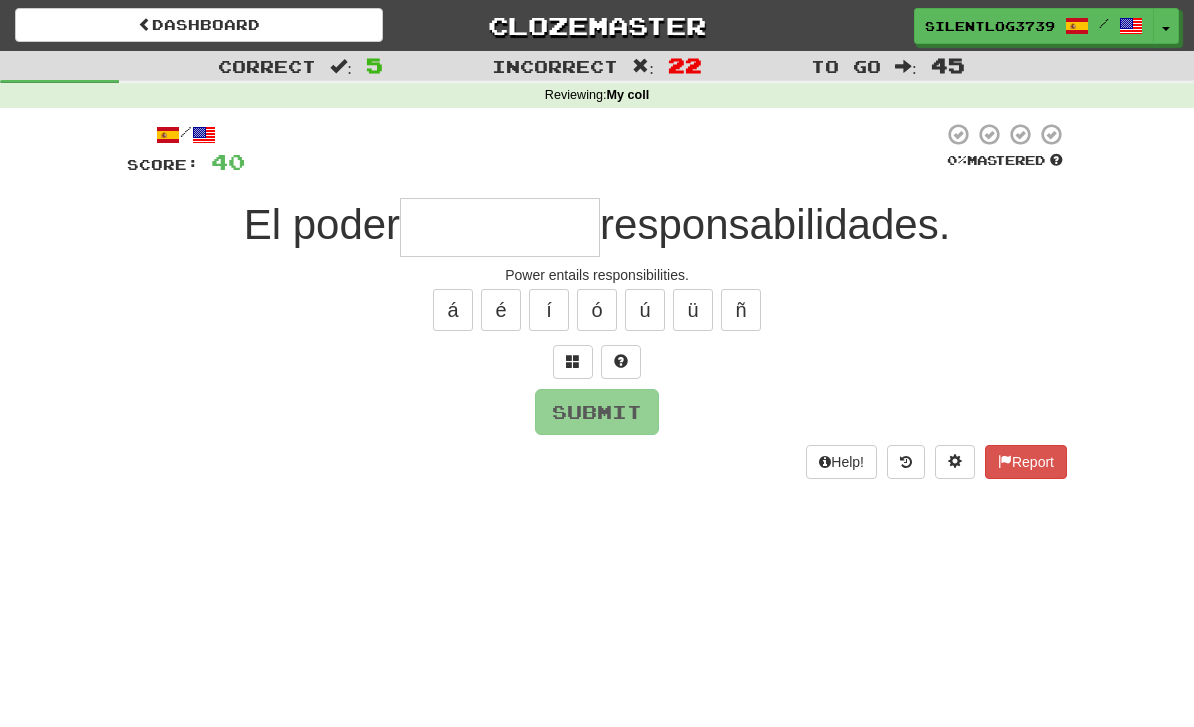 type on "********" 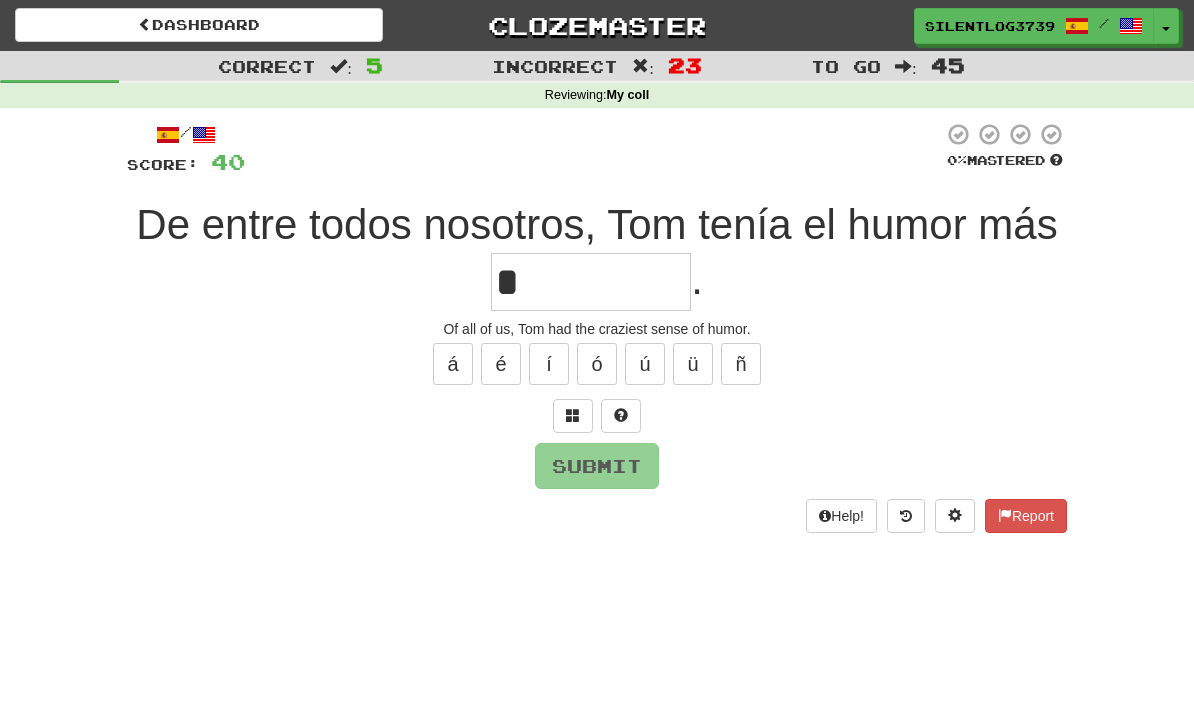 type on "**********" 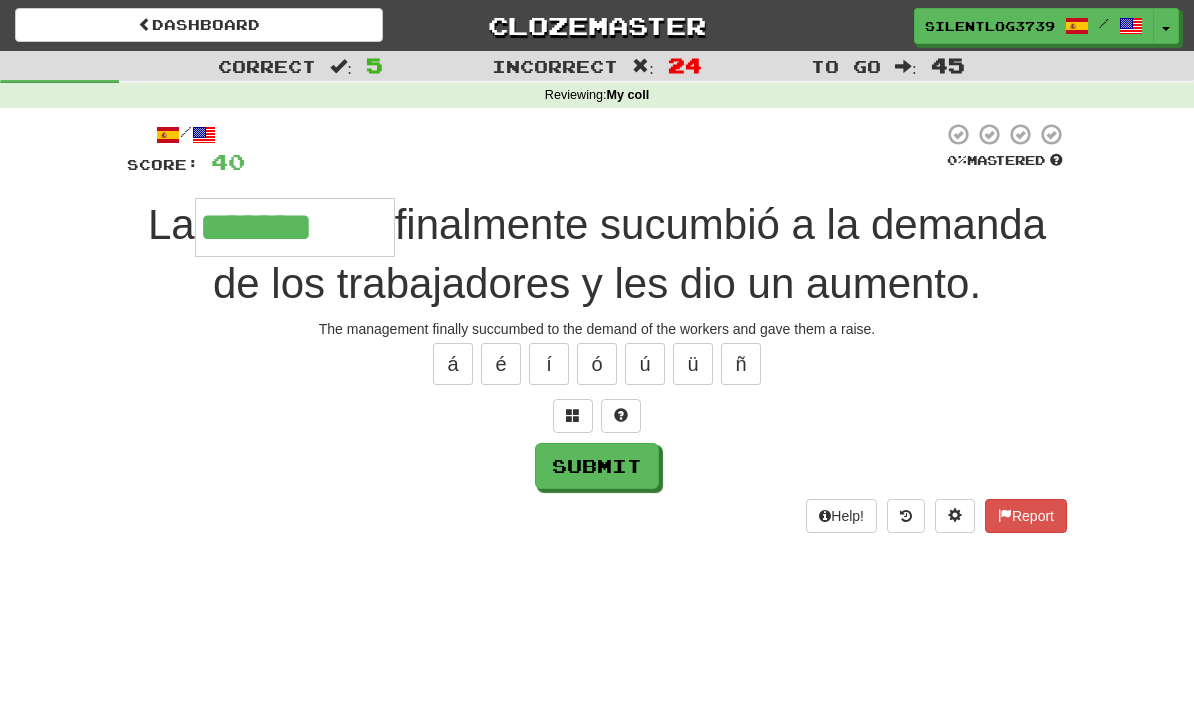 type on "*******" 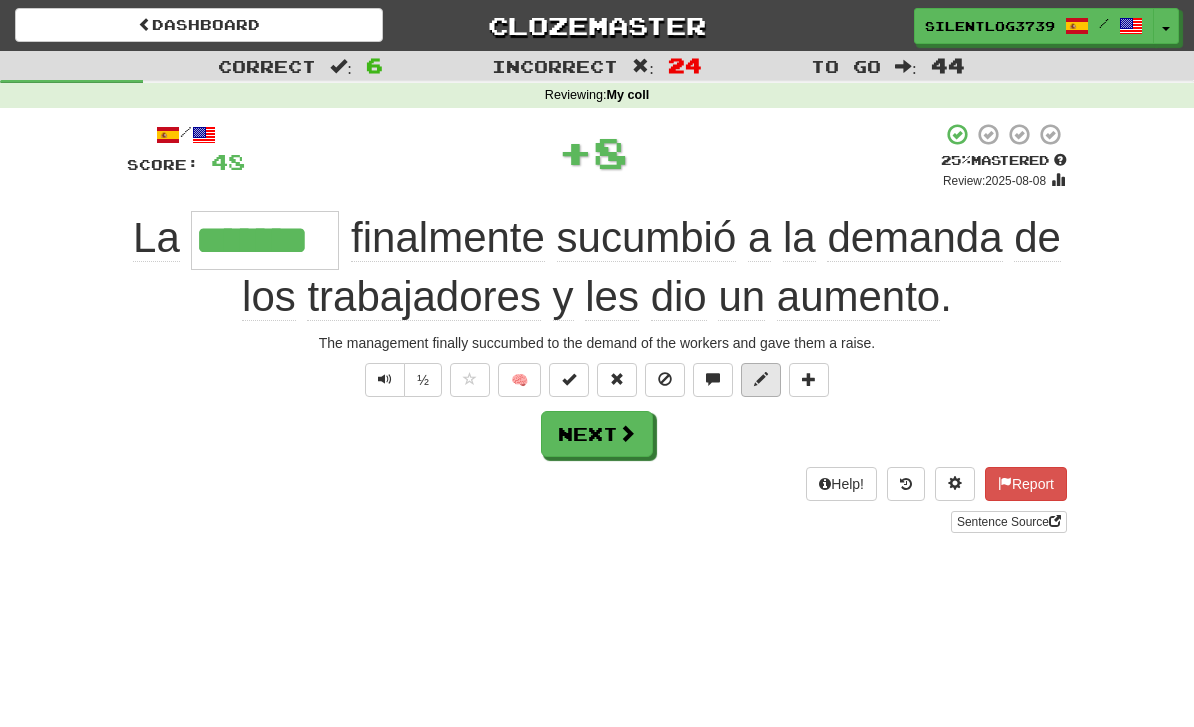 click at bounding box center [761, 379] 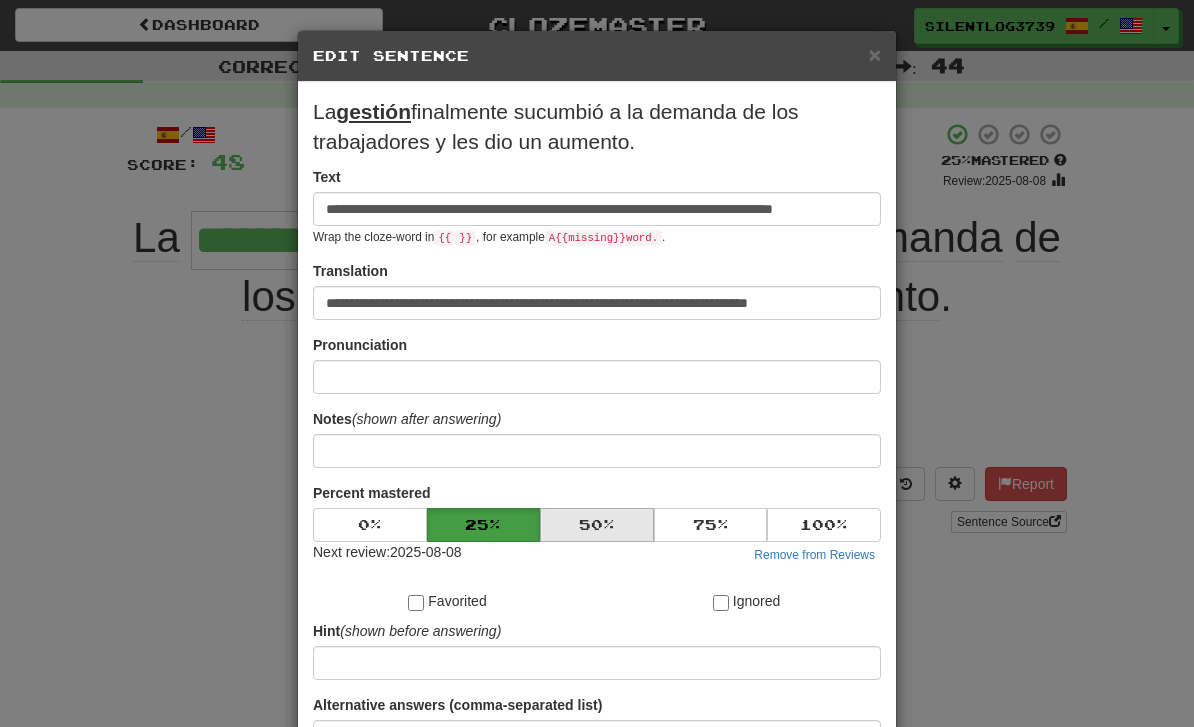 click on "50 %" at bounding box center (597, 525) 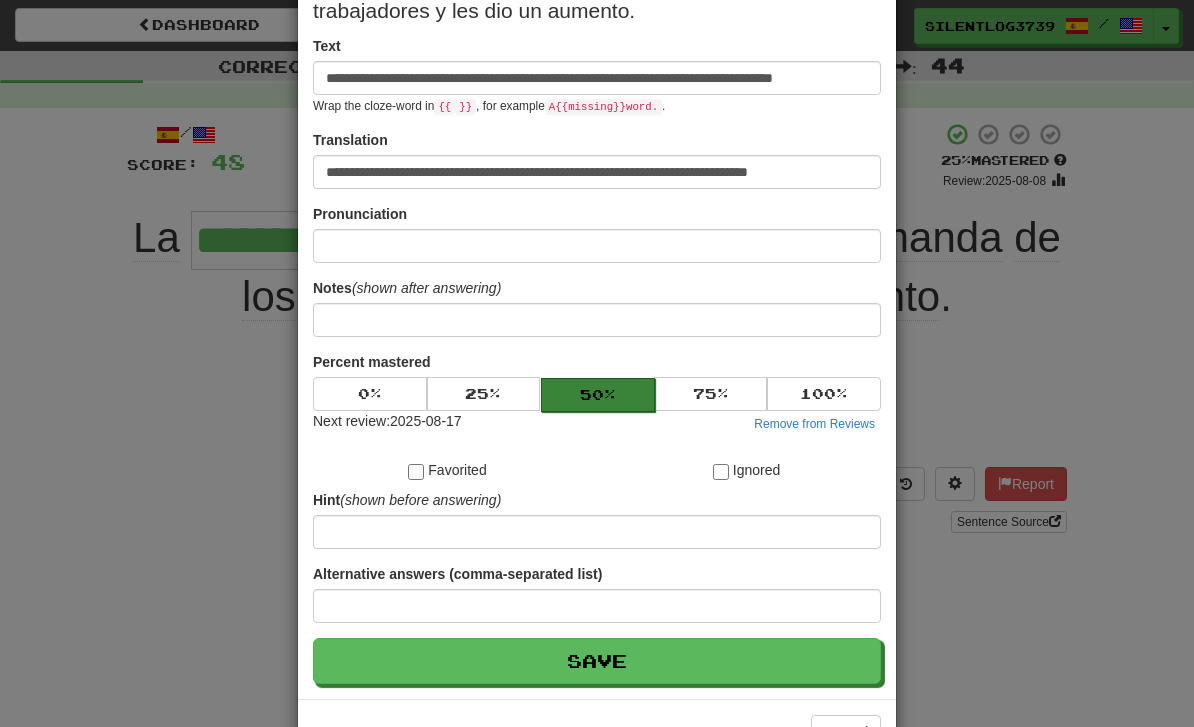 scroll, scrollTop: 126, scrollLeft: 0, axis: vertical 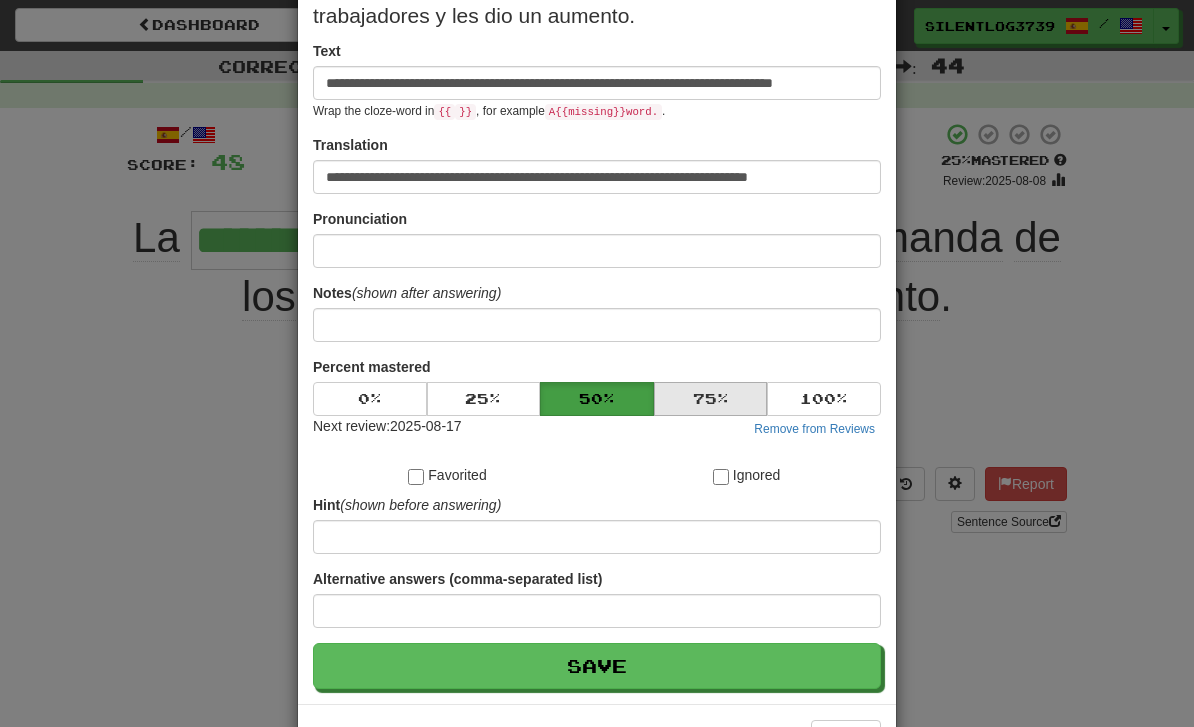 click on "75 %" at bounding box center (711, 399) 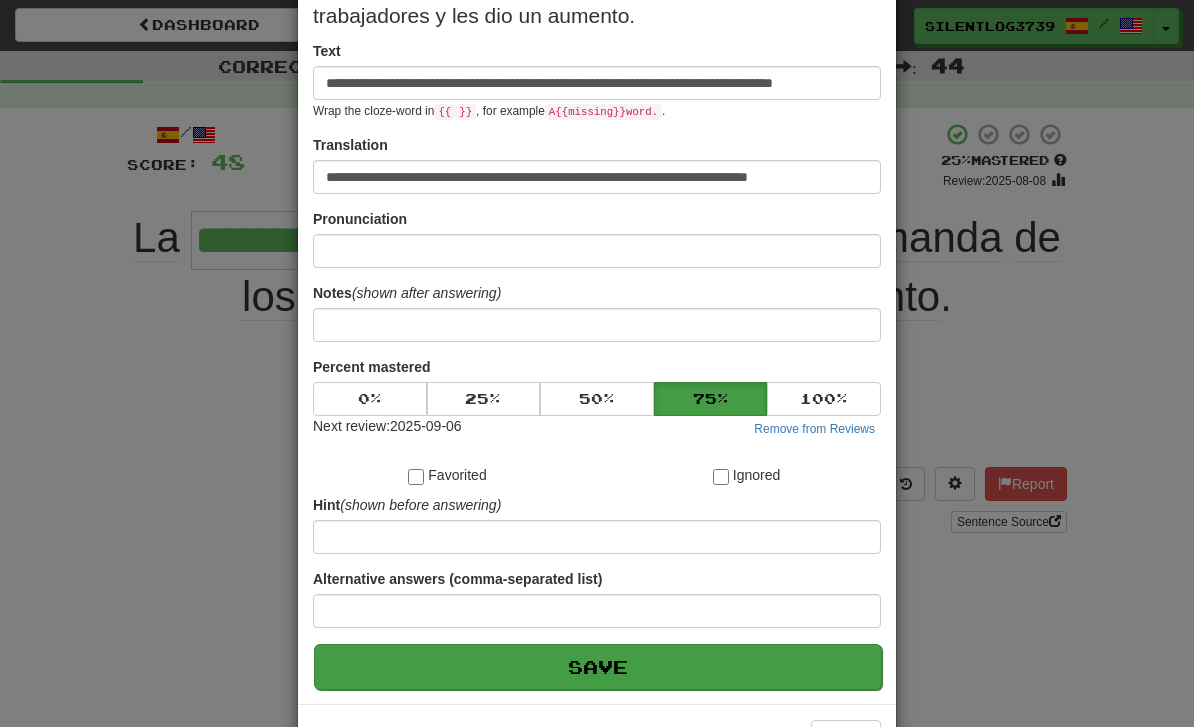 click on "Save" at bounding box center (598, 667) 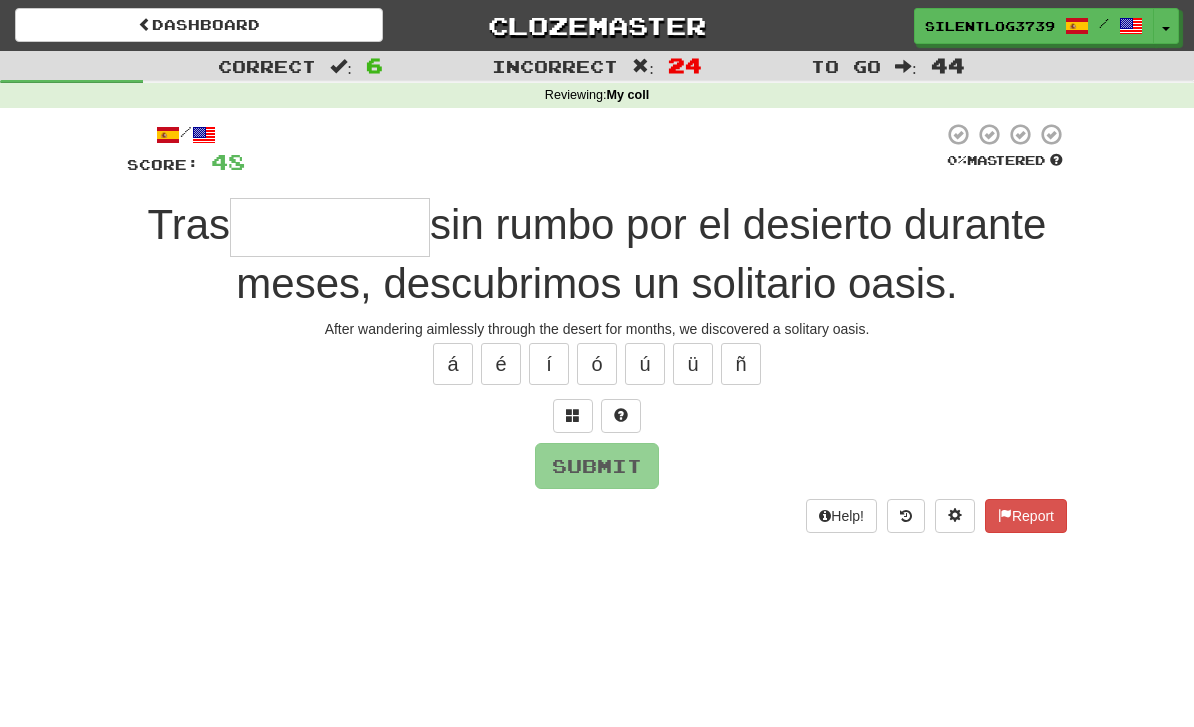 type on "*" 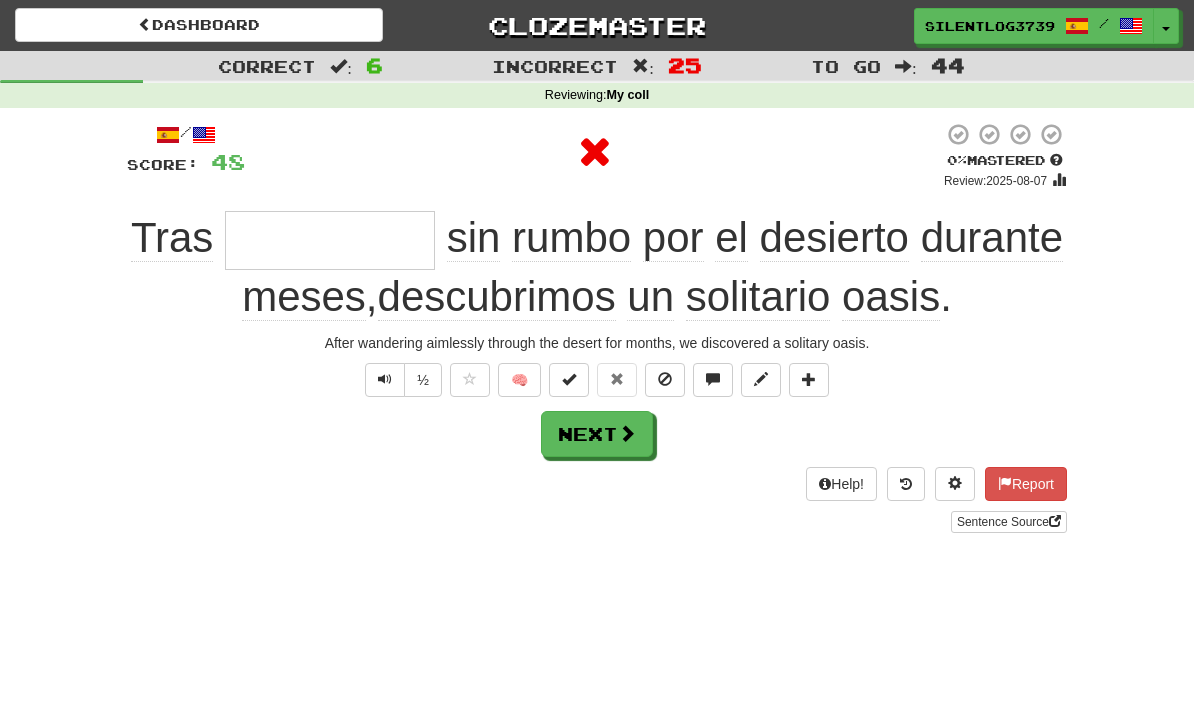 type on "*********" 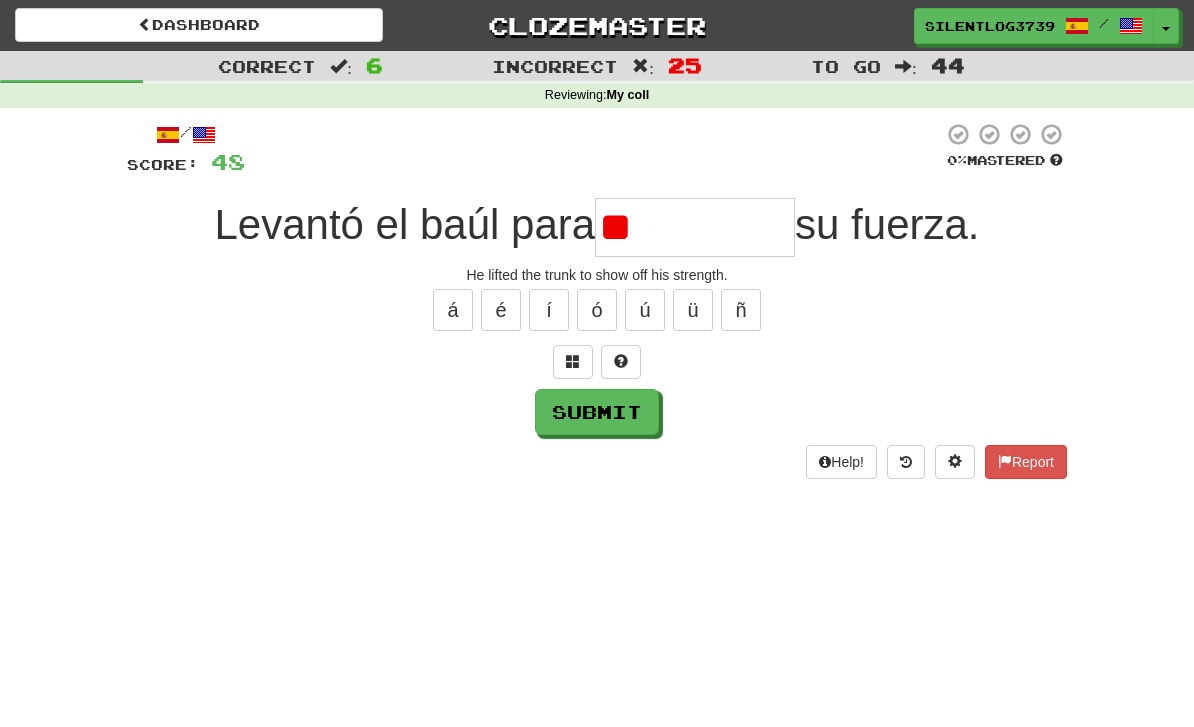 type on "*" 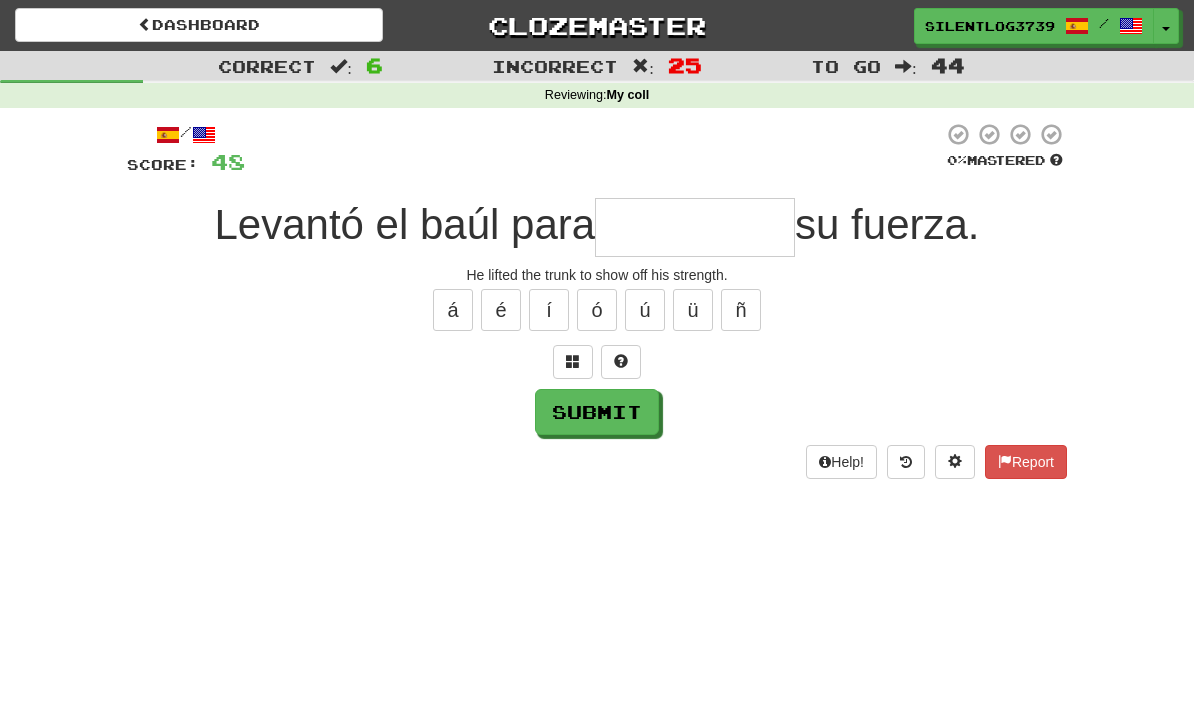 type on "********" 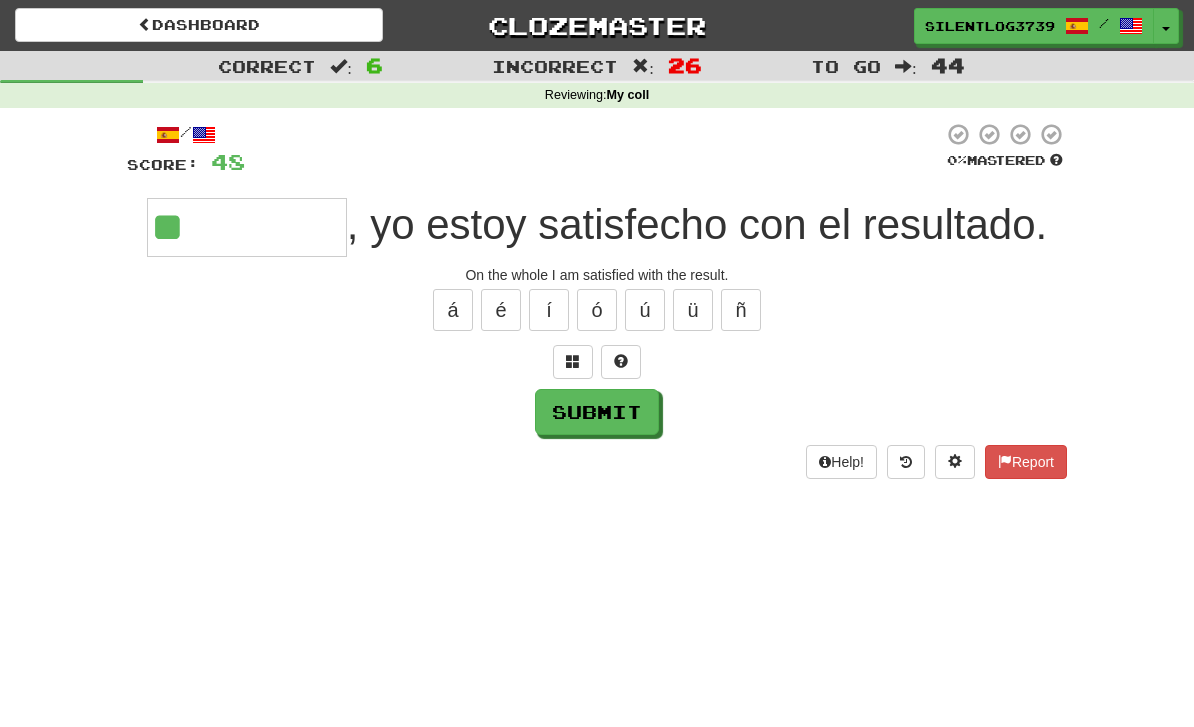 type on "**********" 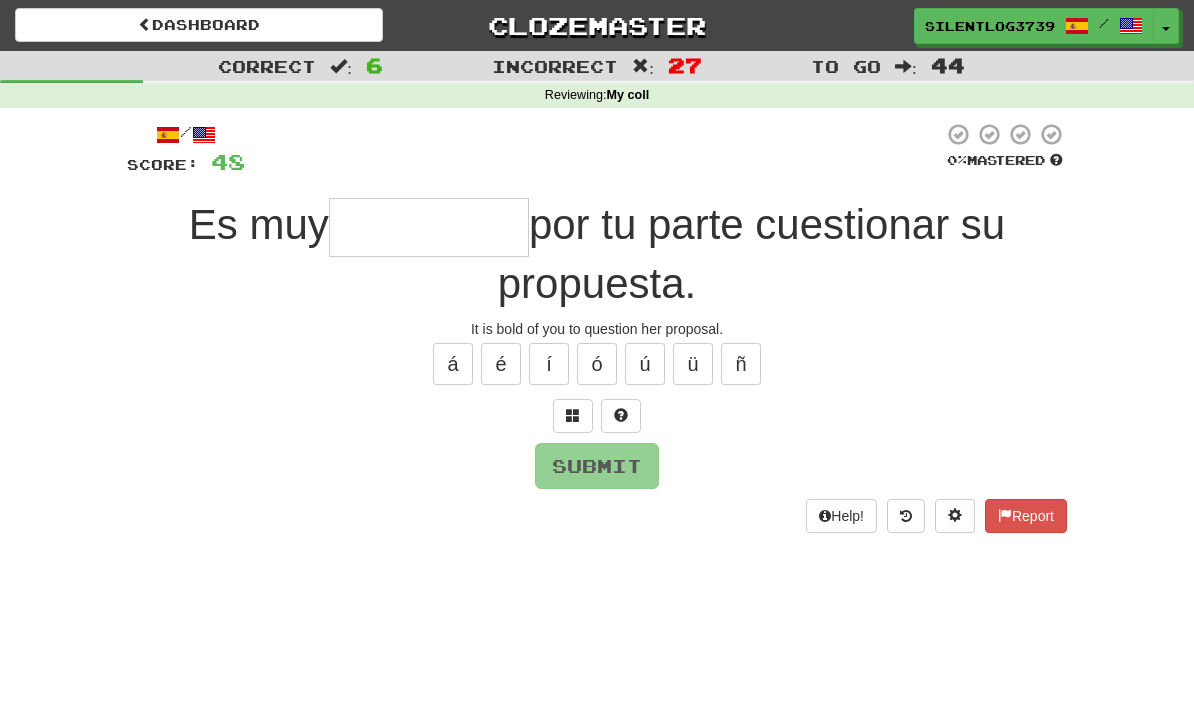 type on "*" 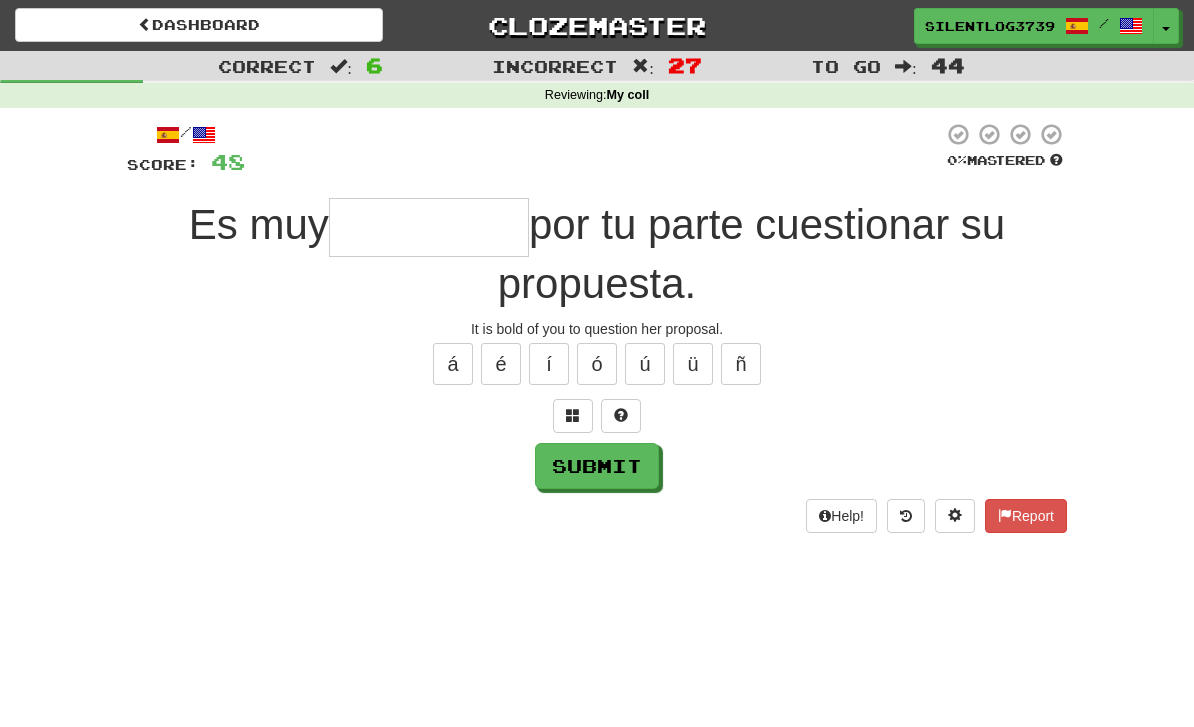 type on "*" 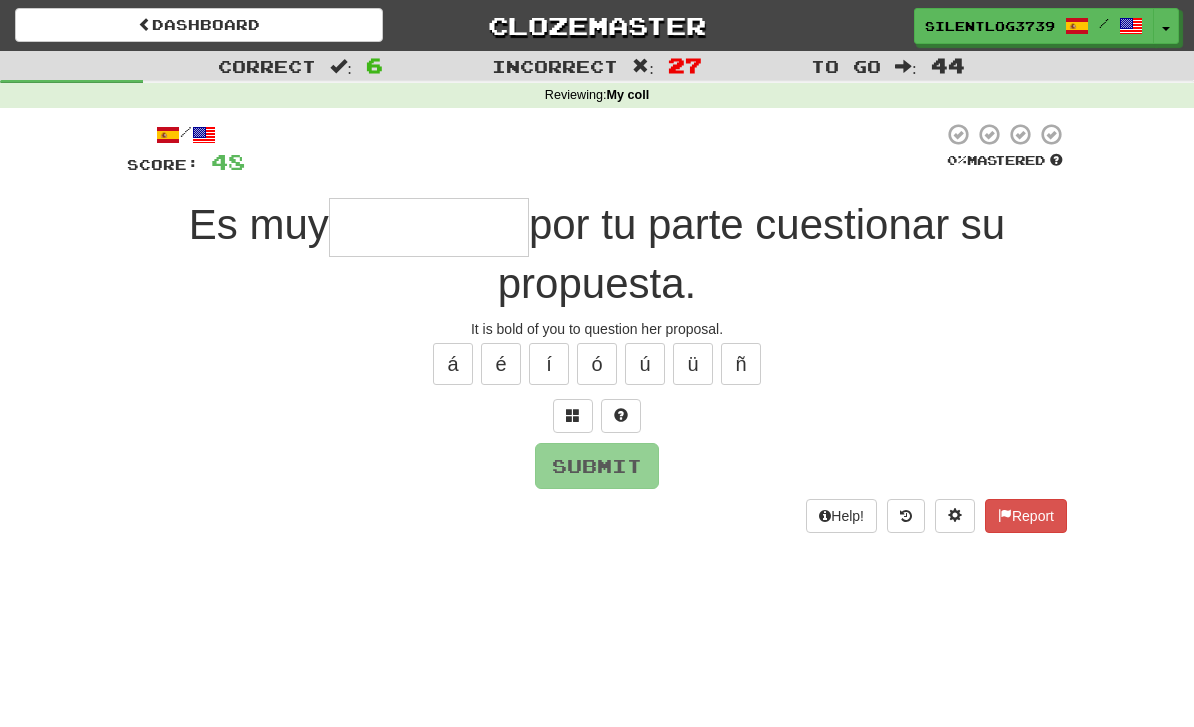 type on "********" 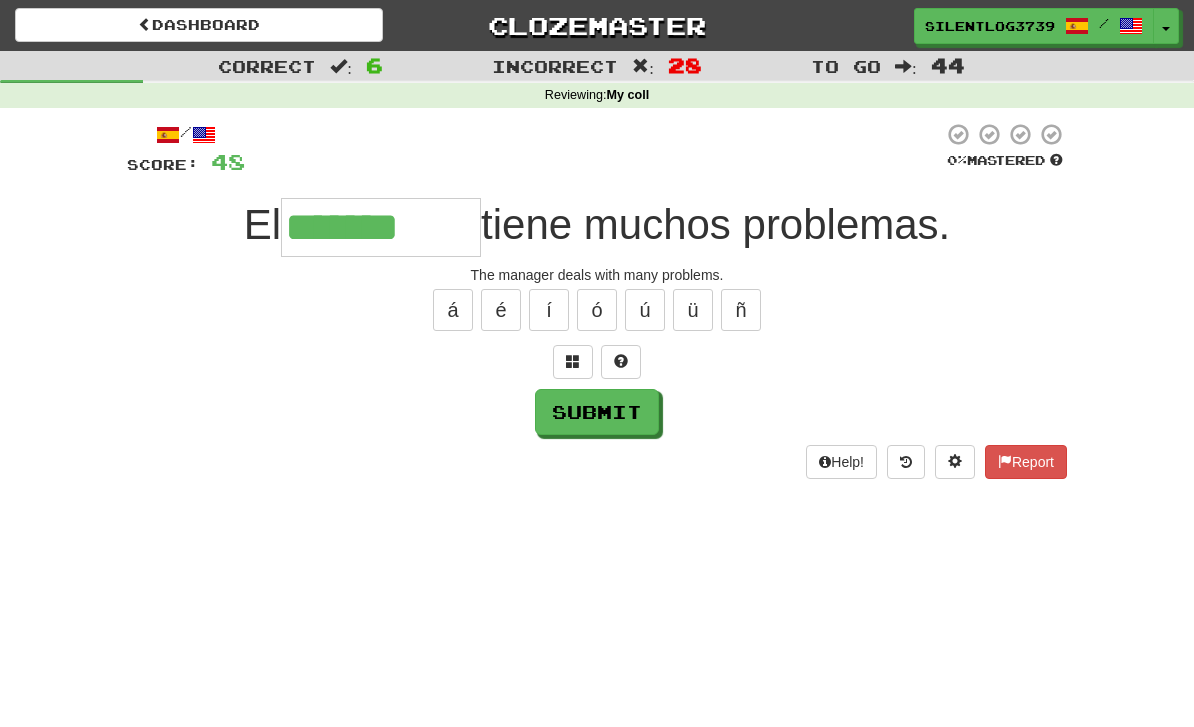 type on "*******" 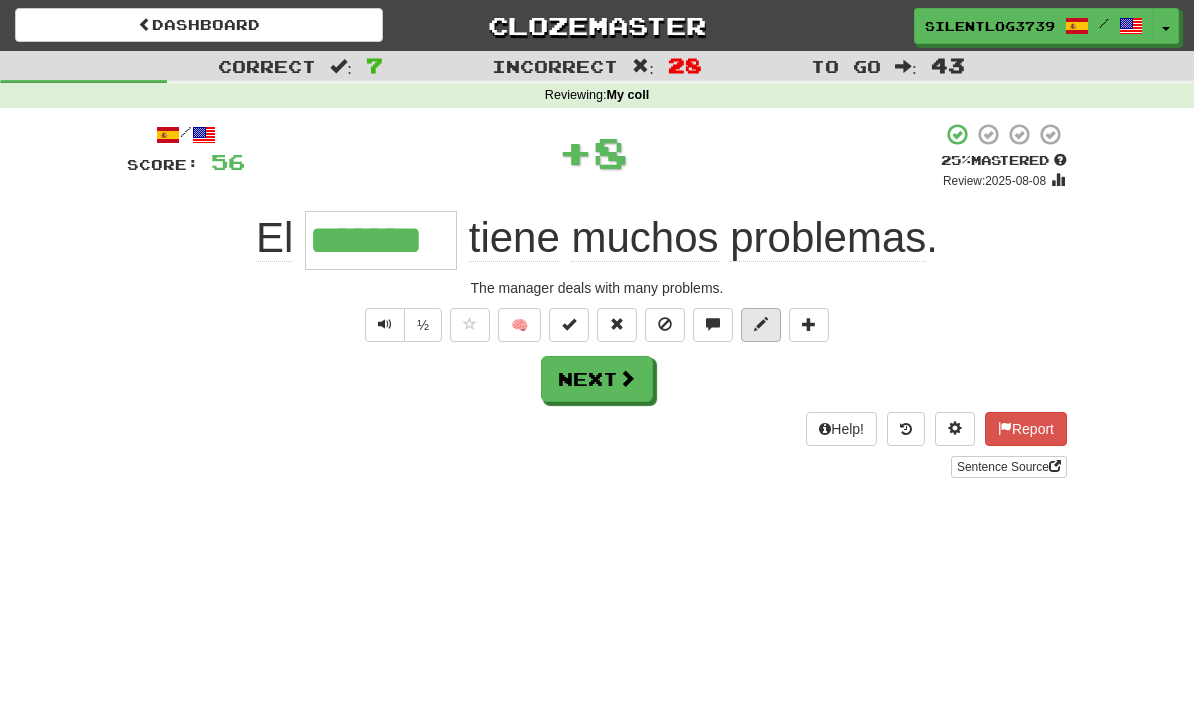 click at bounding box center [761, 324] 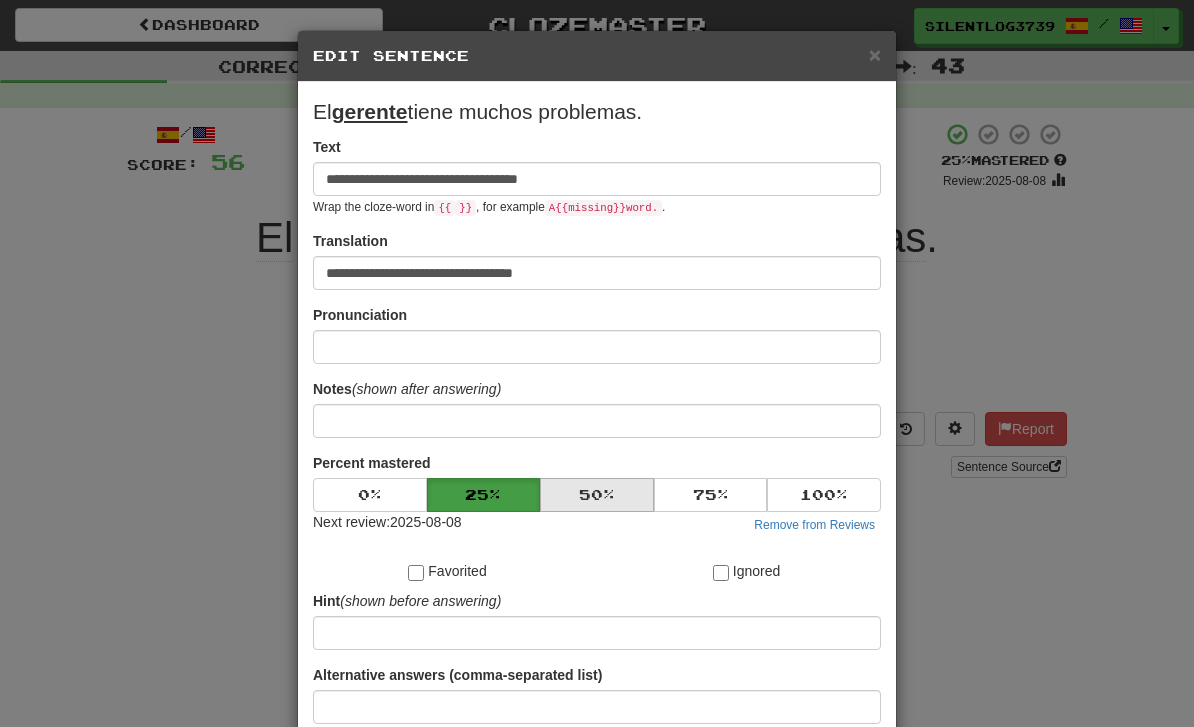 click on "50 %" at bounding box center (597, 495) 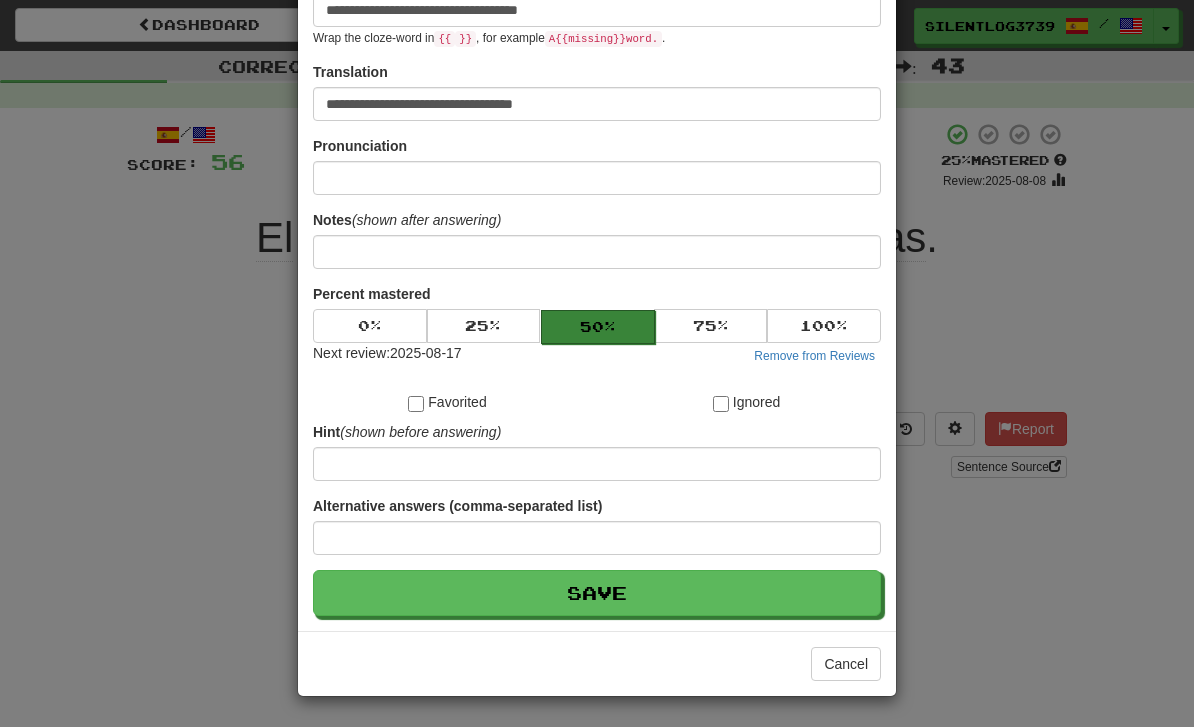 scroll, scrollTop: 170, scrollLeft: 0, axis: vertical 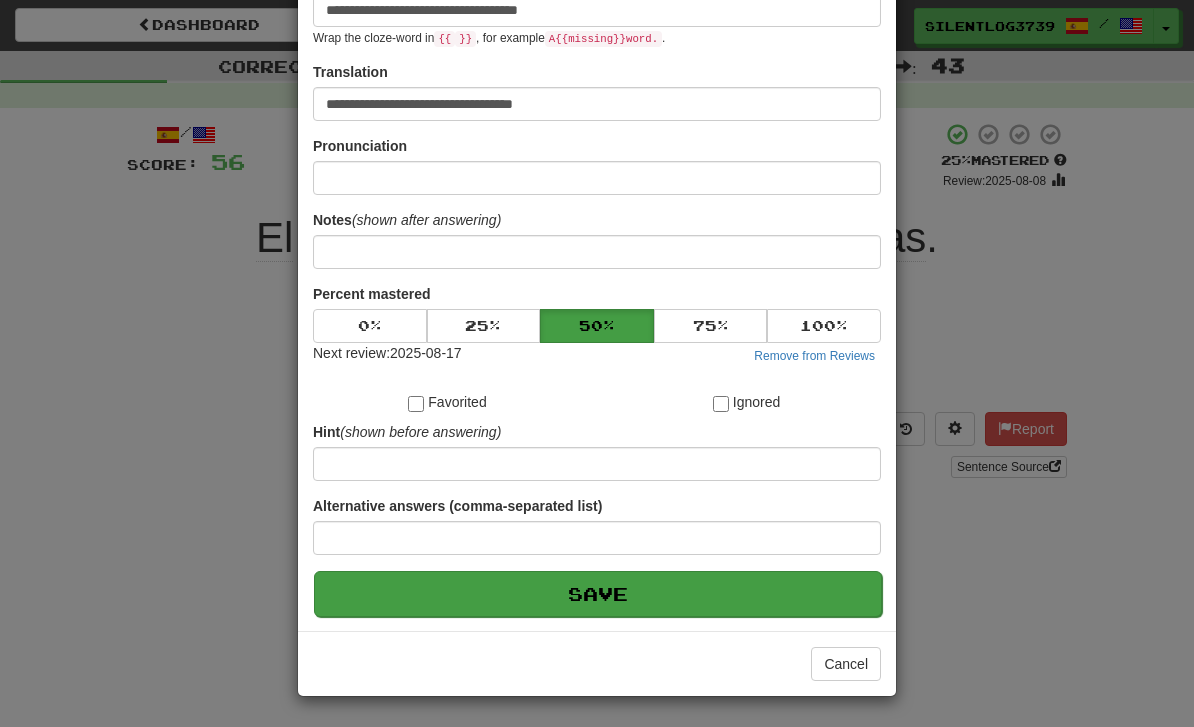 click on "Save" at bounding box center (598, 594) 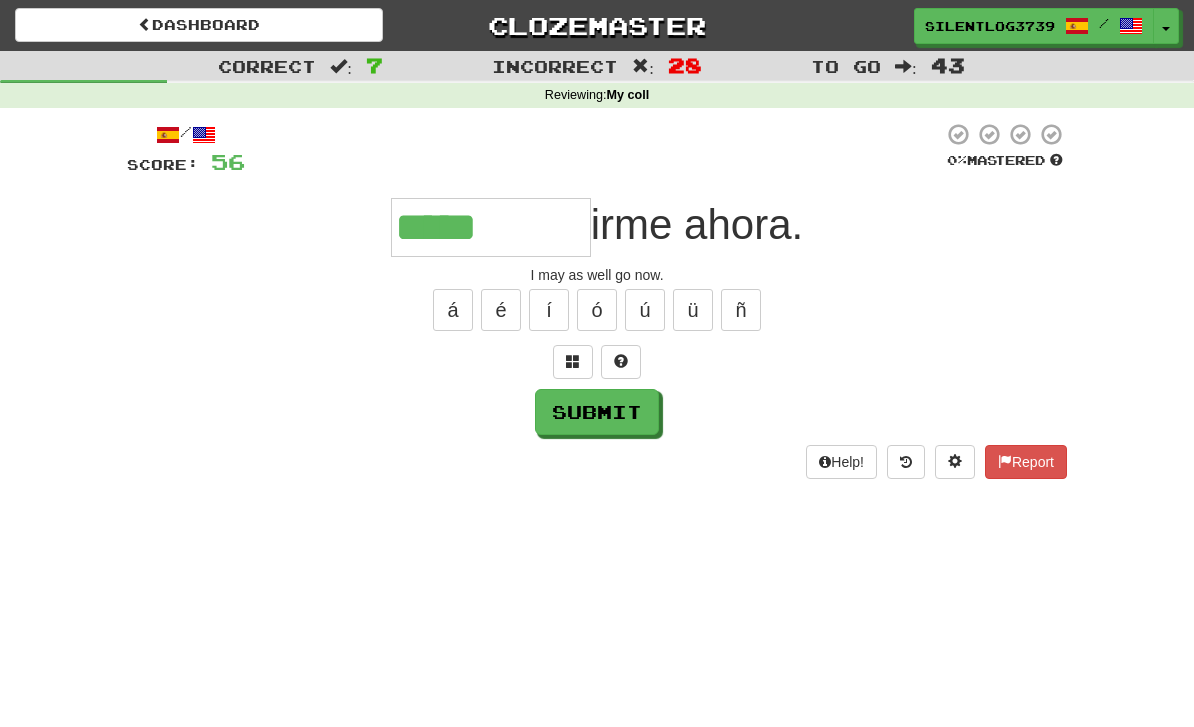 type on "**********" 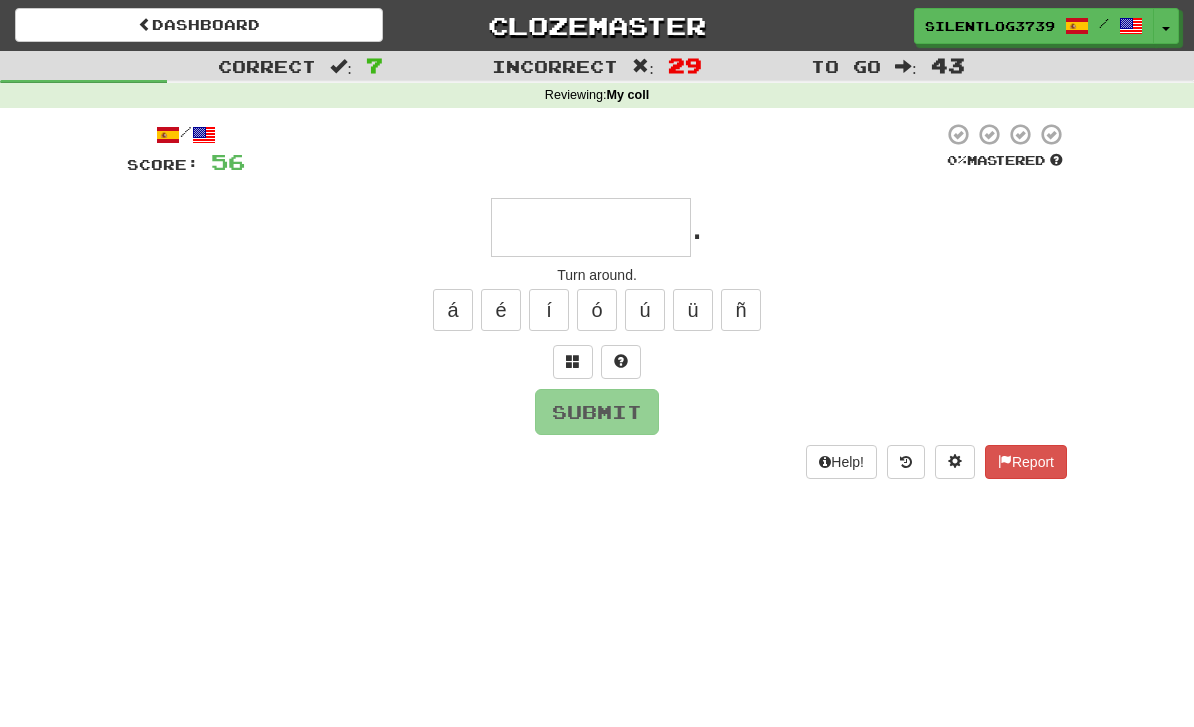 type on "*" 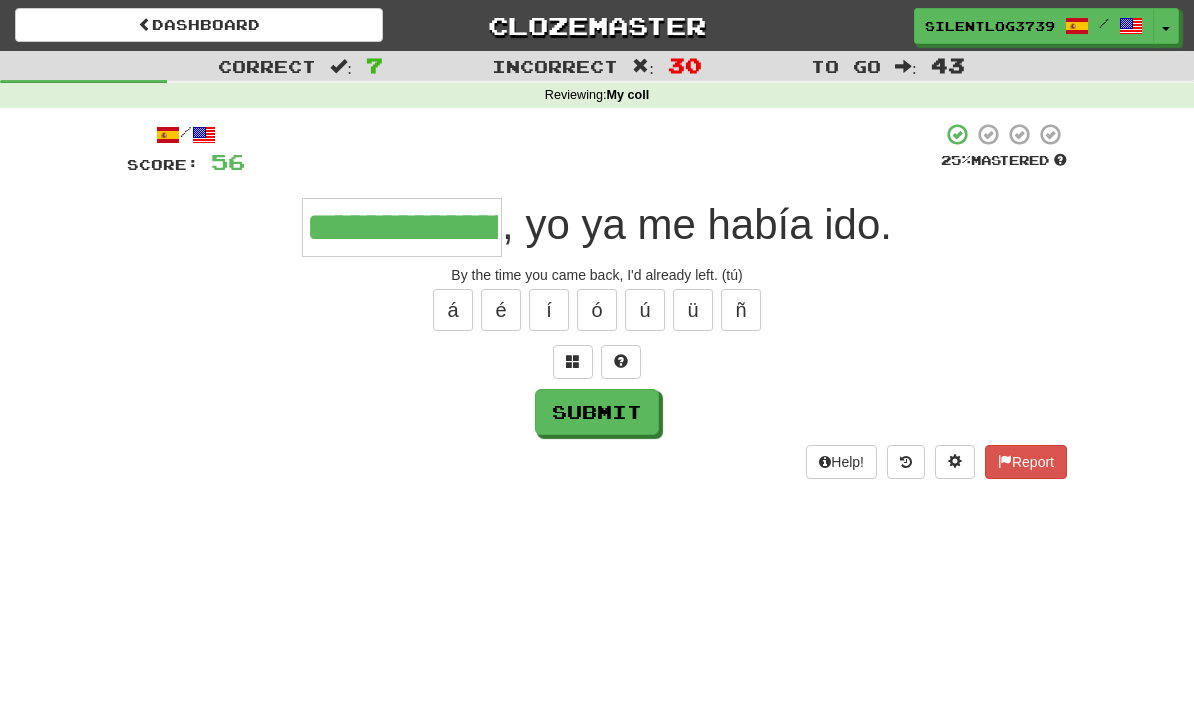 type on "**********" 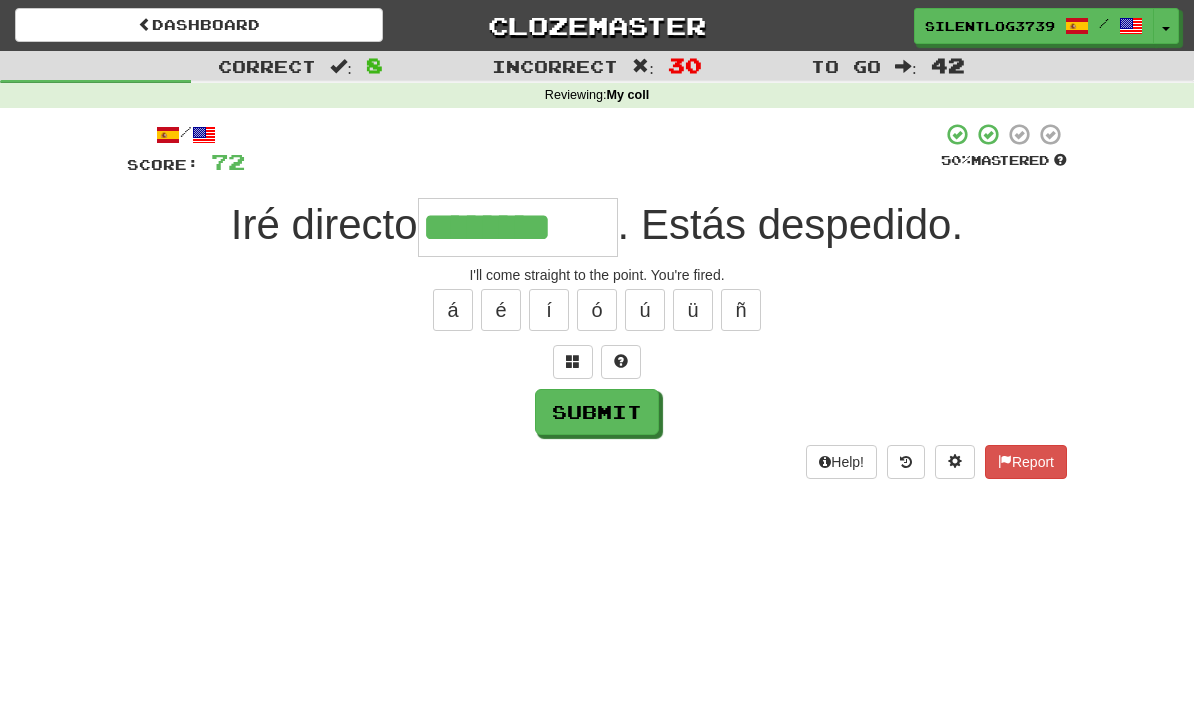 type on "********" 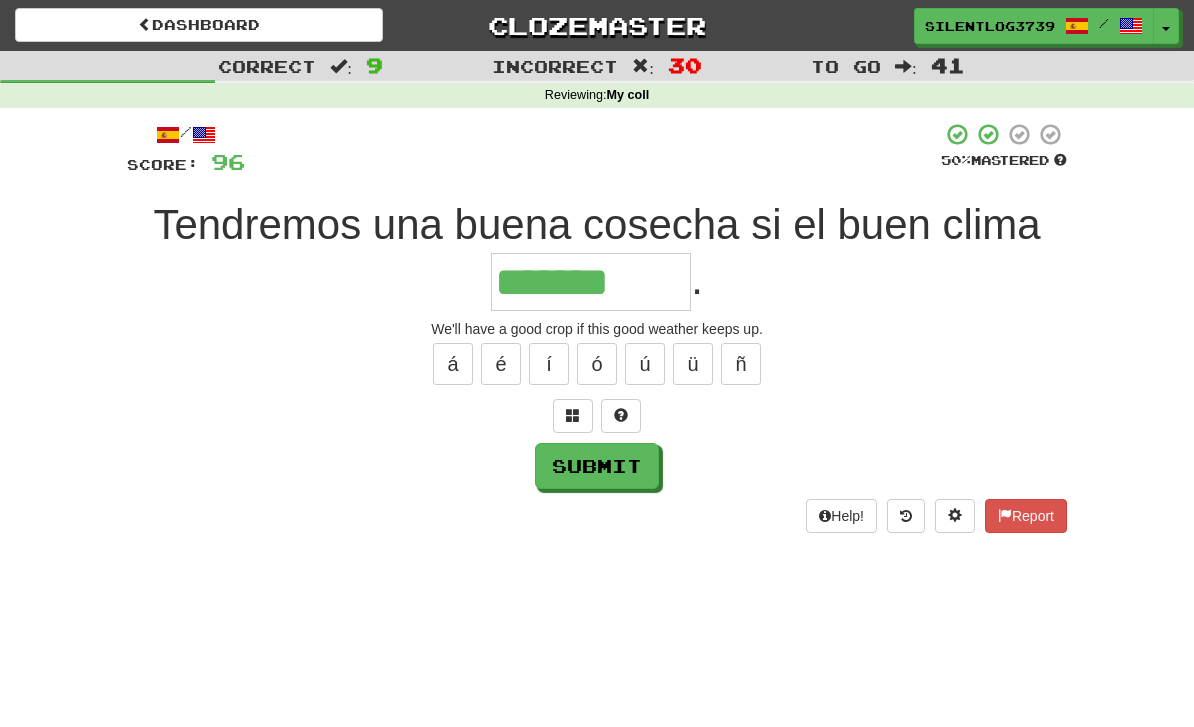 type on "*******" 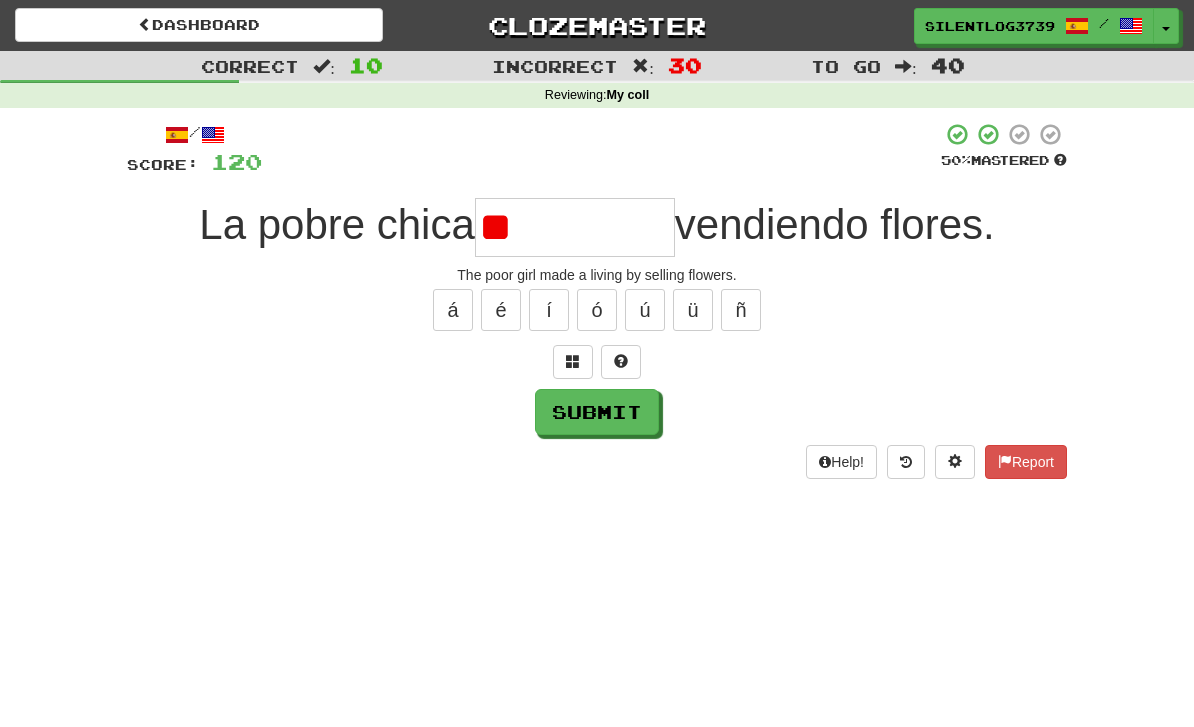 type on "*" 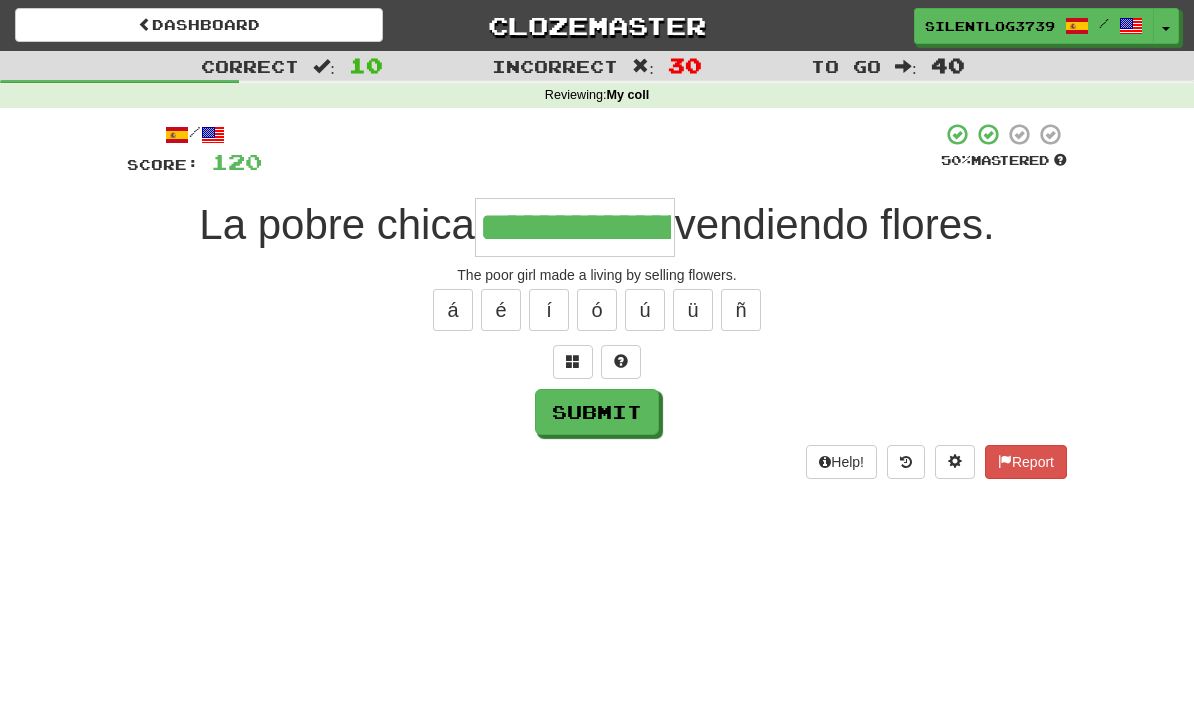 type on "**********" 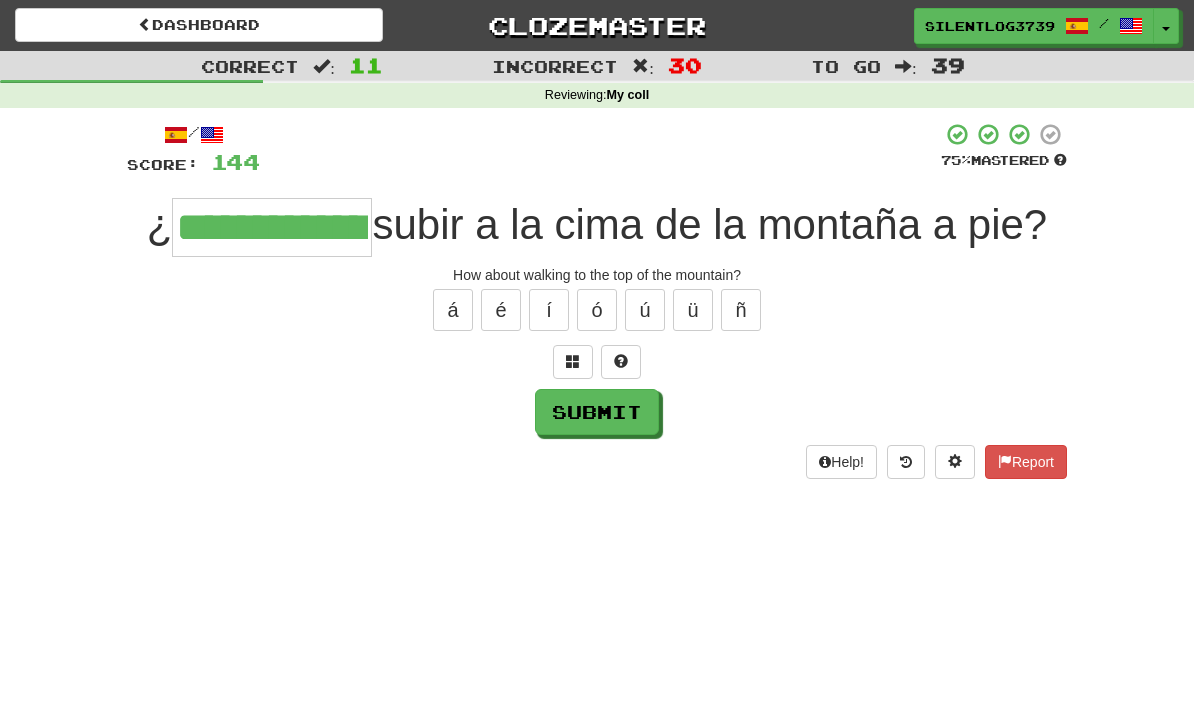 type on "**********" 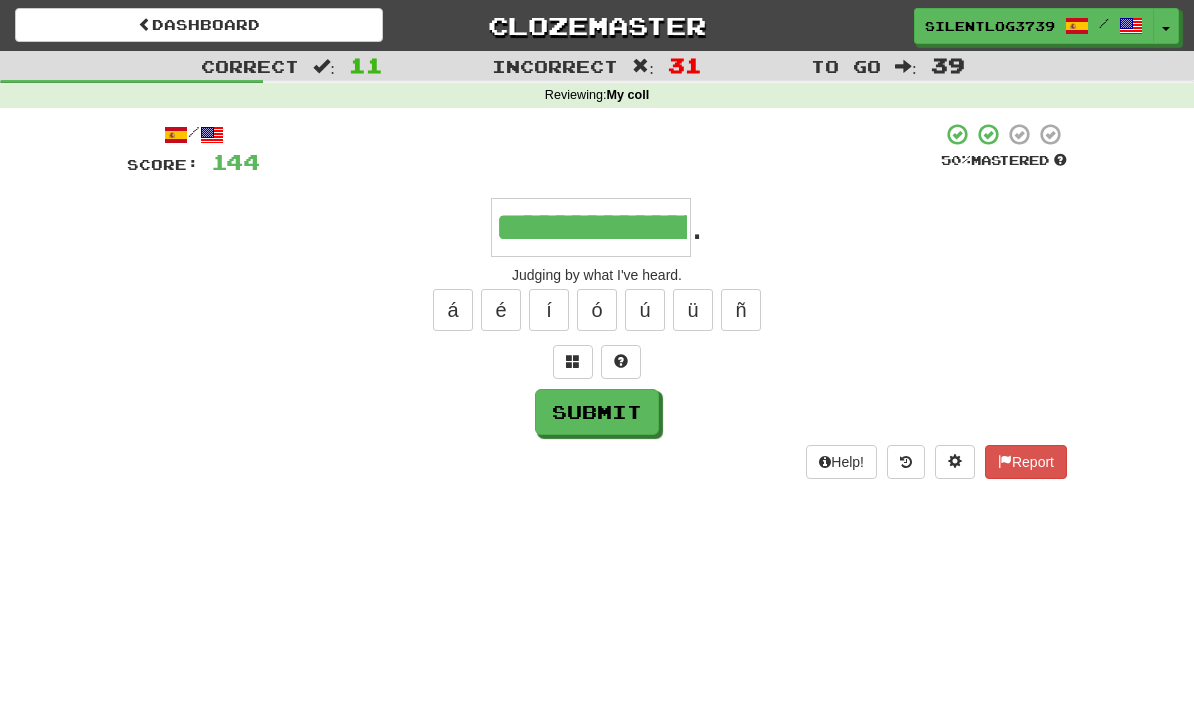 type on "**********" 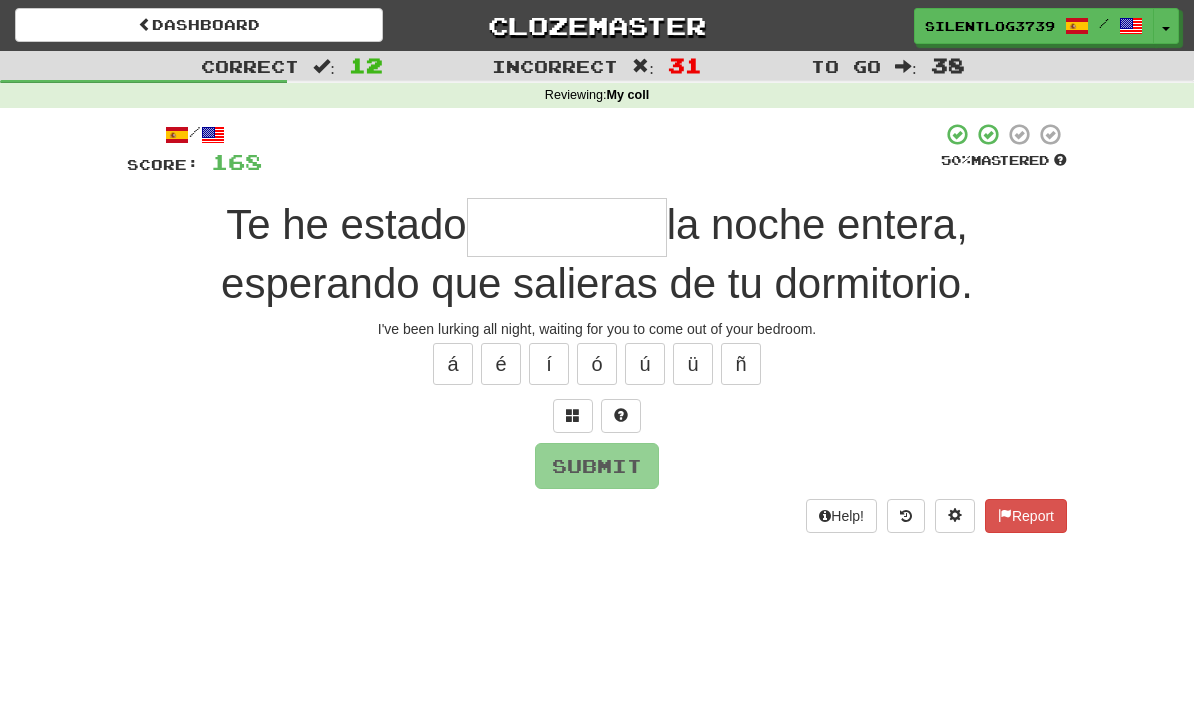 type on "*" 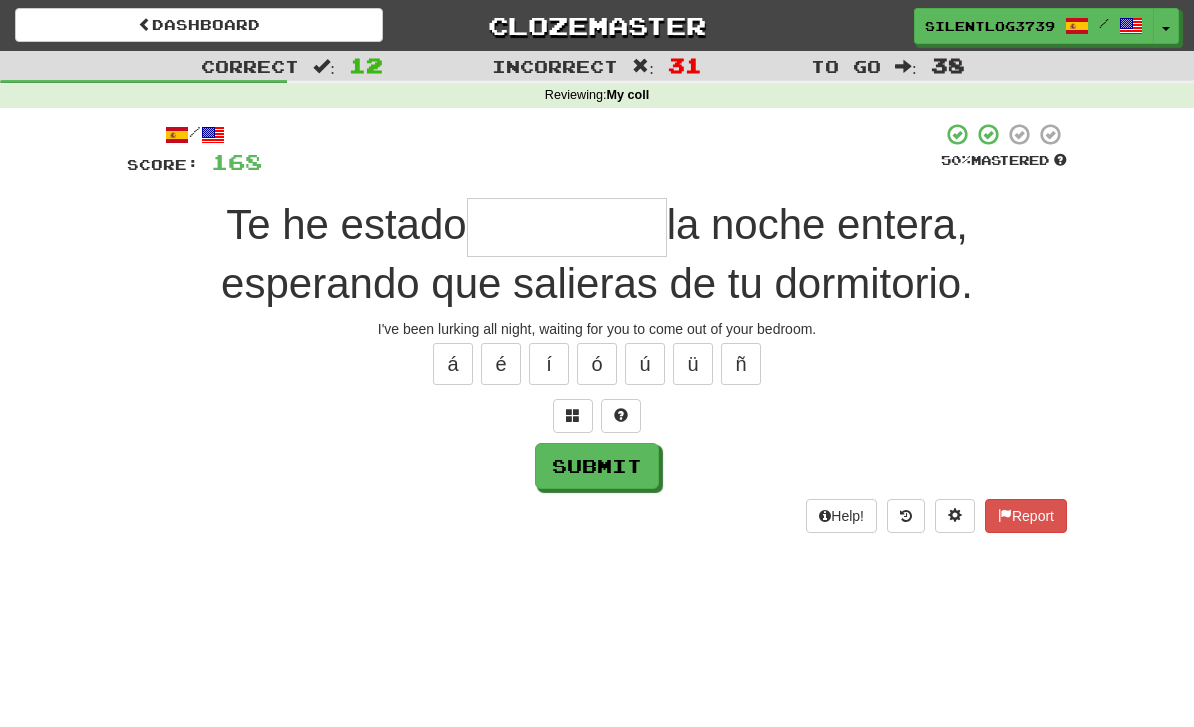 type on "*" 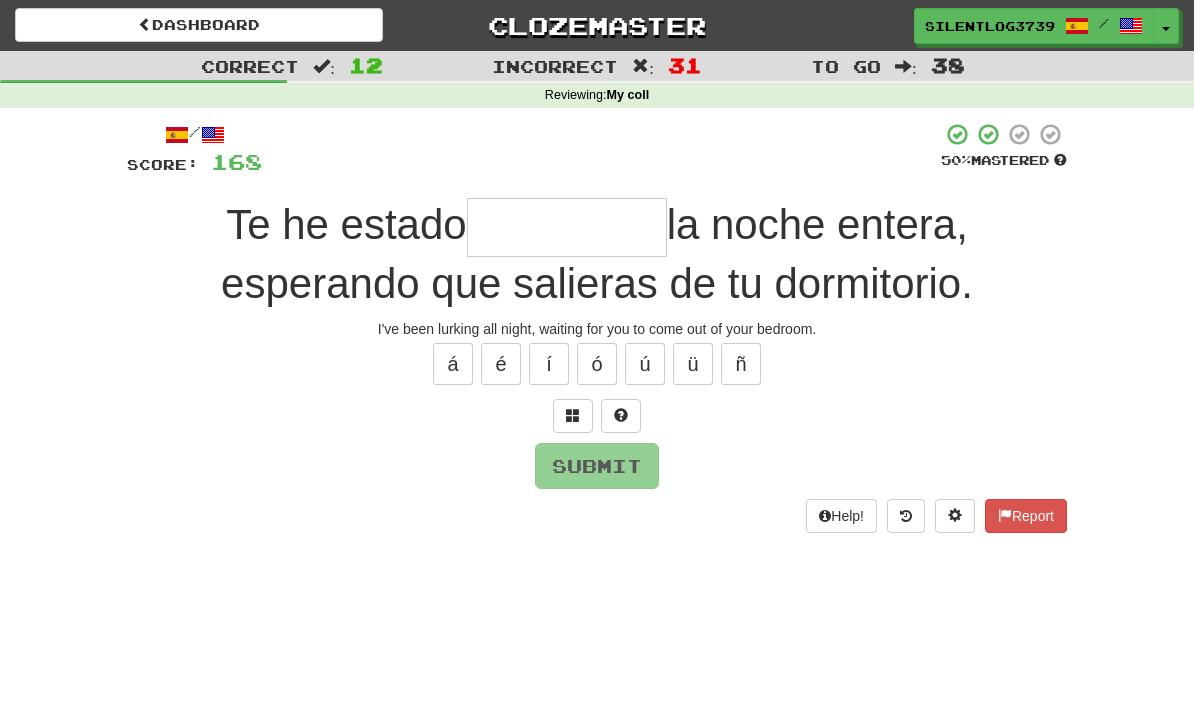 type on "*" 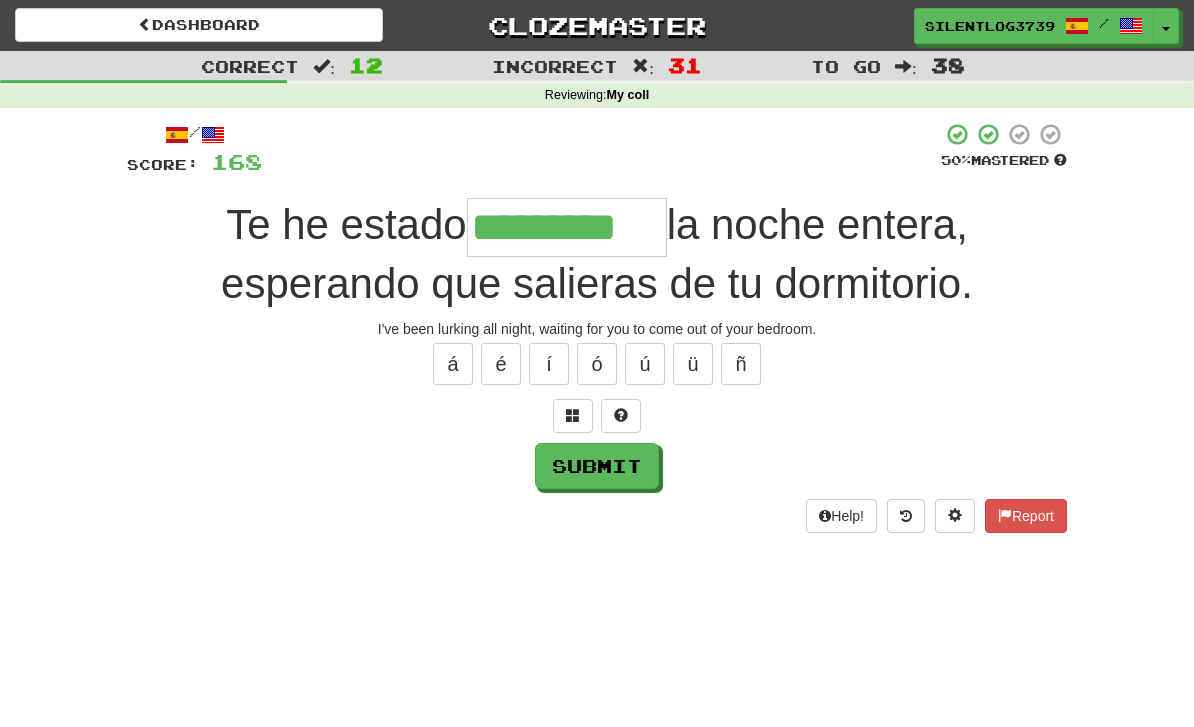 type on "*********" 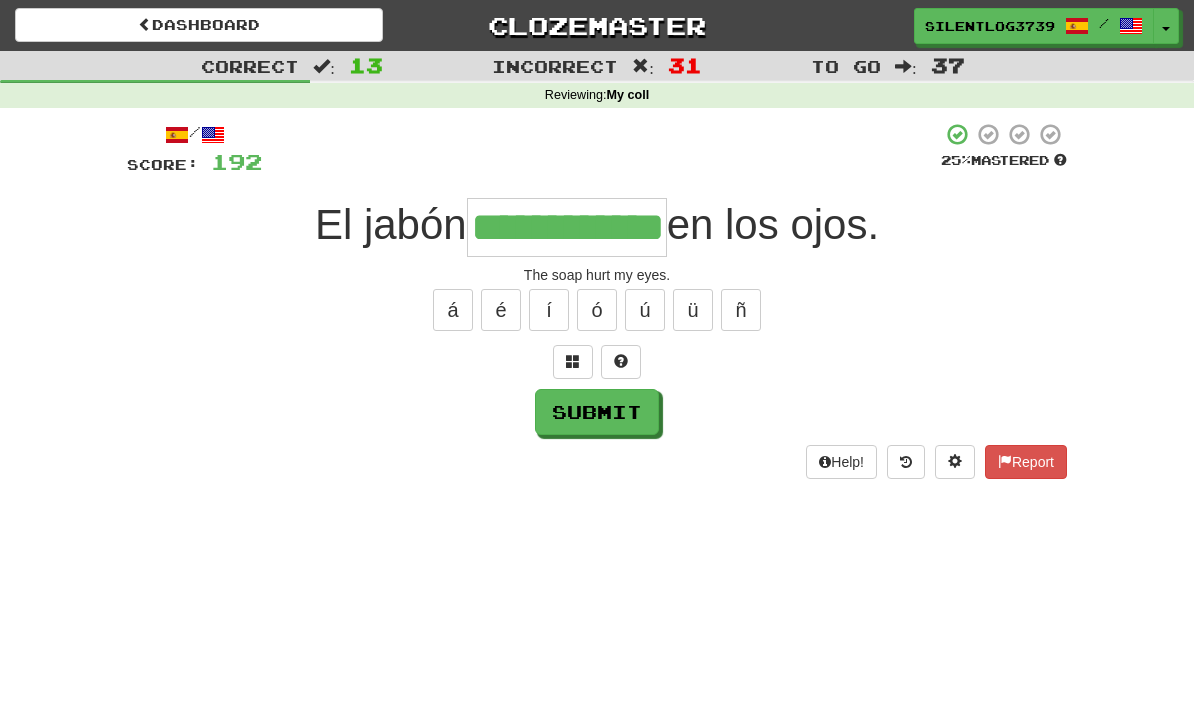 type on "**********" 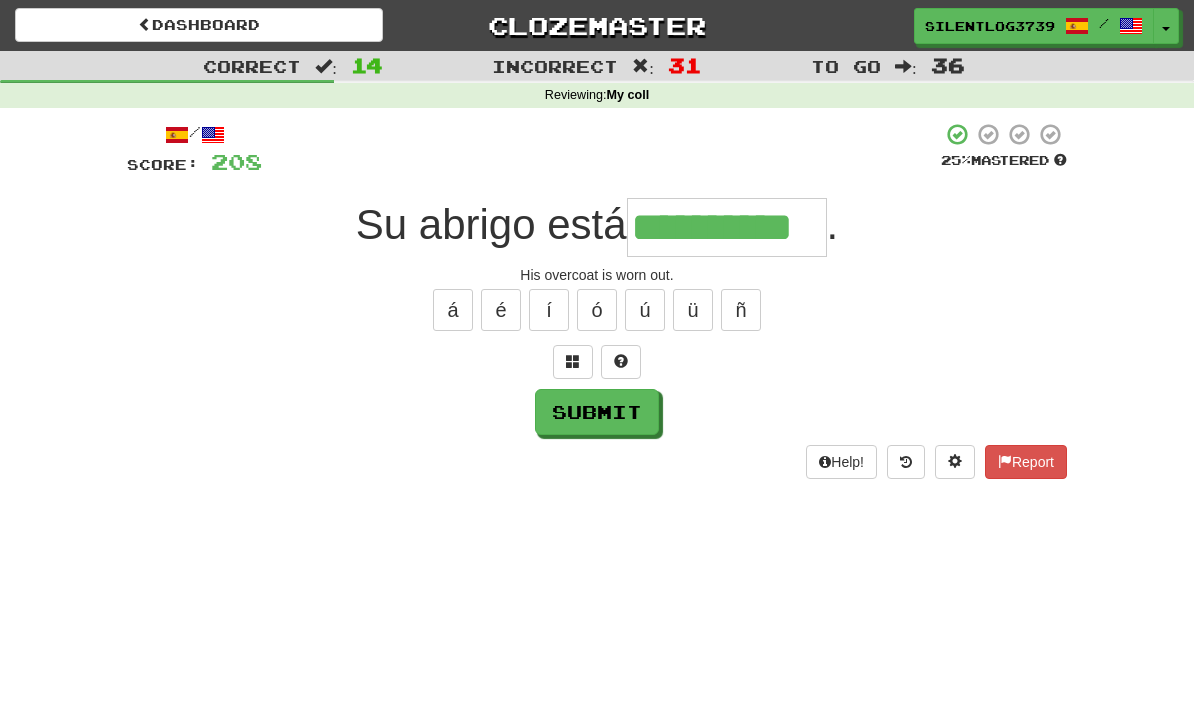 type on "**********" 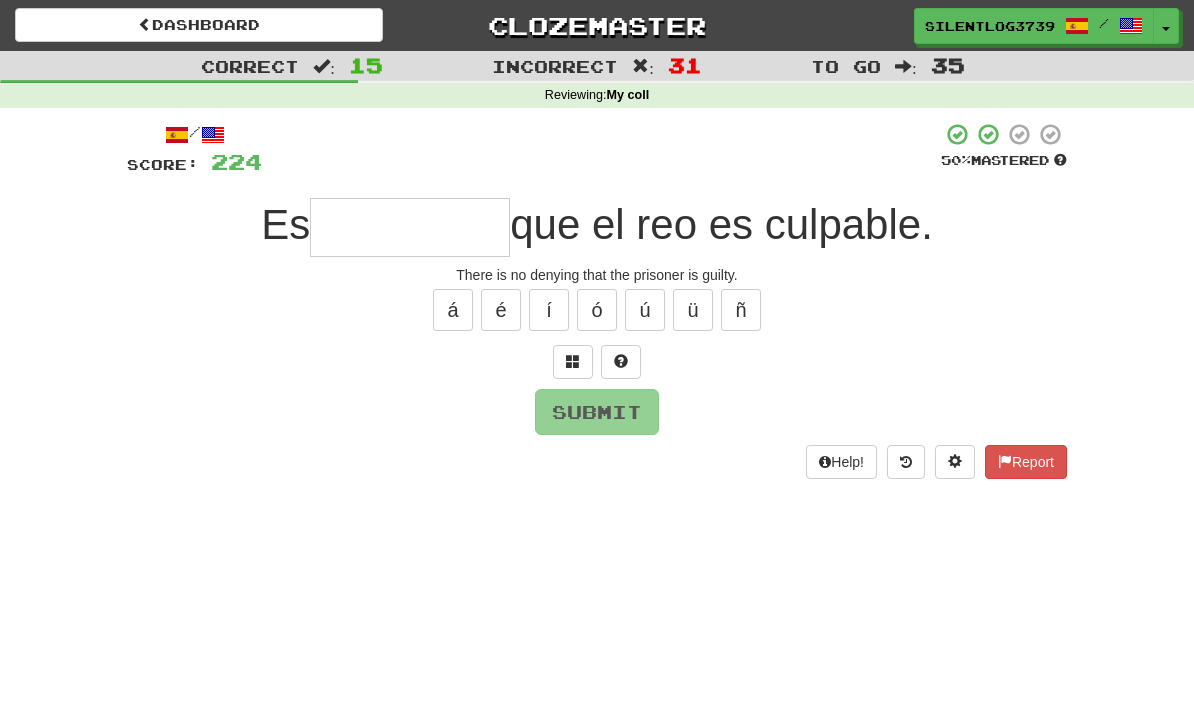 type on "*" 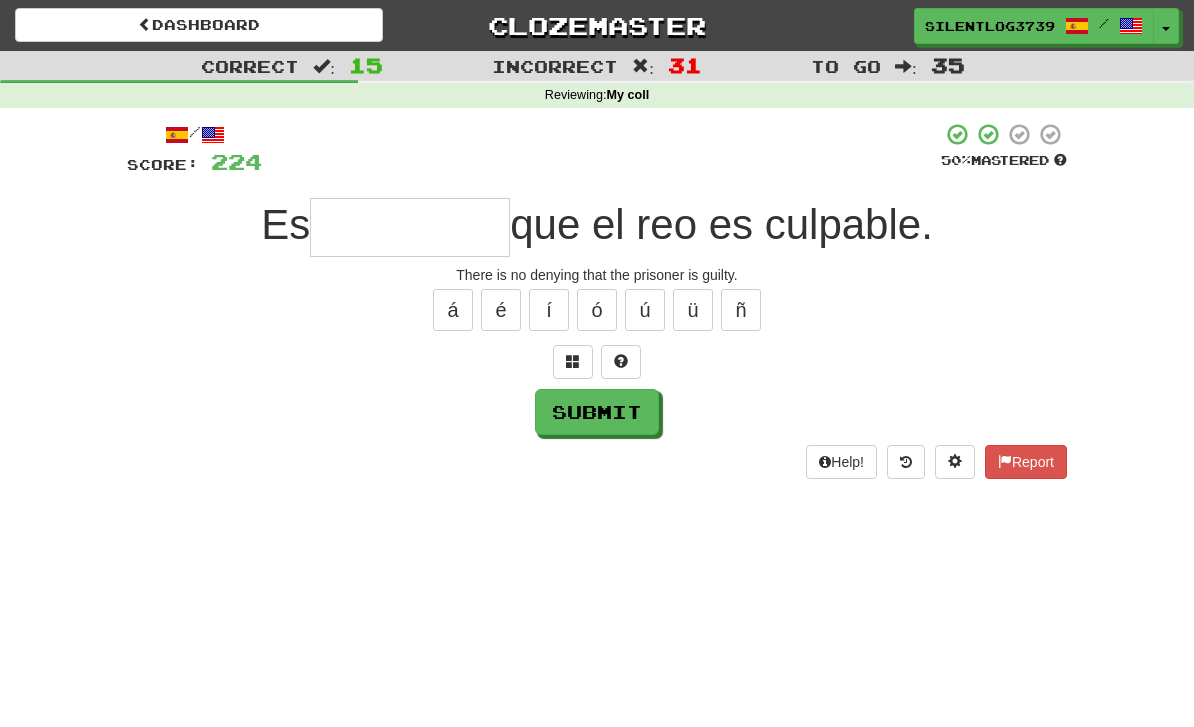 type on "*" 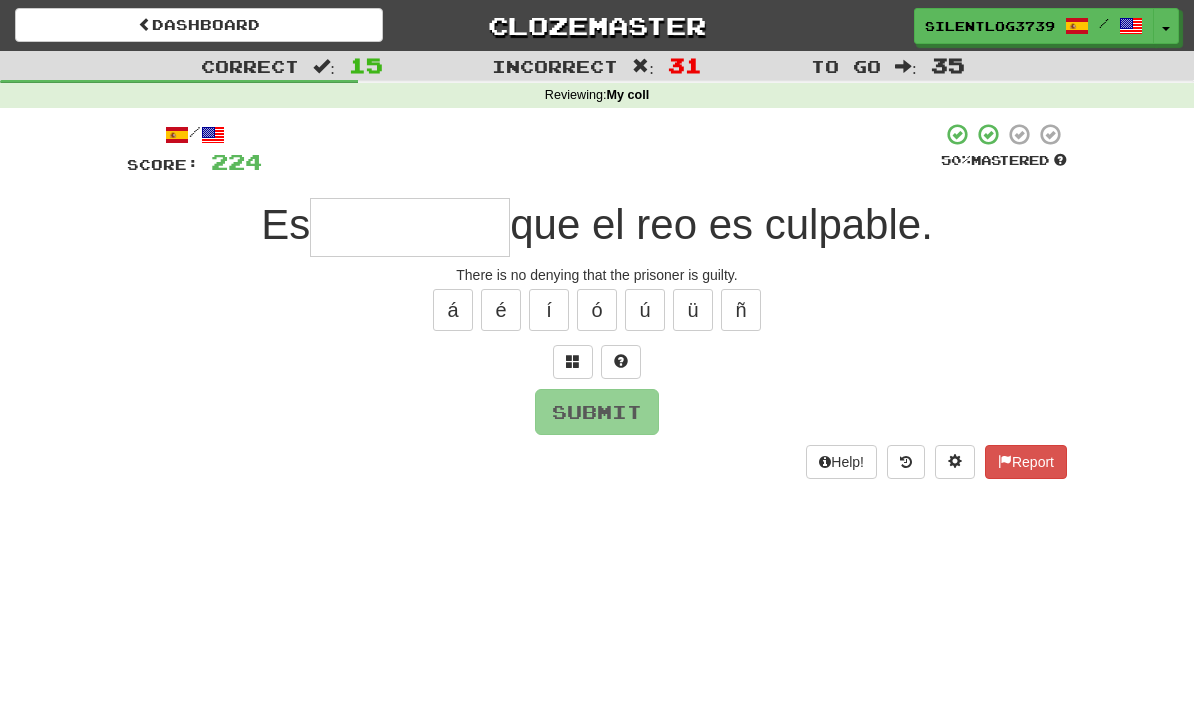 type on "*" 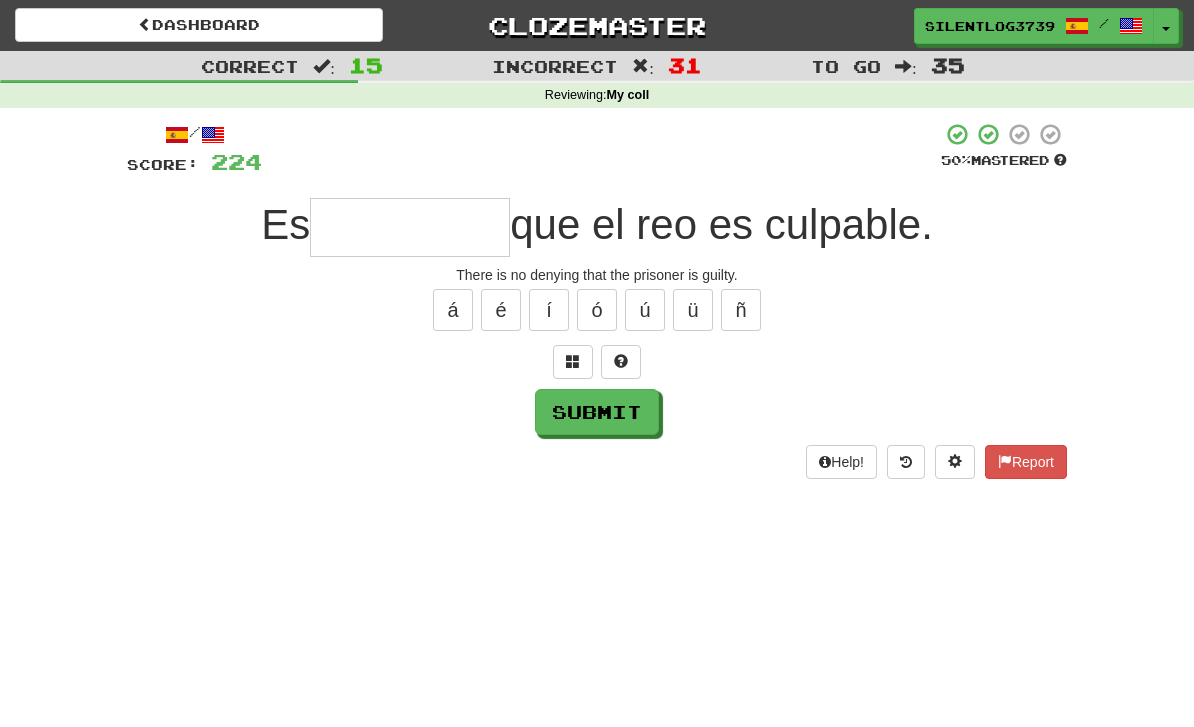 type on "*" 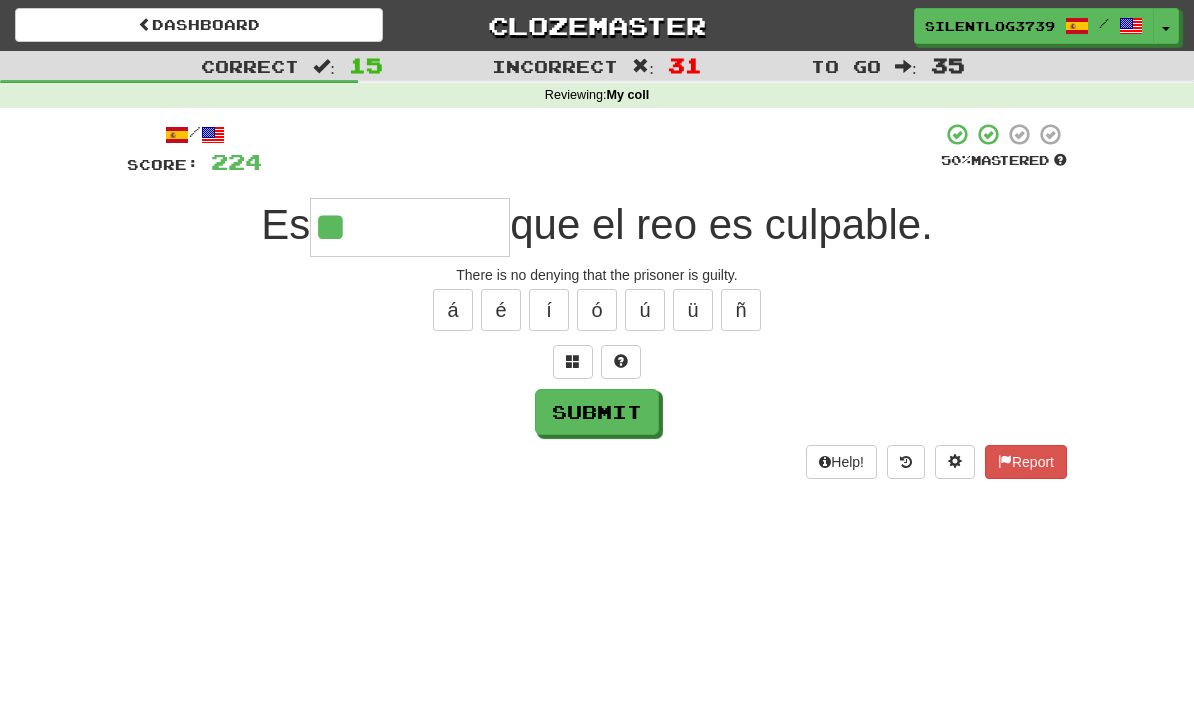 type on "*********" 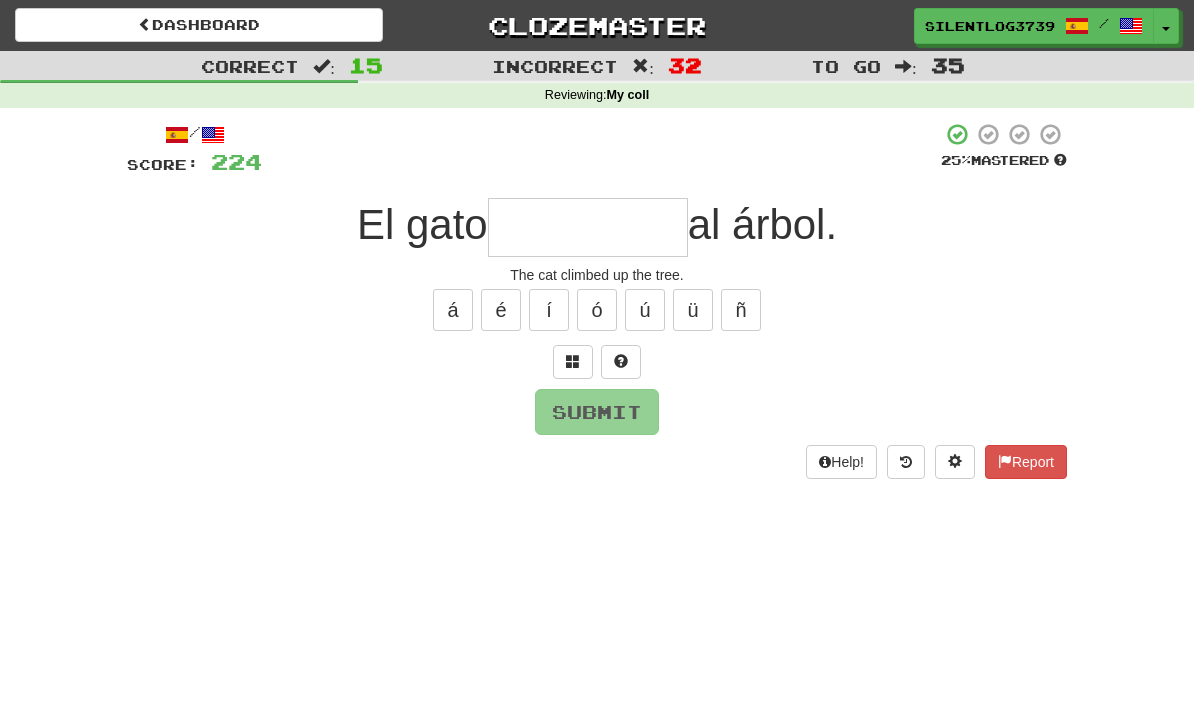 type on "*" 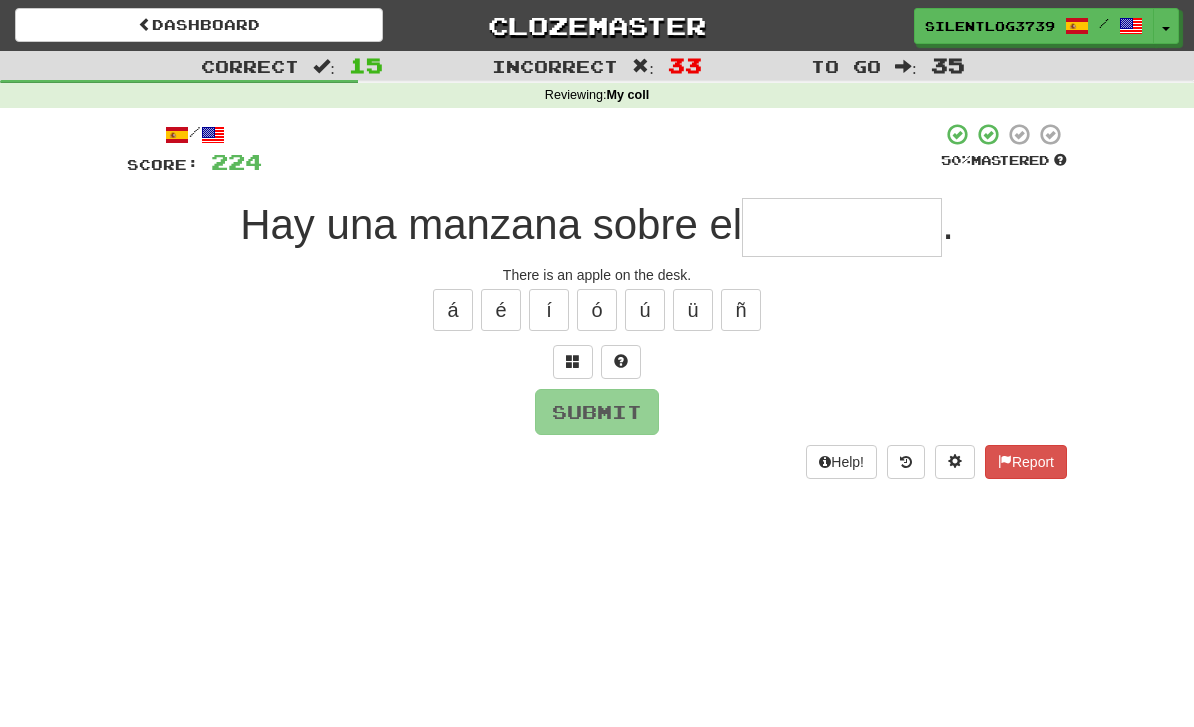 type on "*" 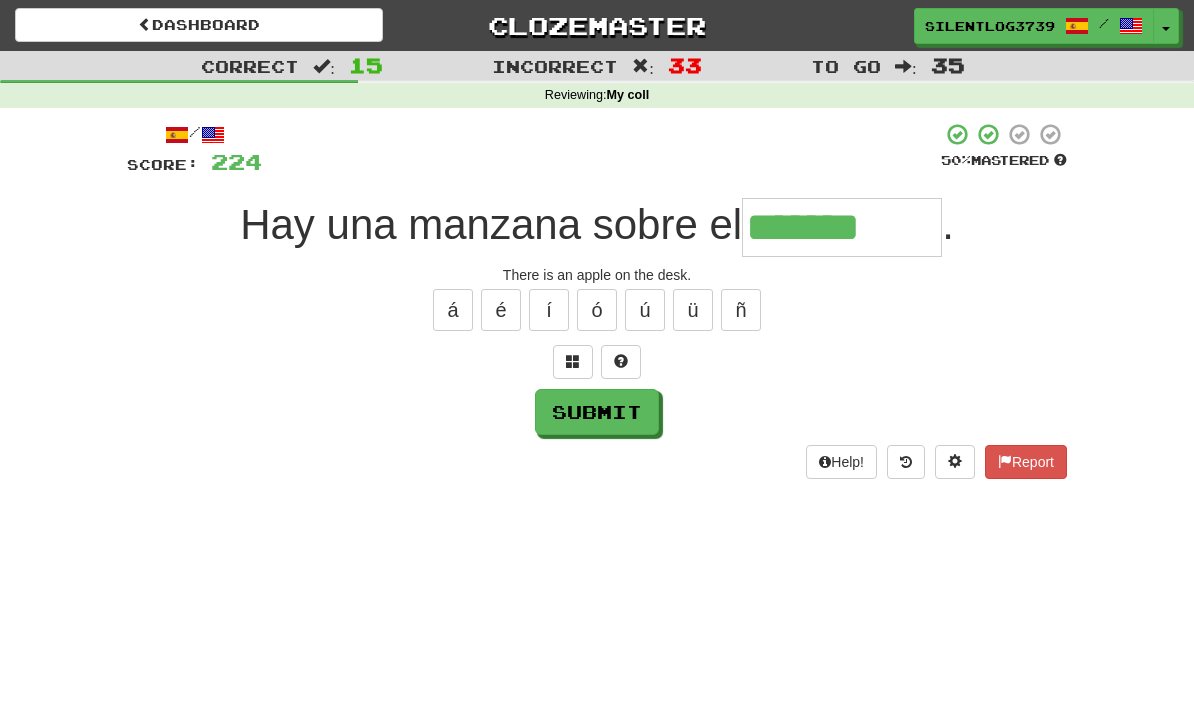 type on "*******" 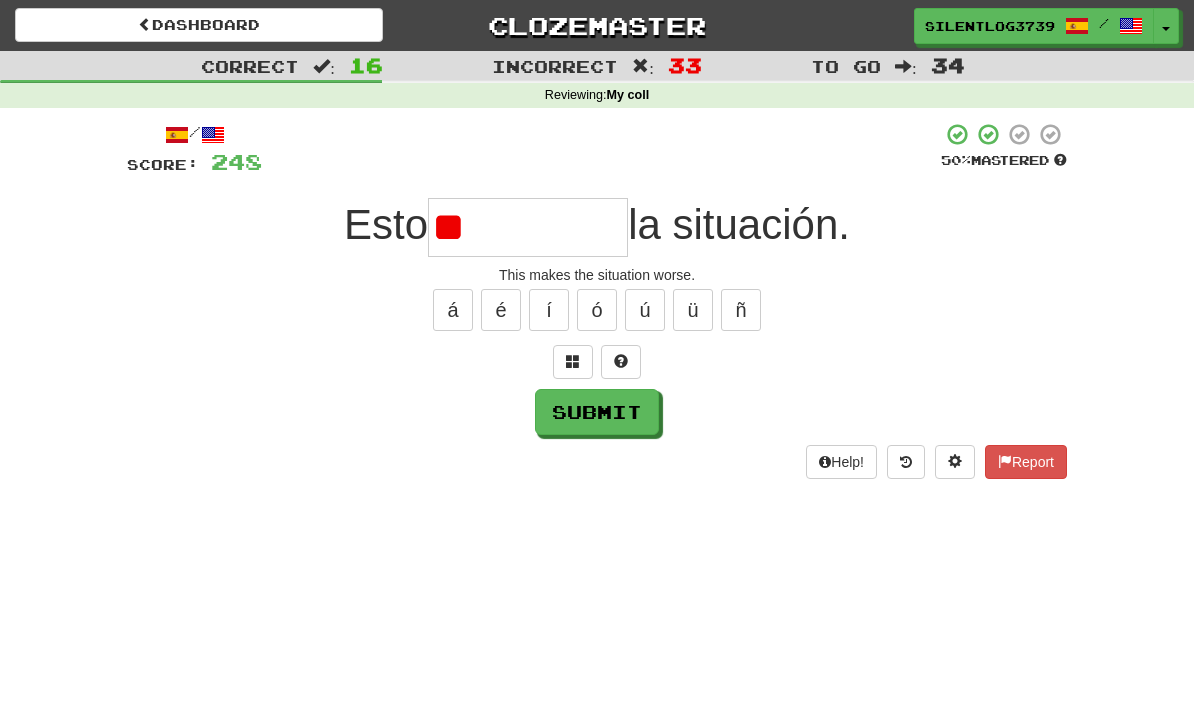 type on "*" 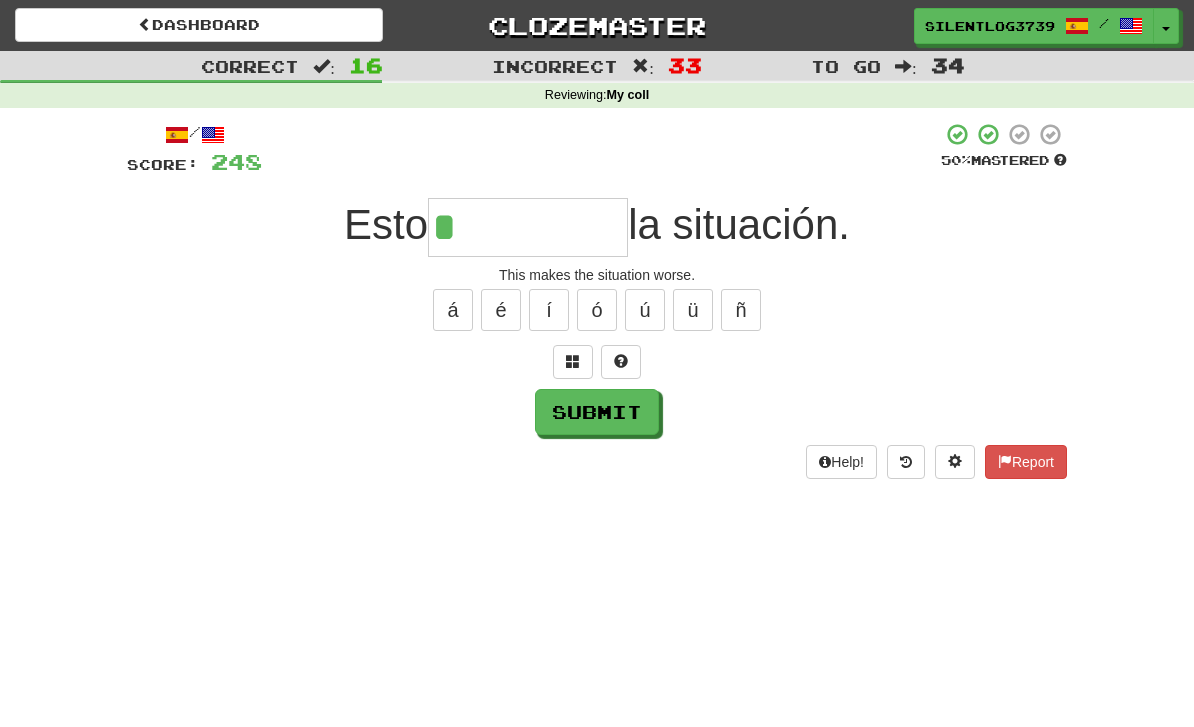 type on "******" 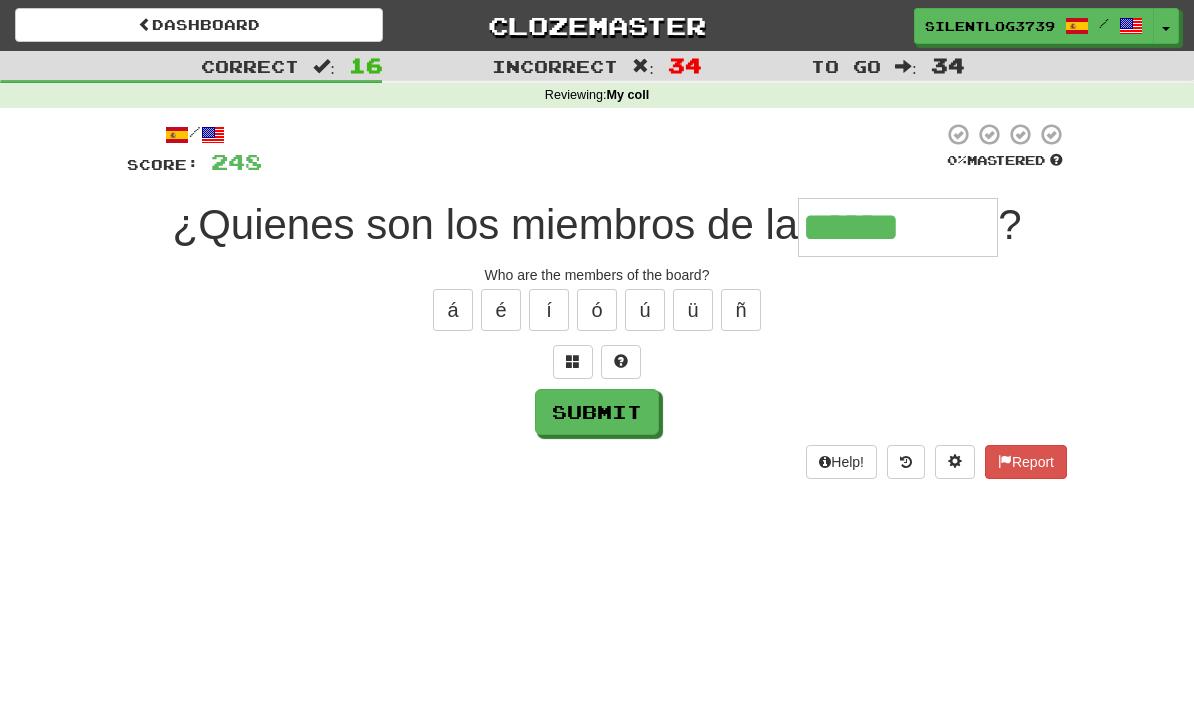 type on "**********" 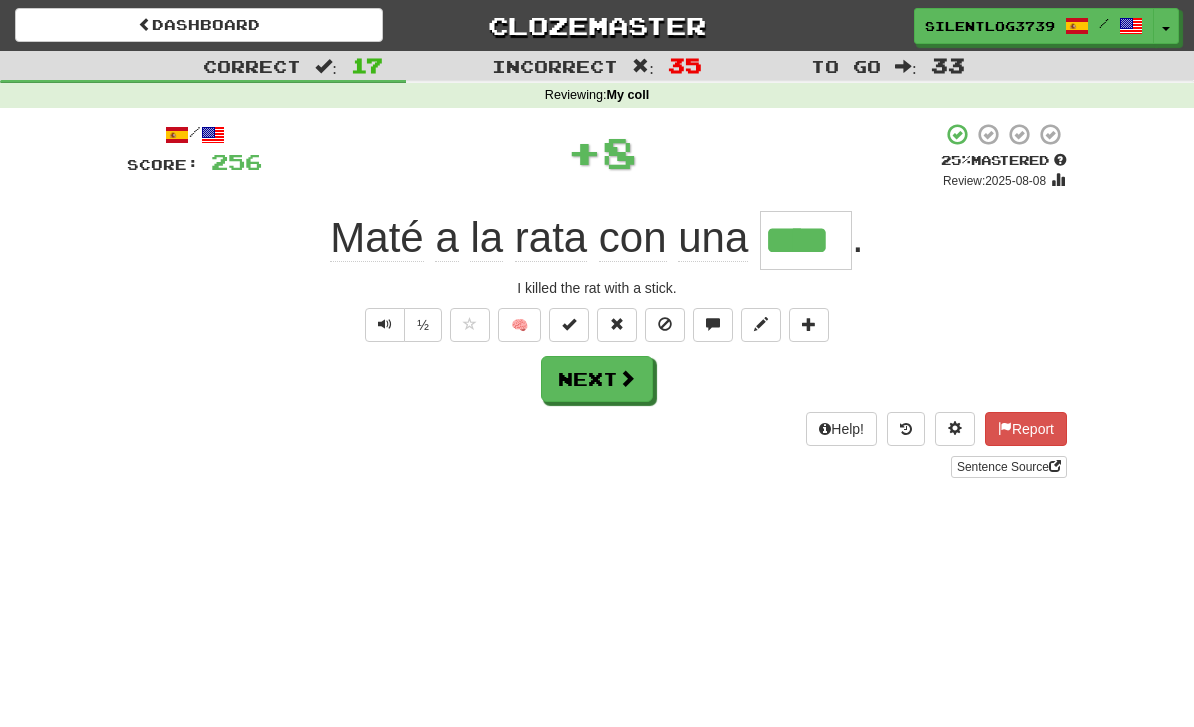 type on "****" 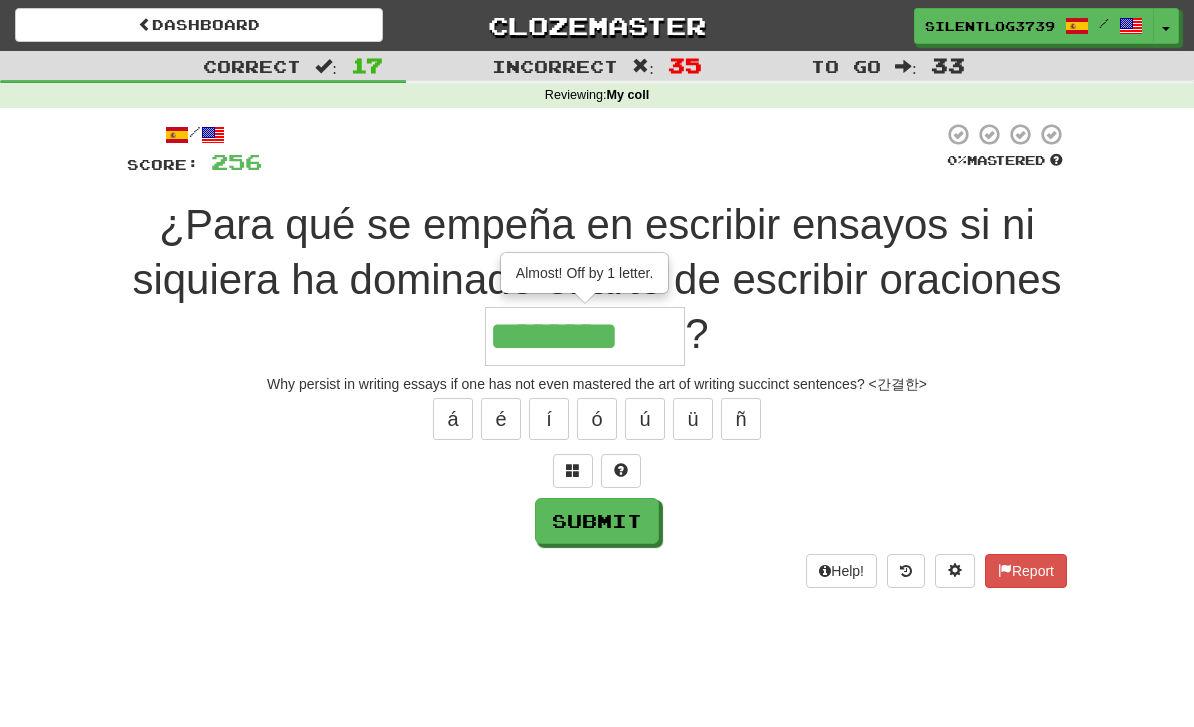type on "********" 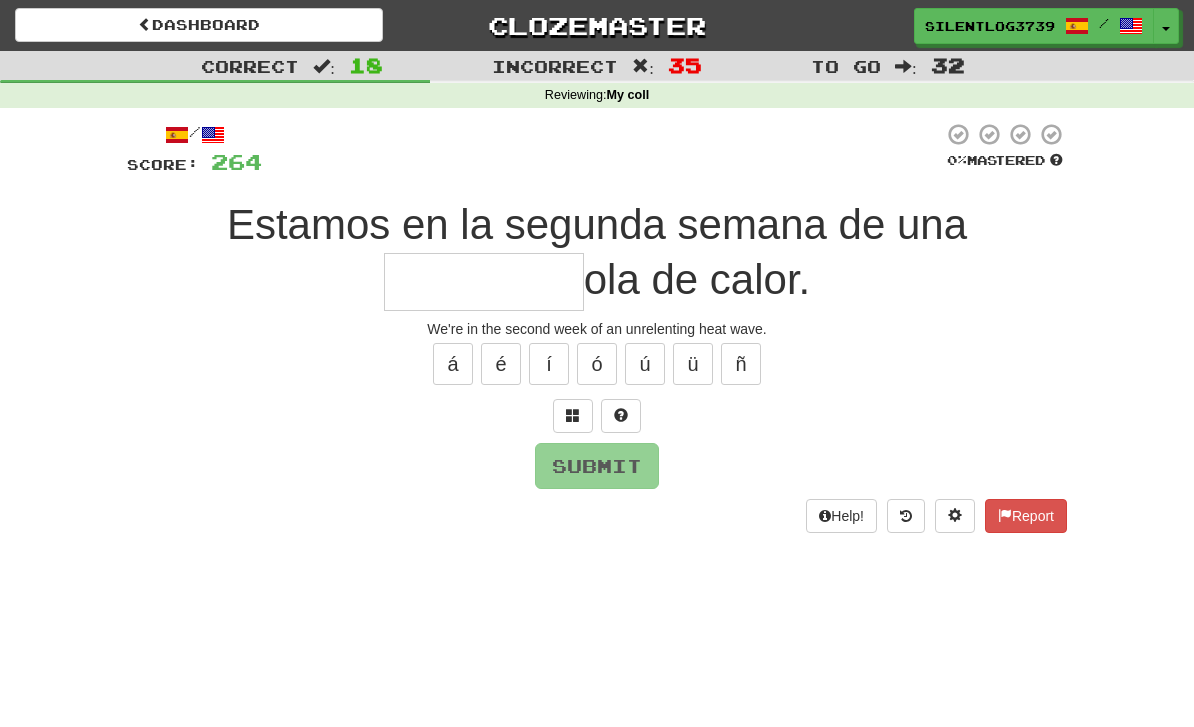 type on "*" 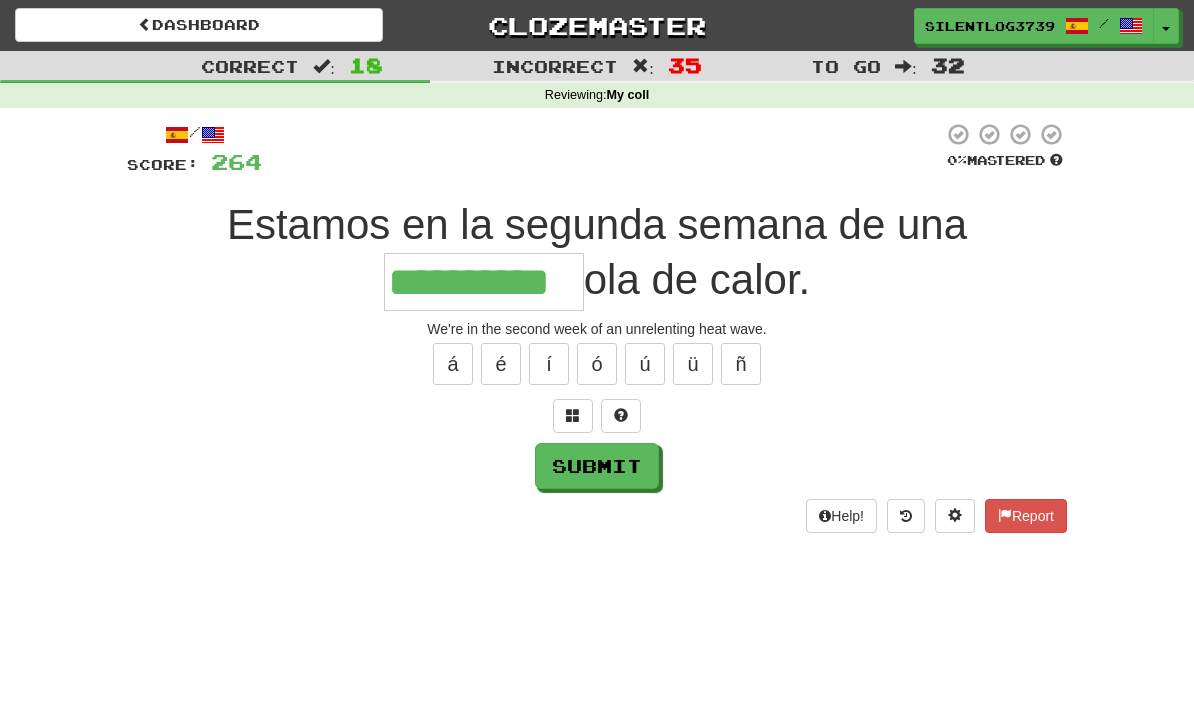 type on "**********" 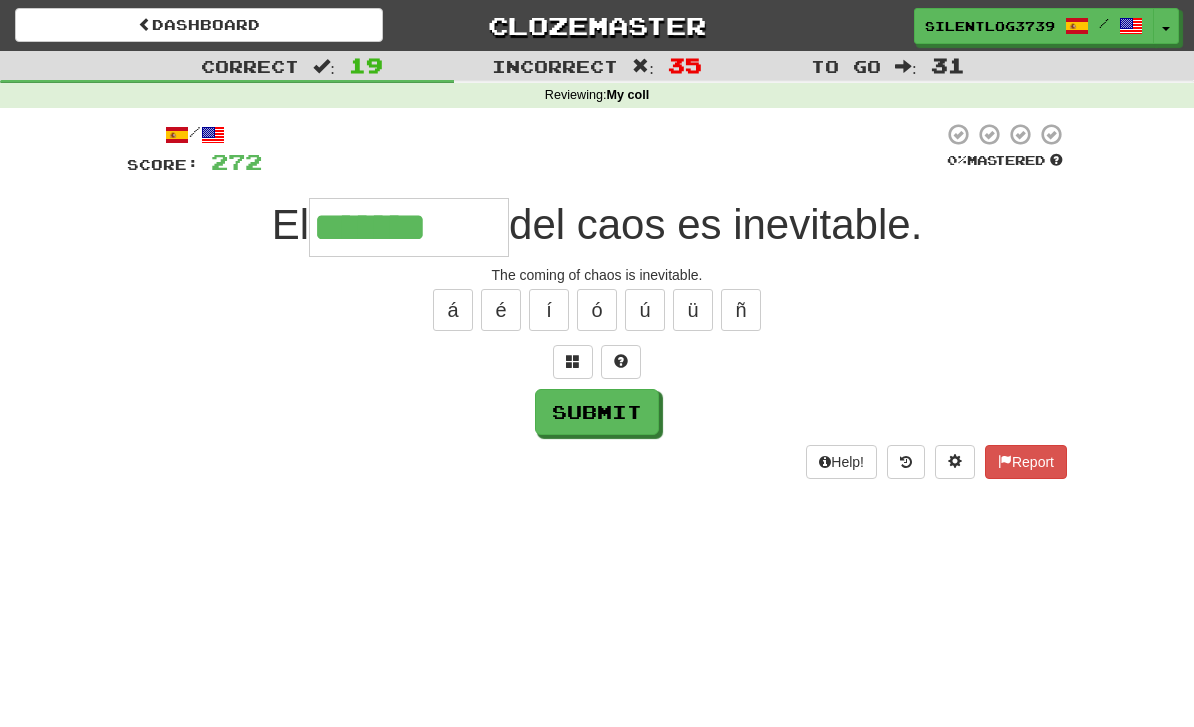 type on "*******" 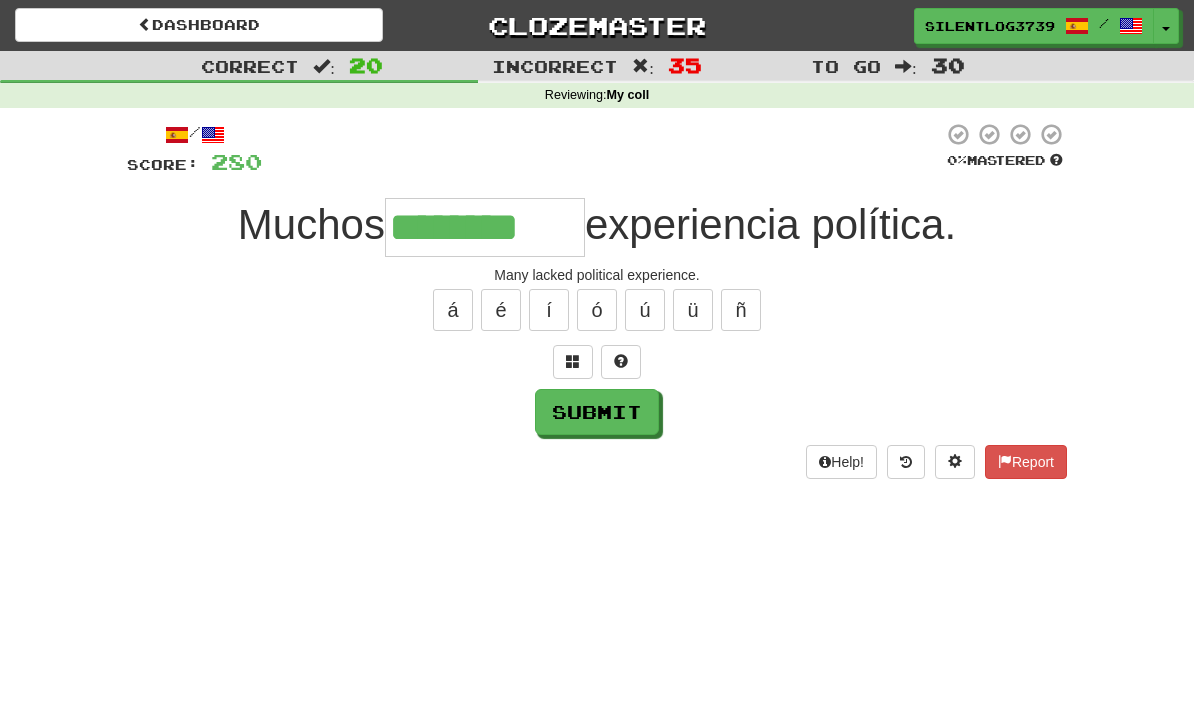 type on "**********" 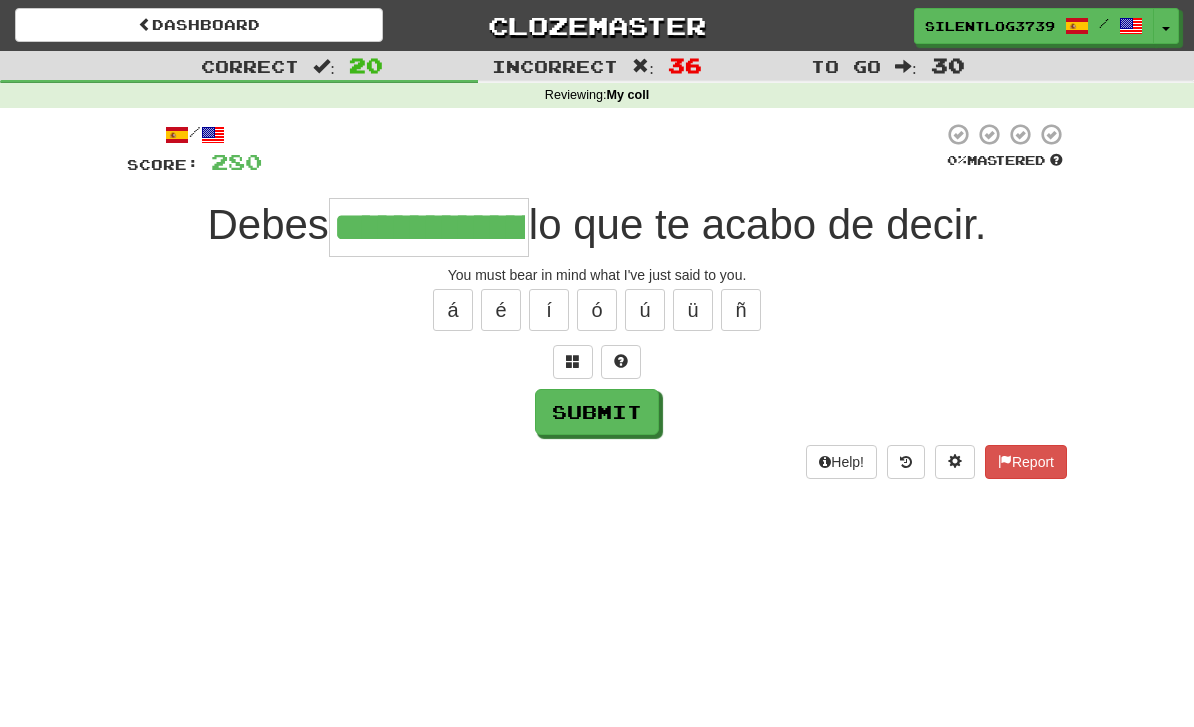 type on "**********" 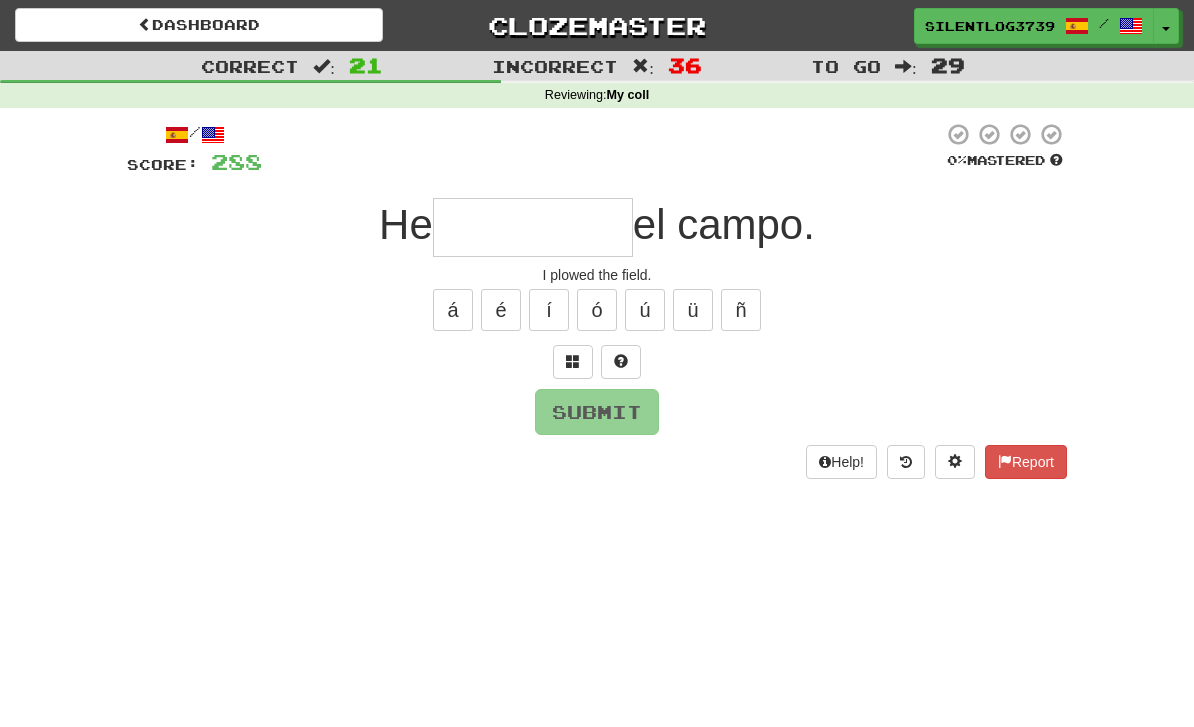 type on "*****" 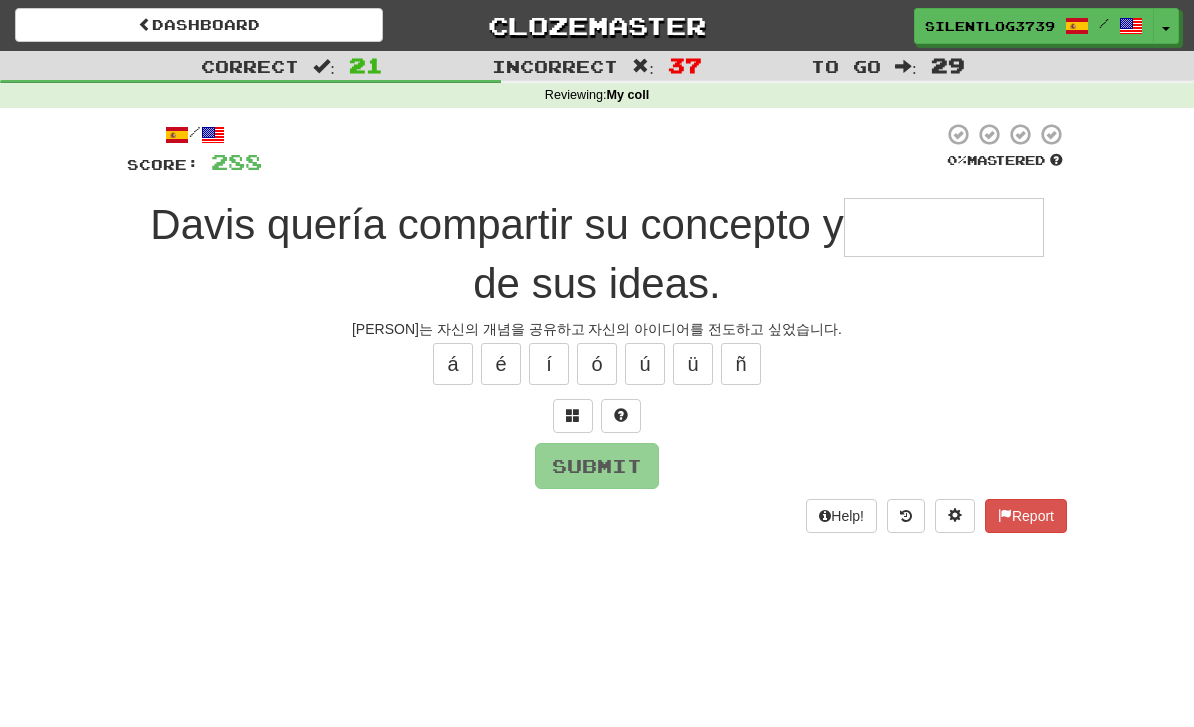 type on "**********" 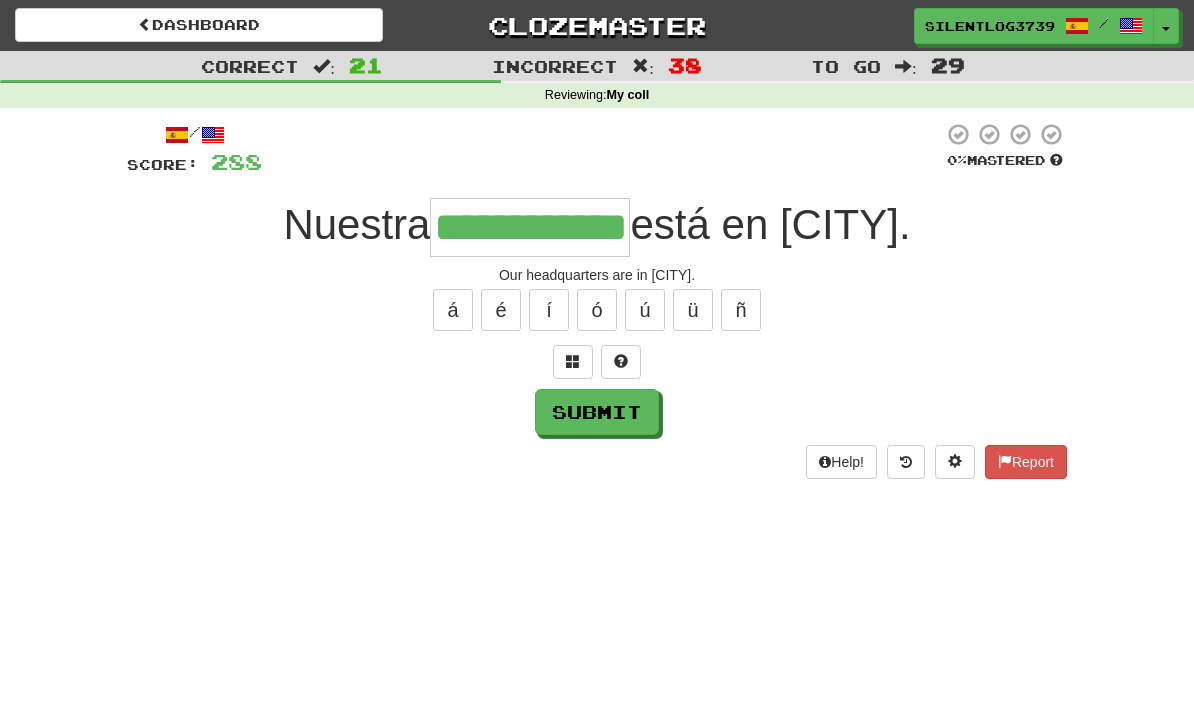 type on "**********" 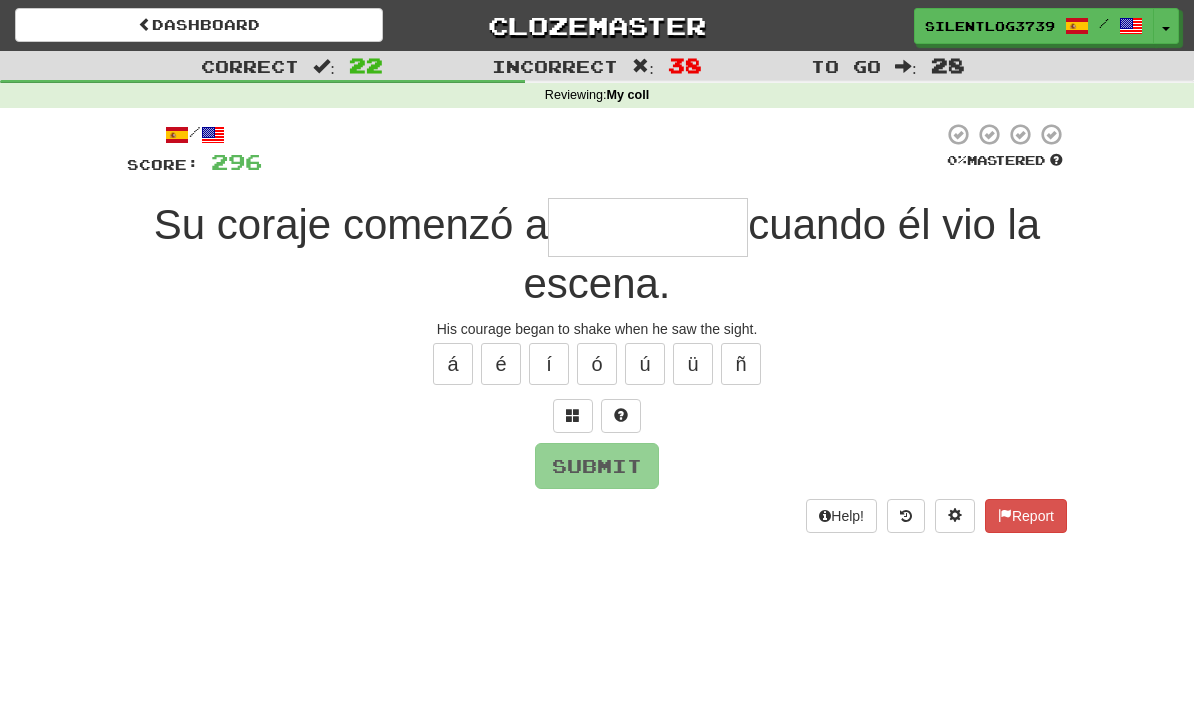 type on "********" 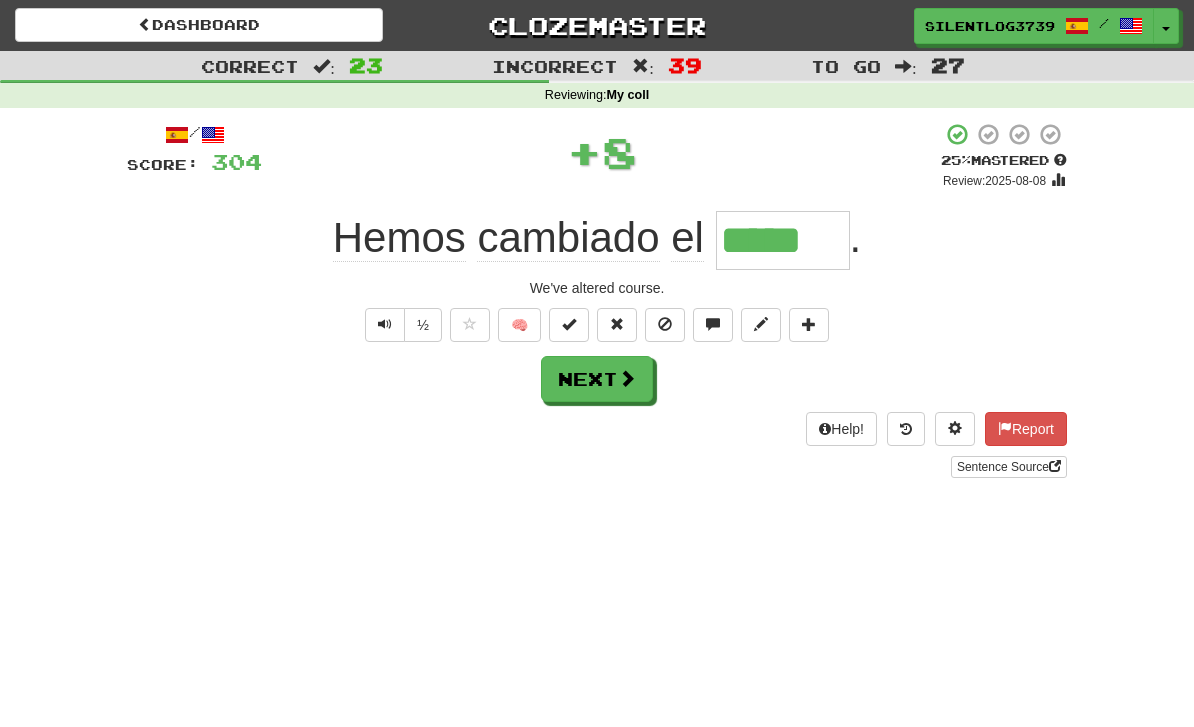 type on "*****" 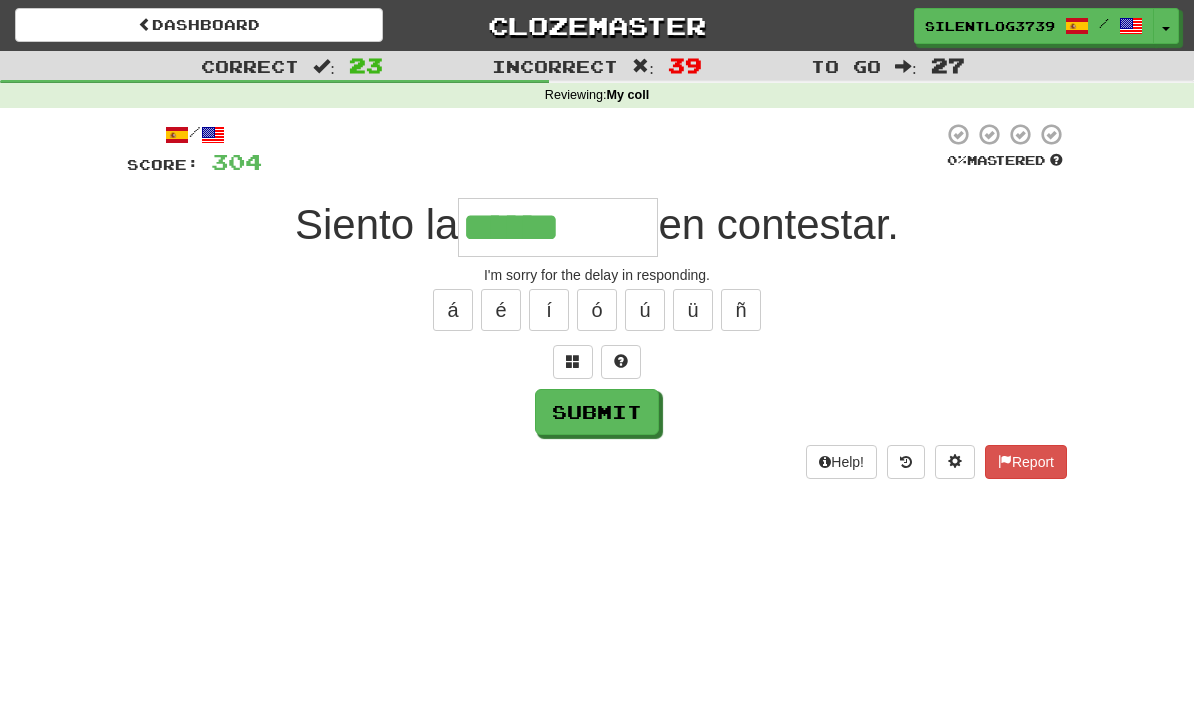 type on "******" 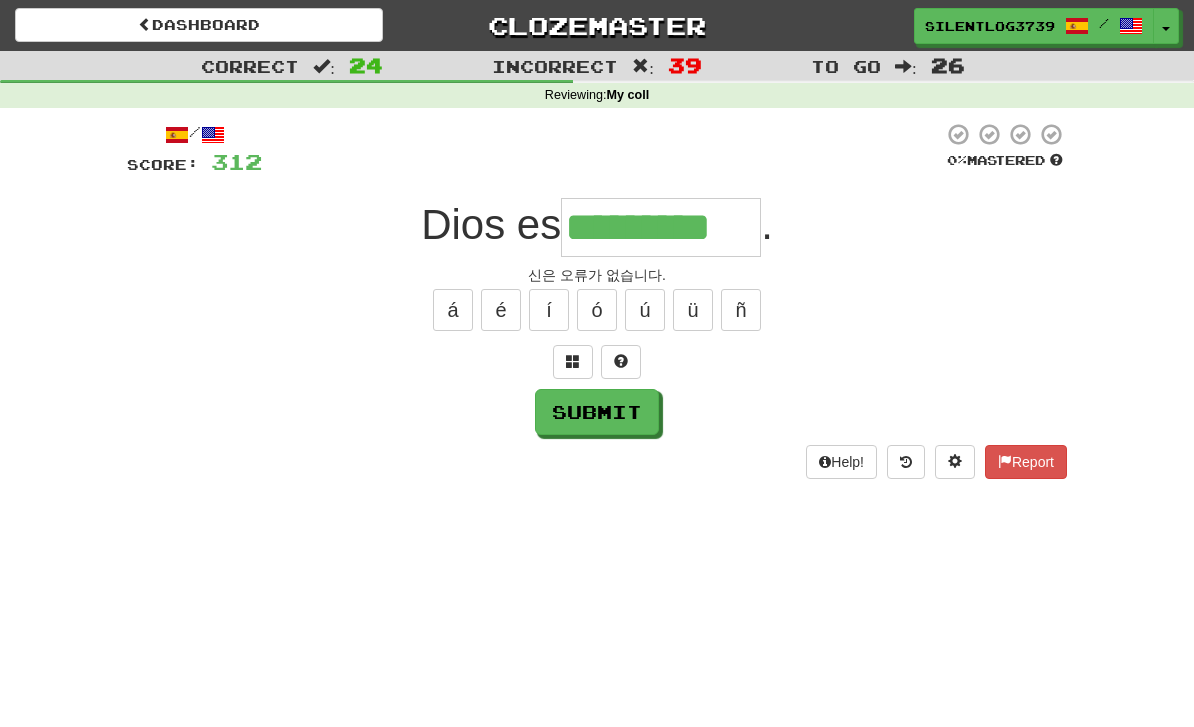 type on "*********" 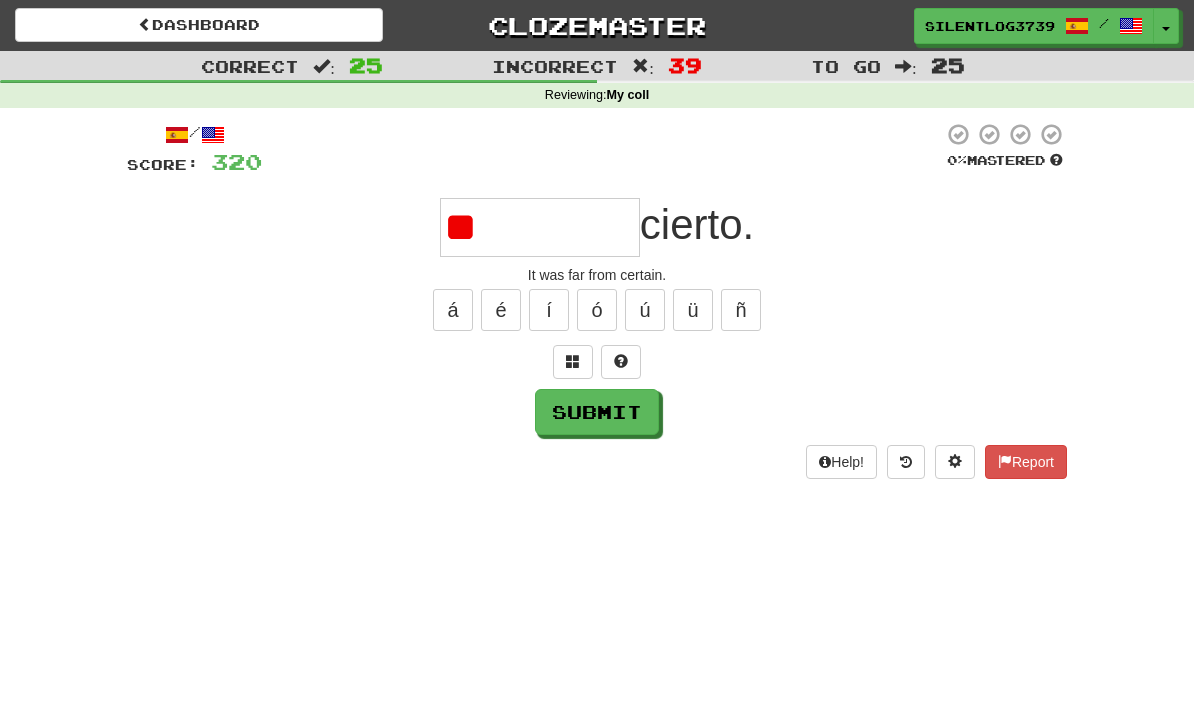 type on "*" 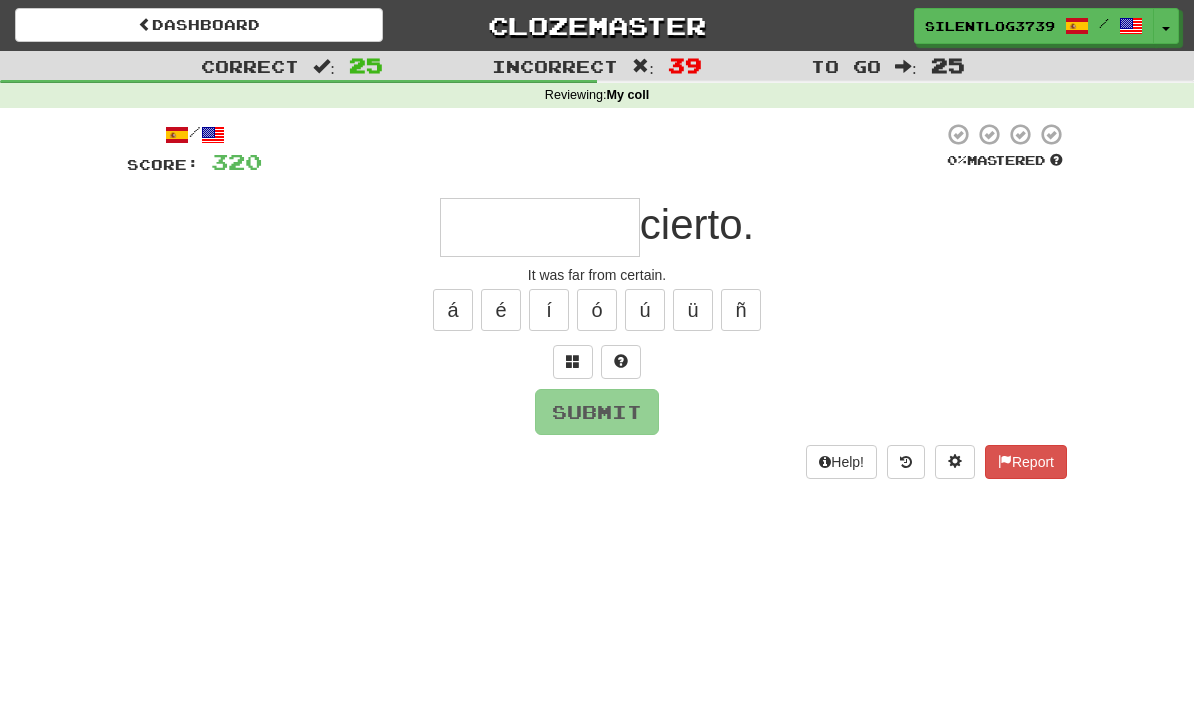 type on "**********" 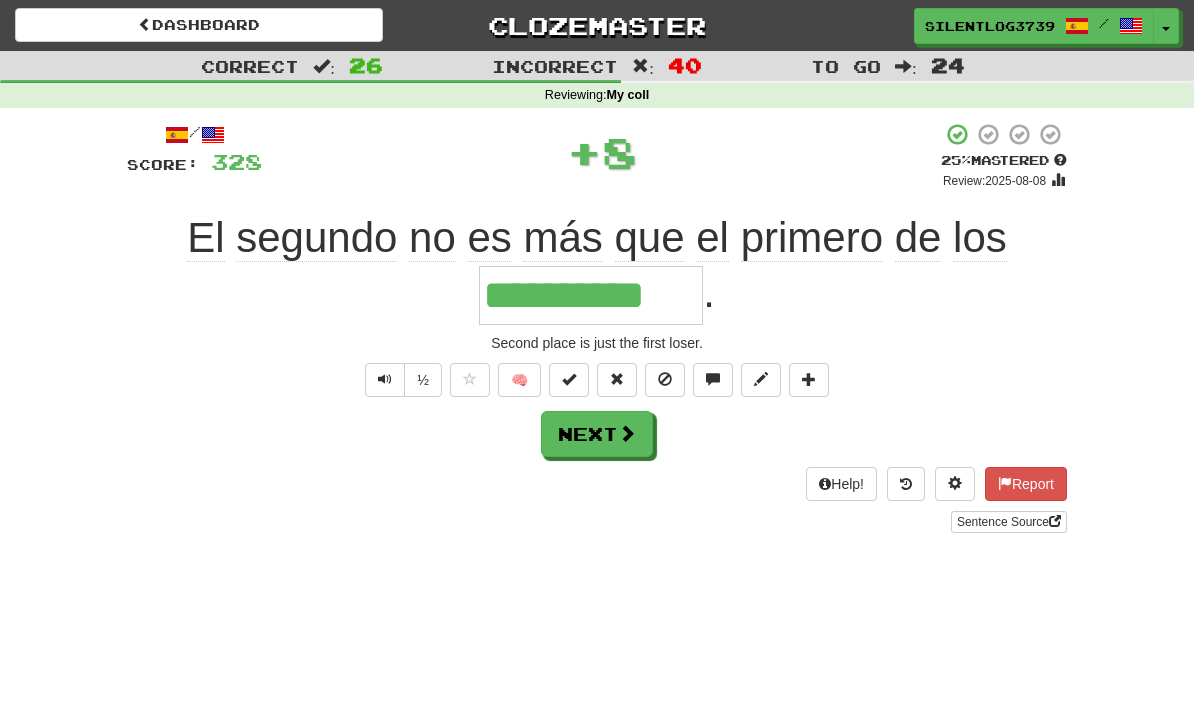 type on "**********" 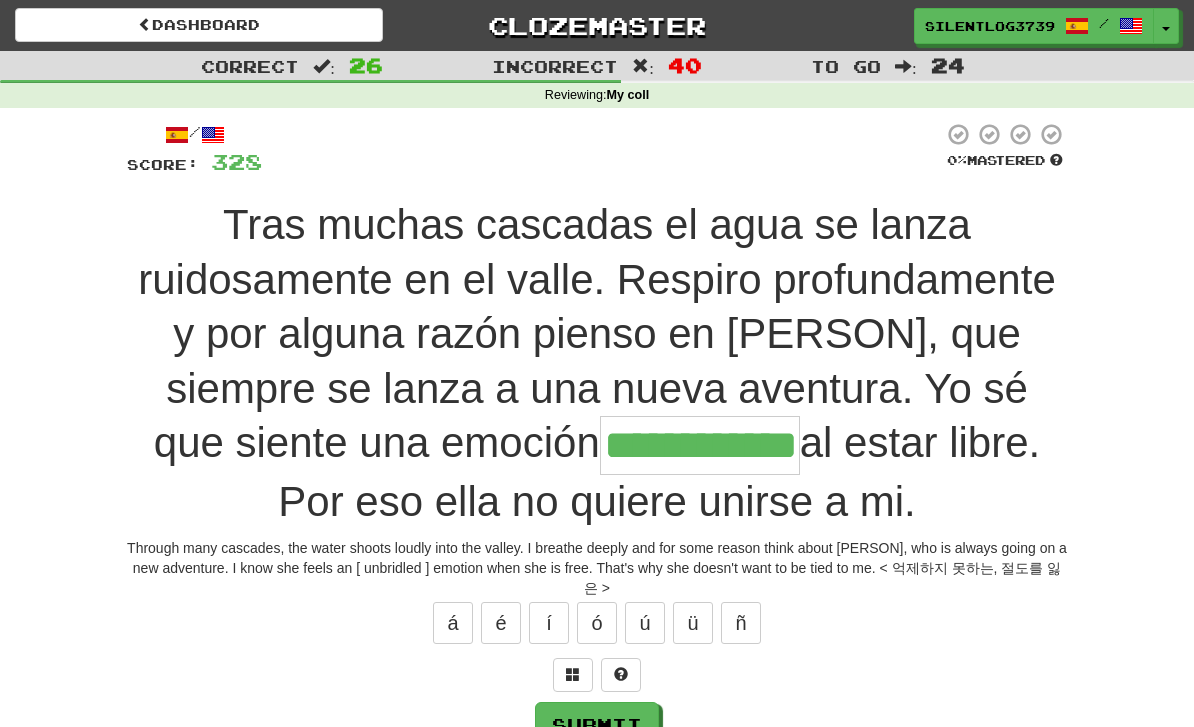 type on "**********" 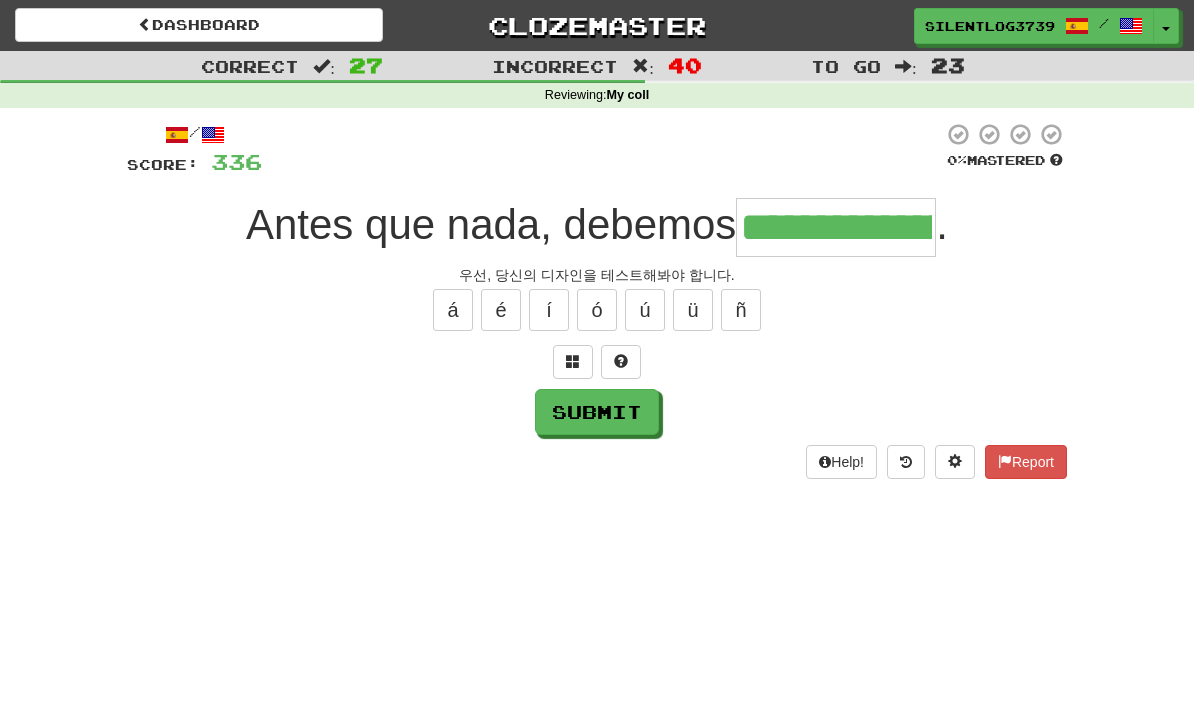 type on "**********" 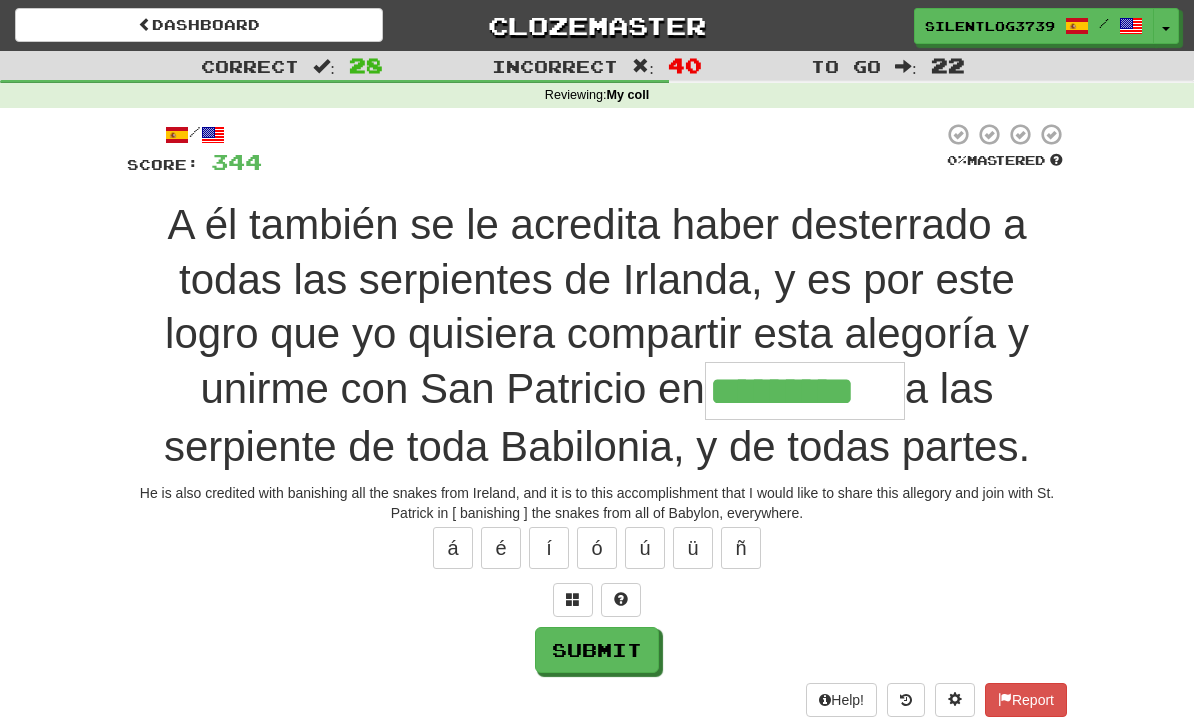 type on "*********" 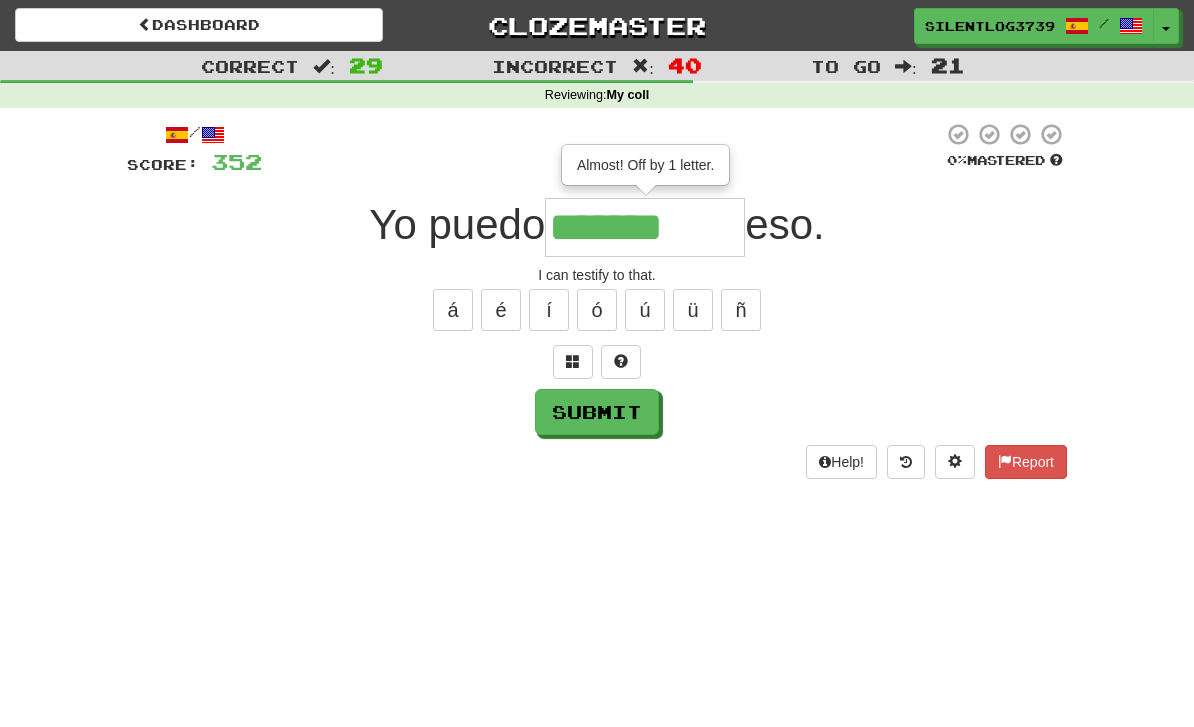 type on "**********" 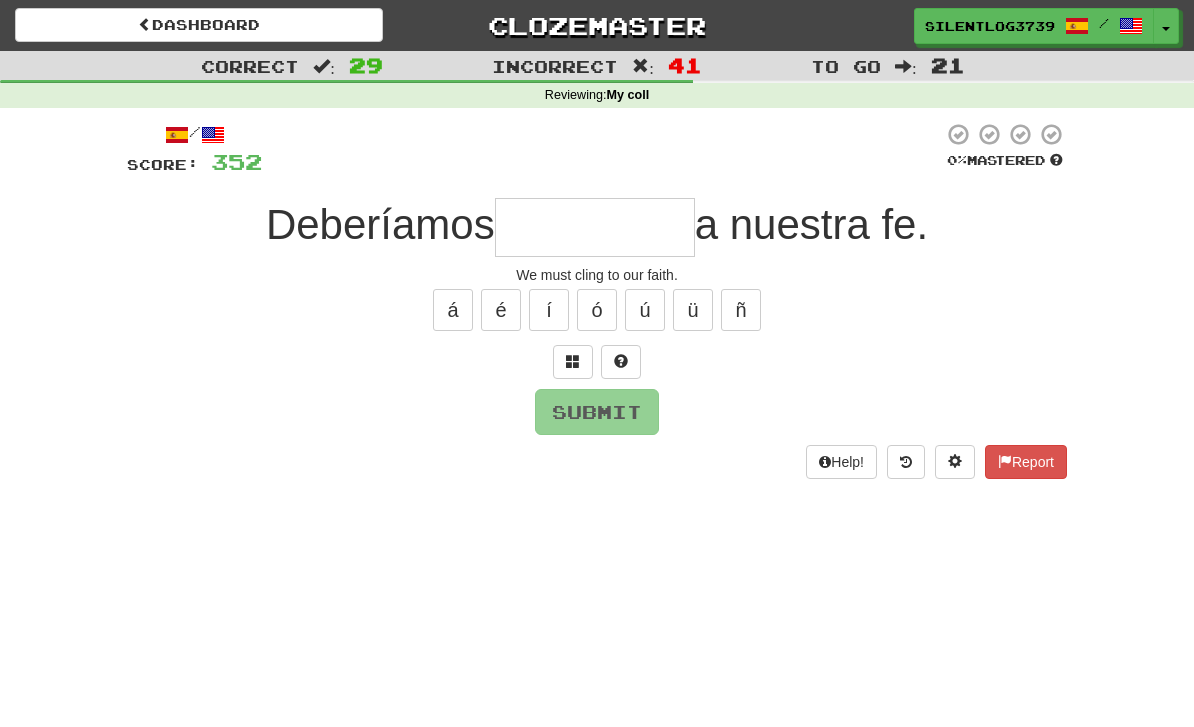 type on "**********" 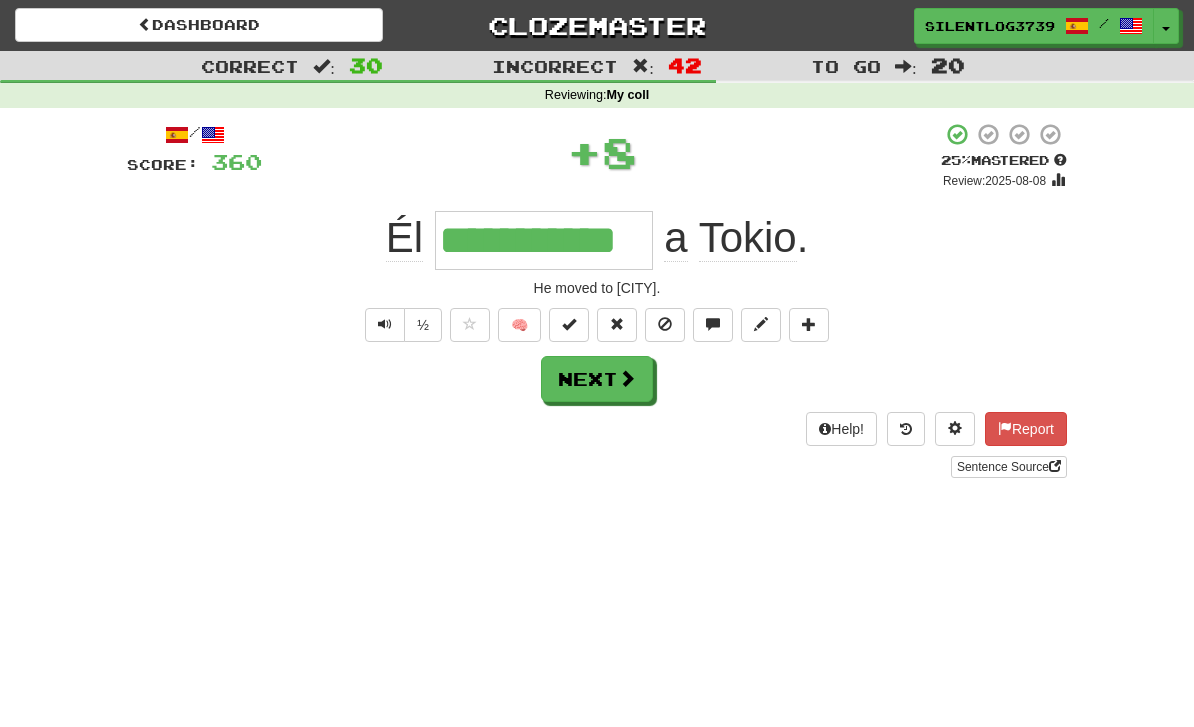 type on "**********" 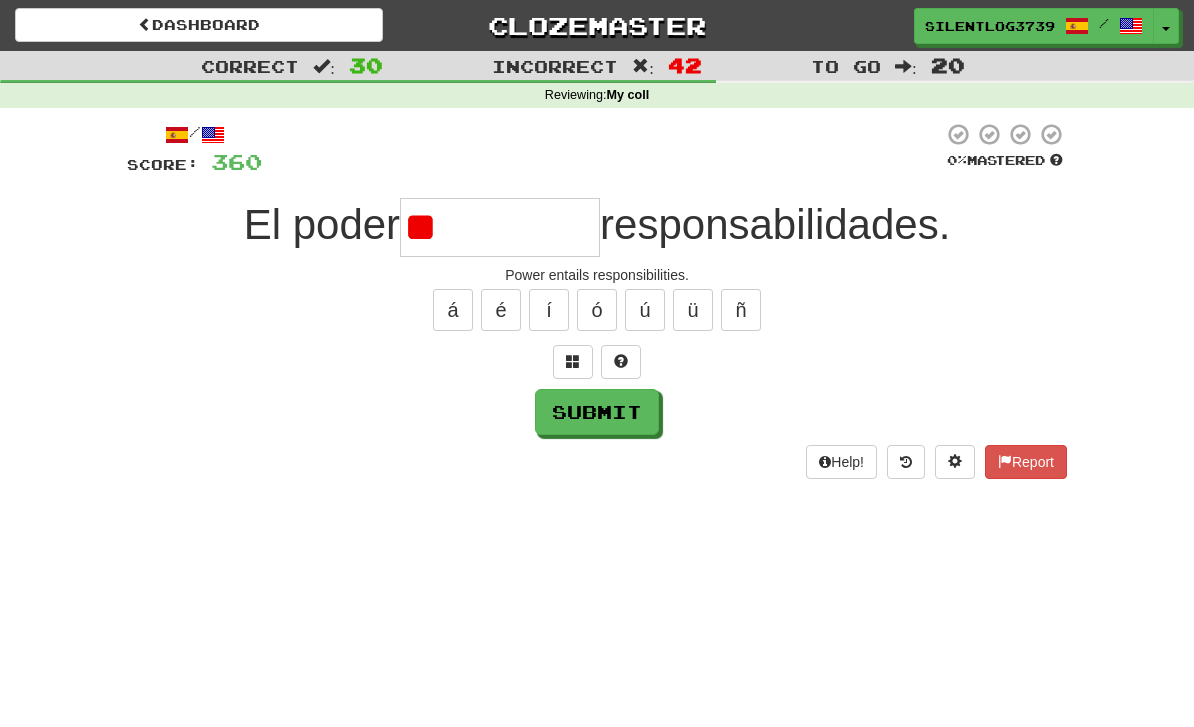 type on "*" 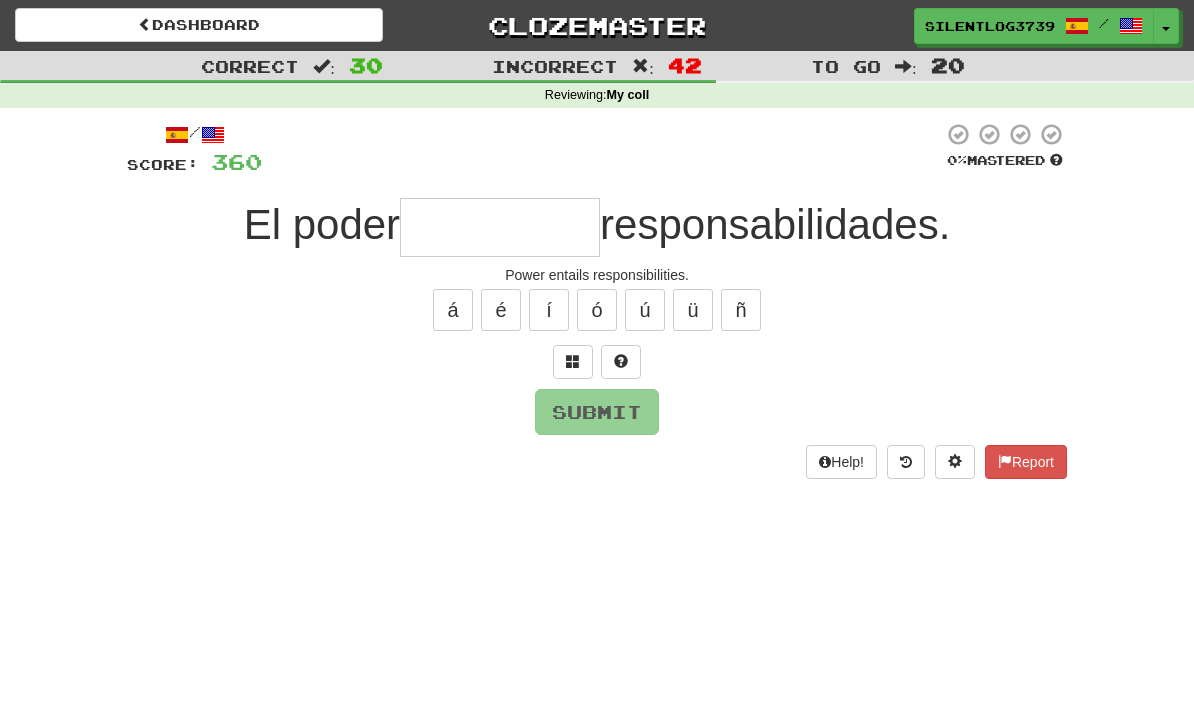 type on "*" 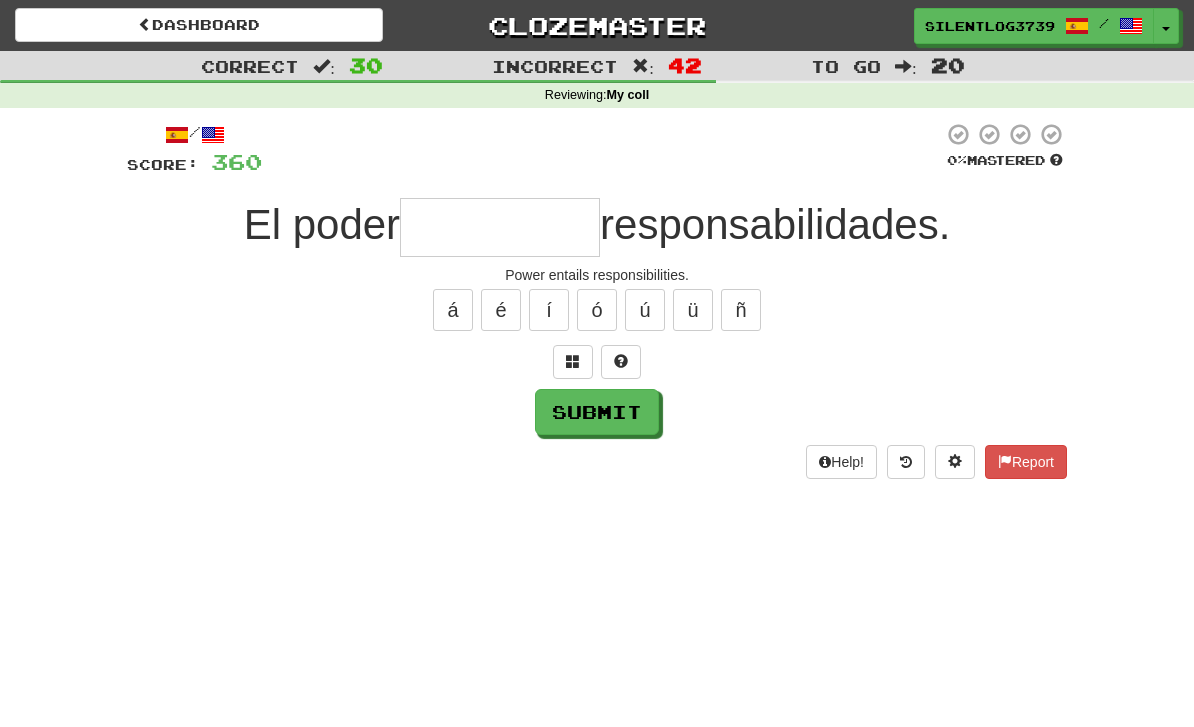 type on "********" 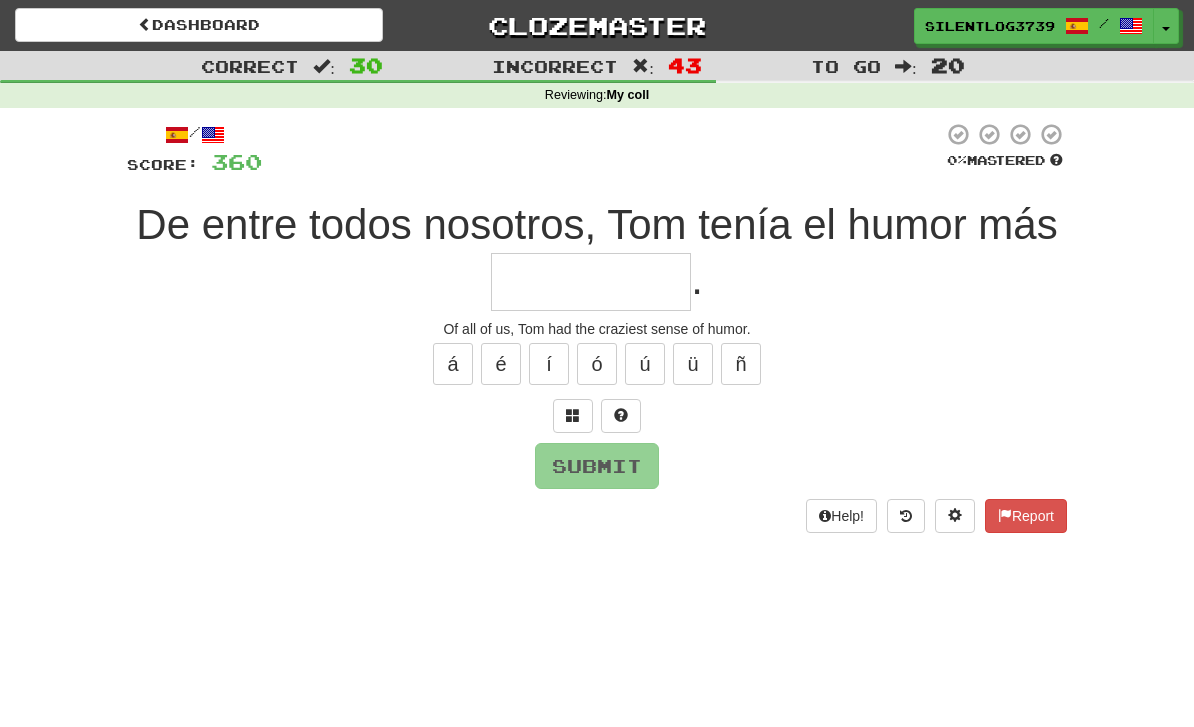 type on "**********" 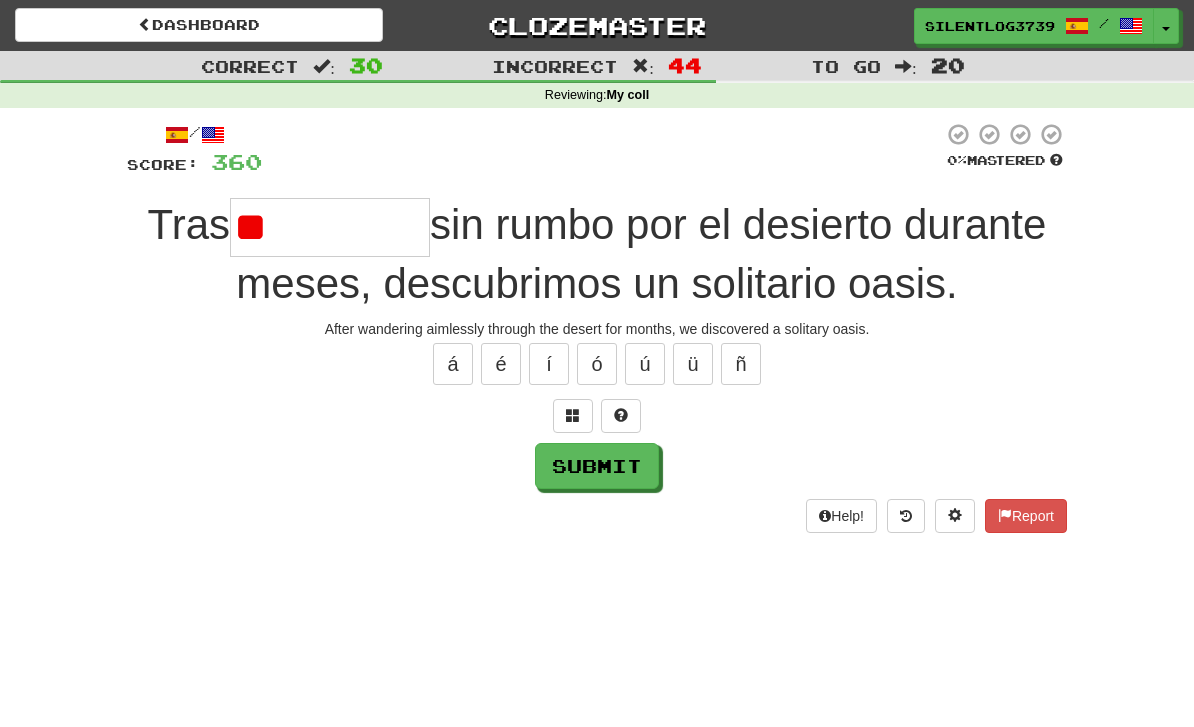 type on "*" 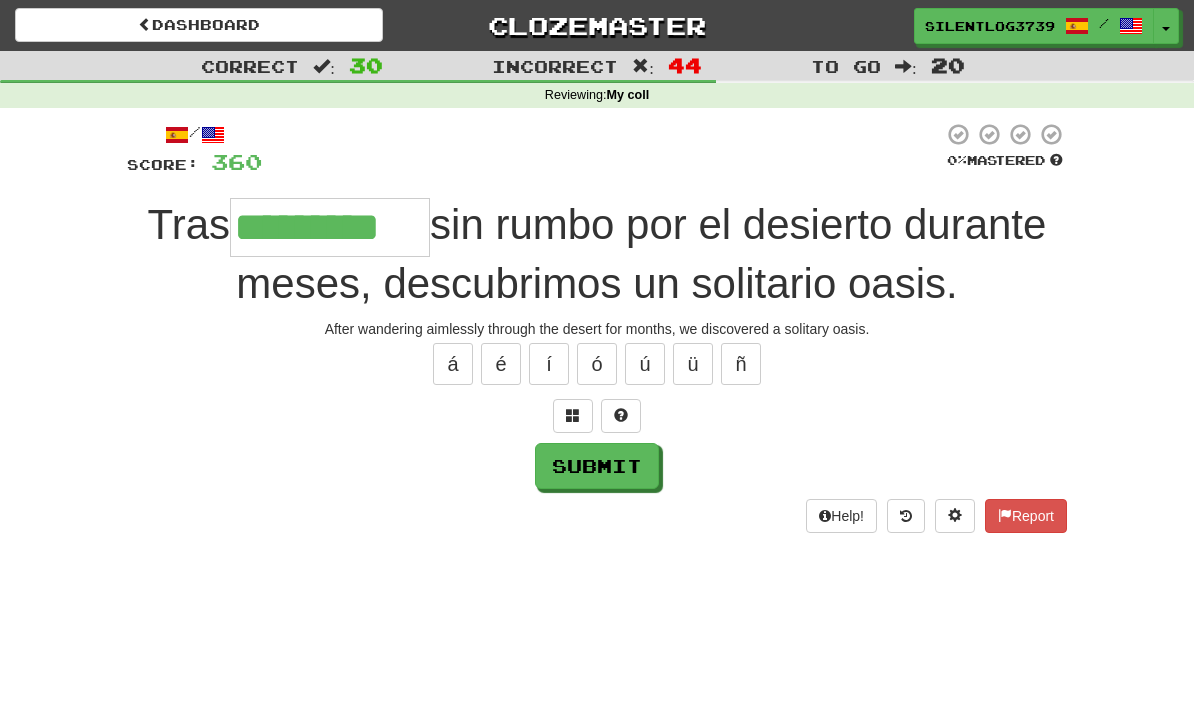 type on "*********" 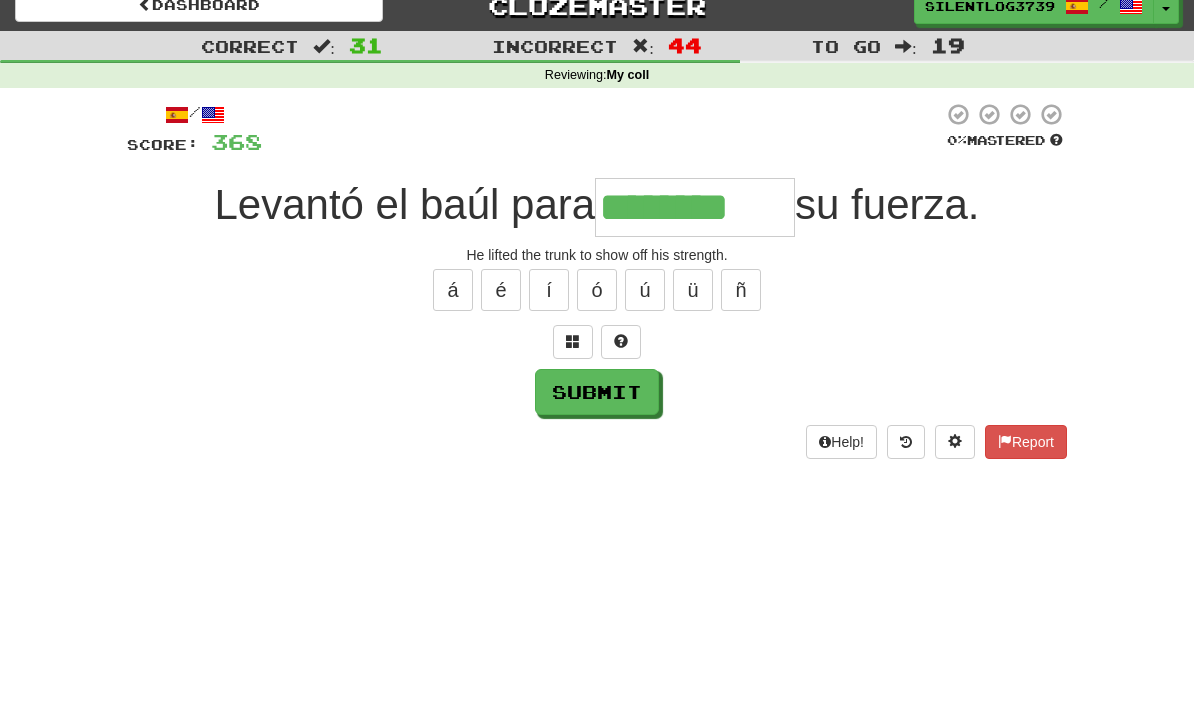 type on "********" 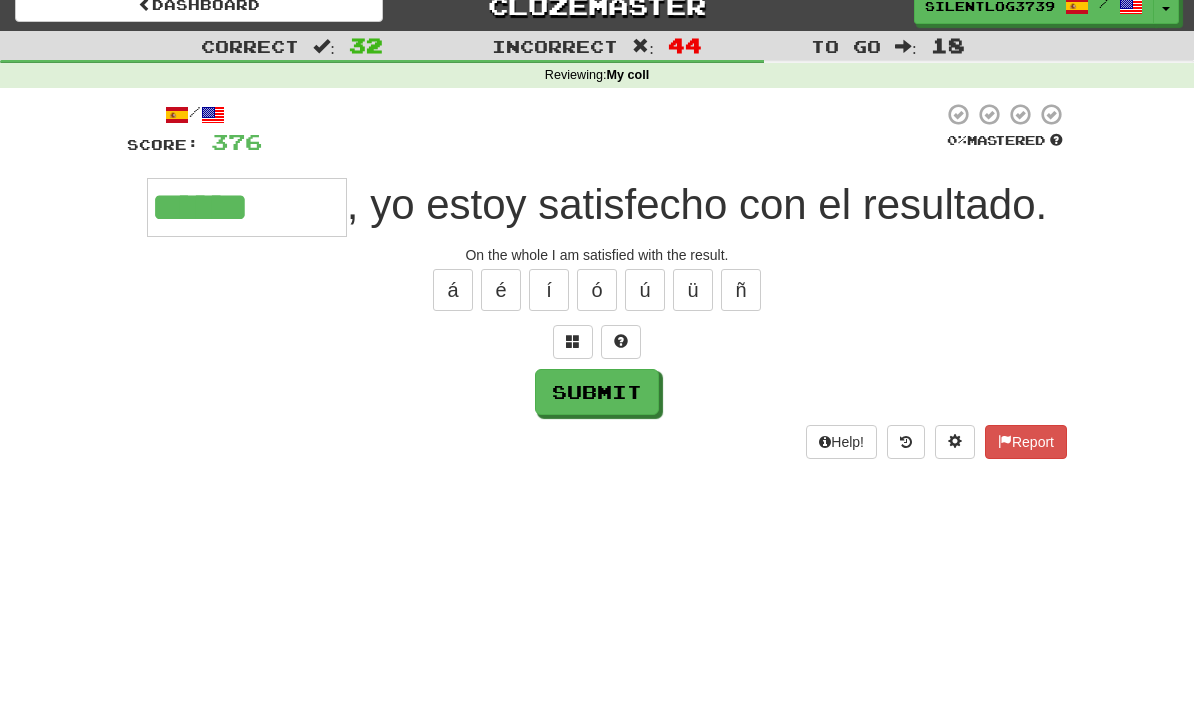 type on "**********" 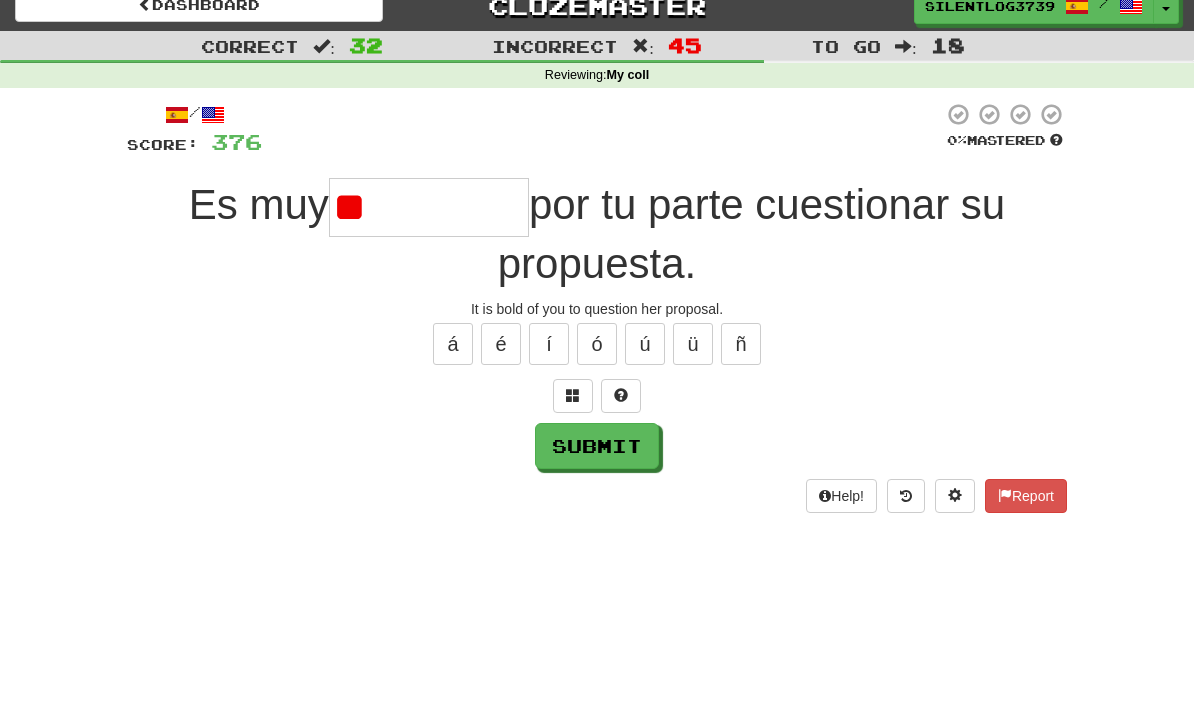 type on "*" 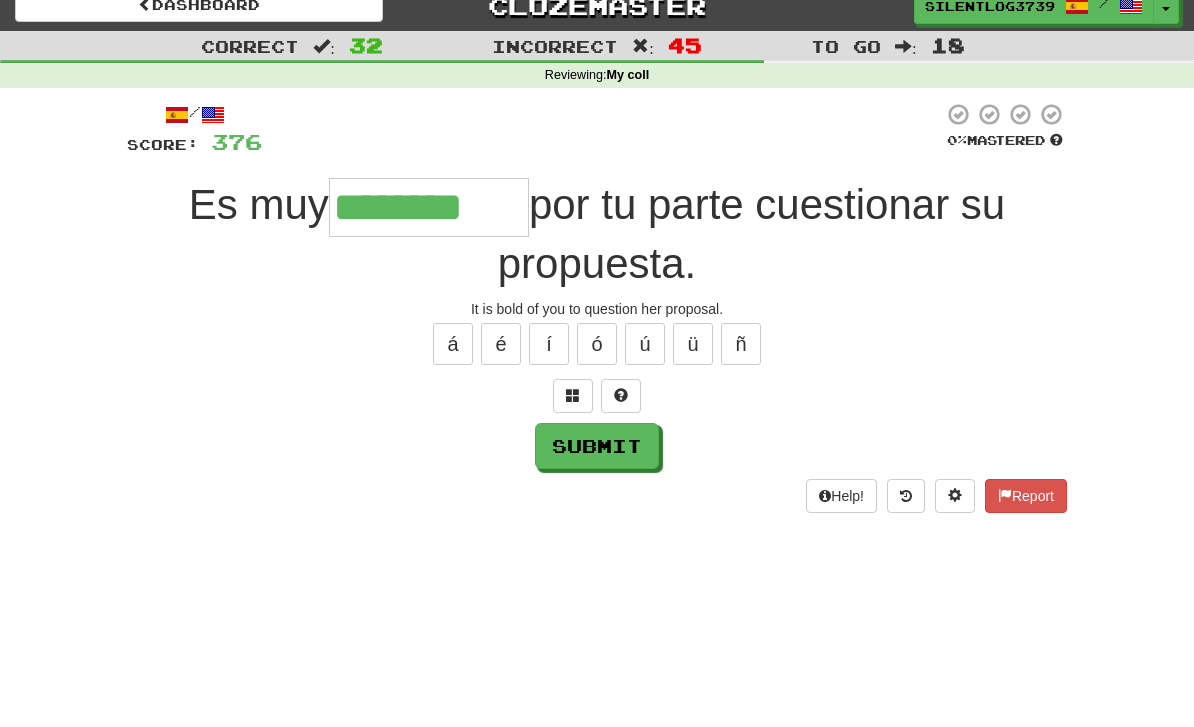 type on "********" 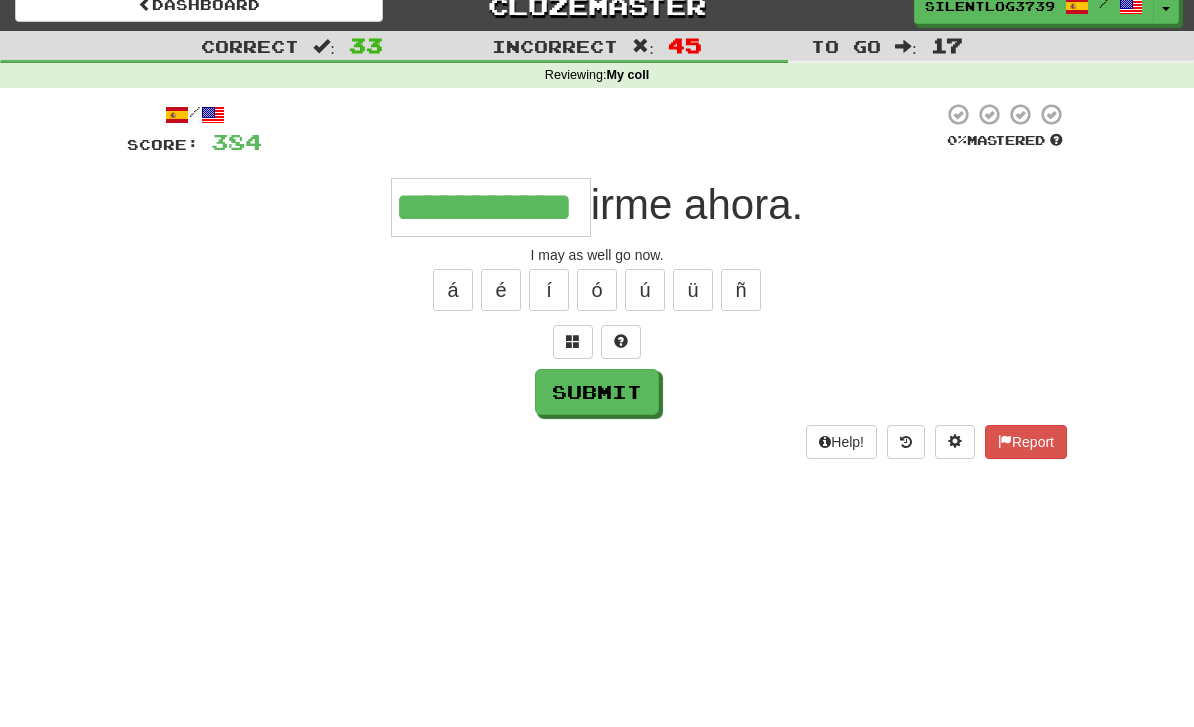 type on "**********" 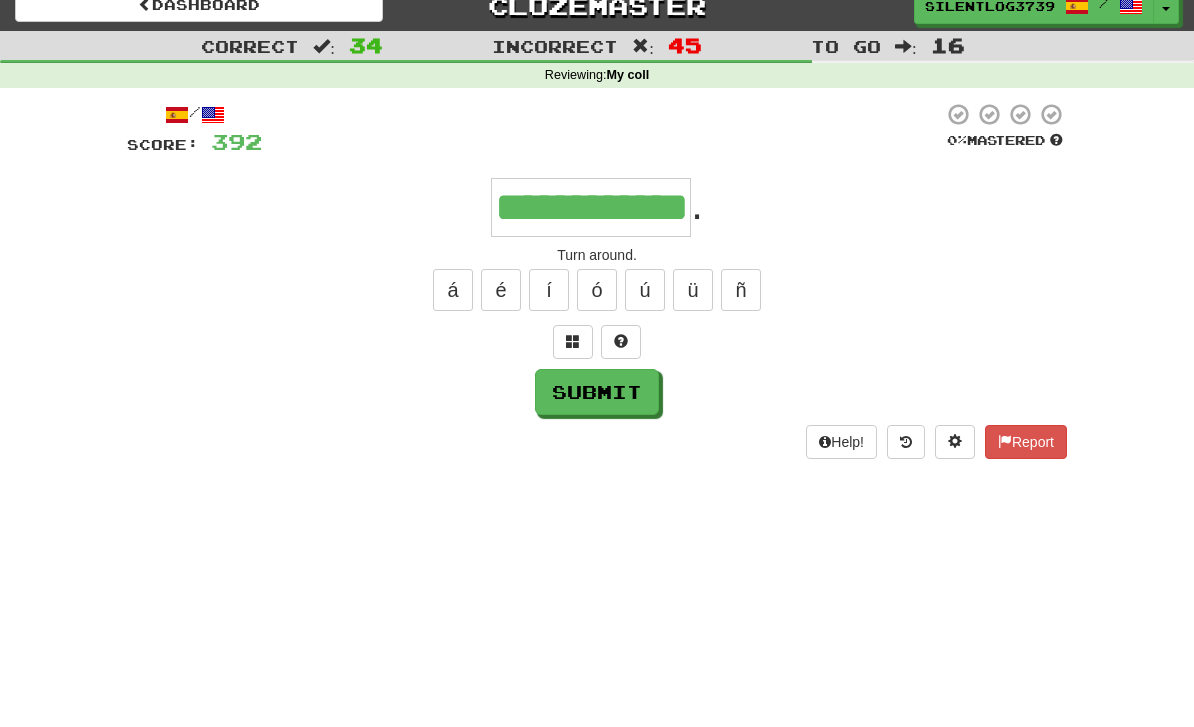 type on "**********" 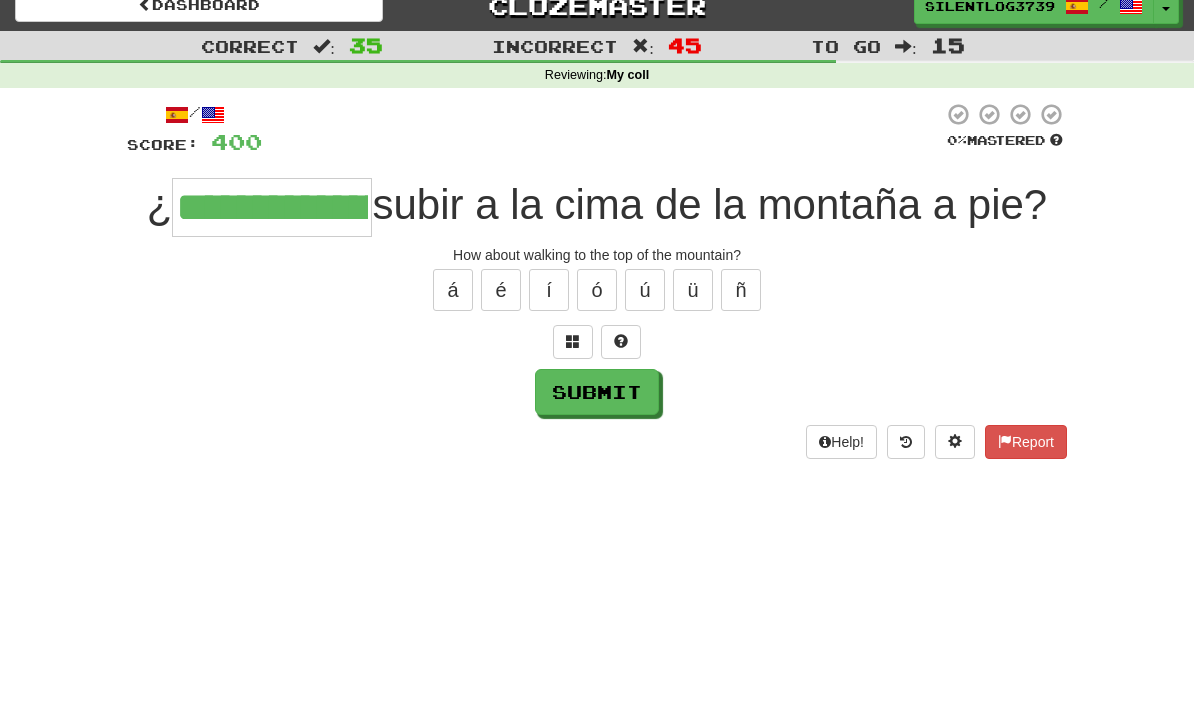 type on "**********" 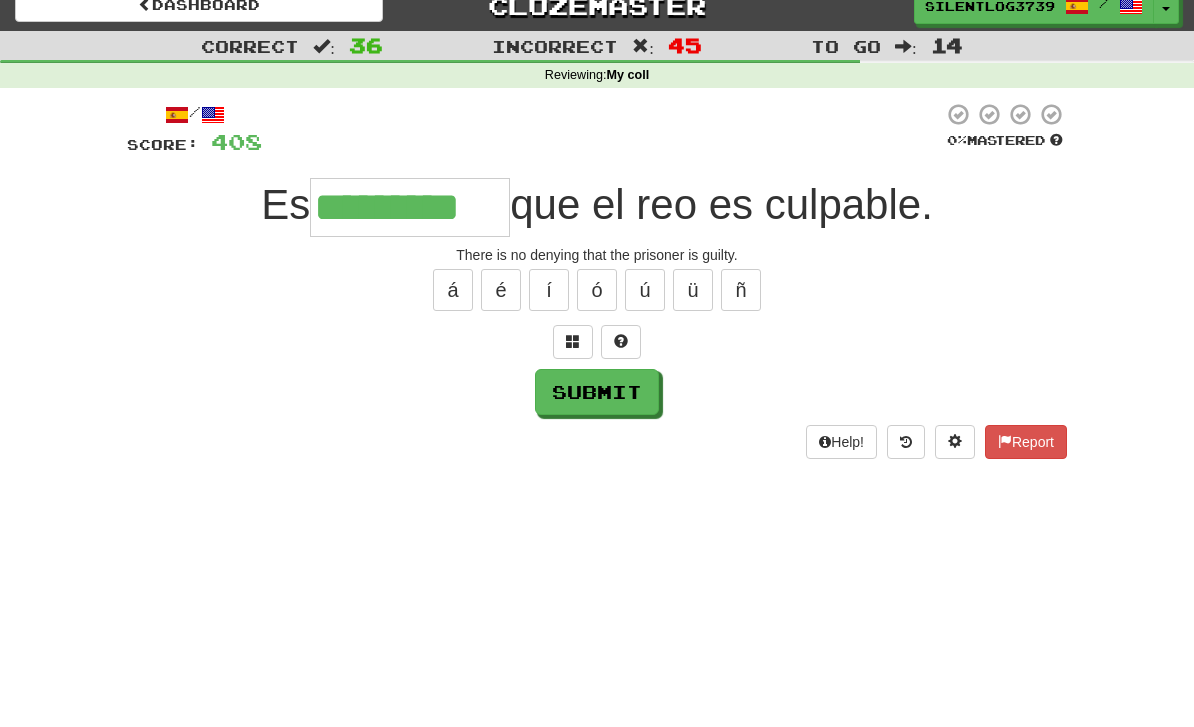 type on "*********" 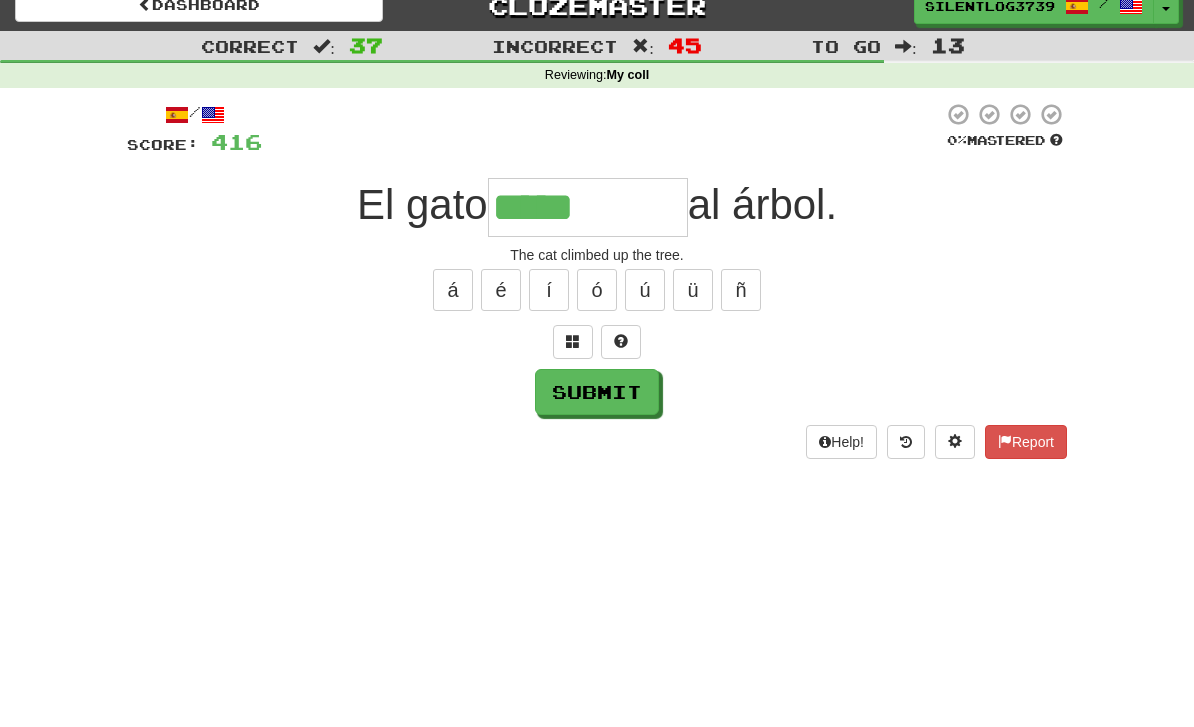 type on "*****" 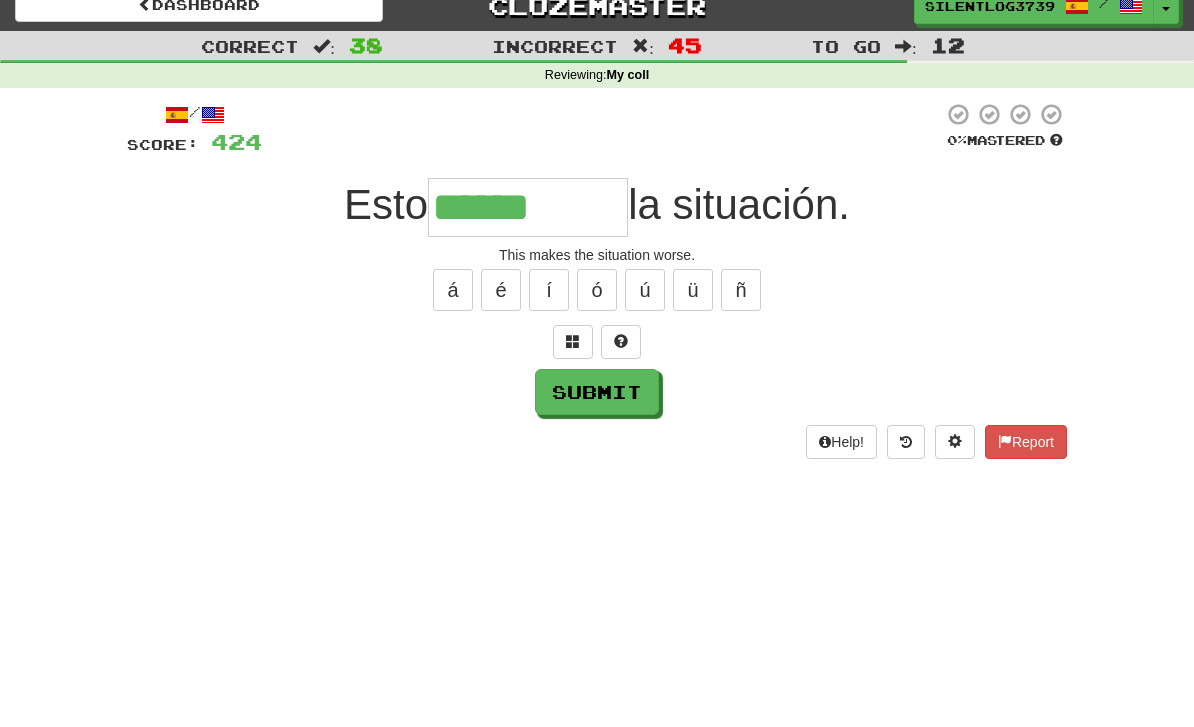 type on "******" 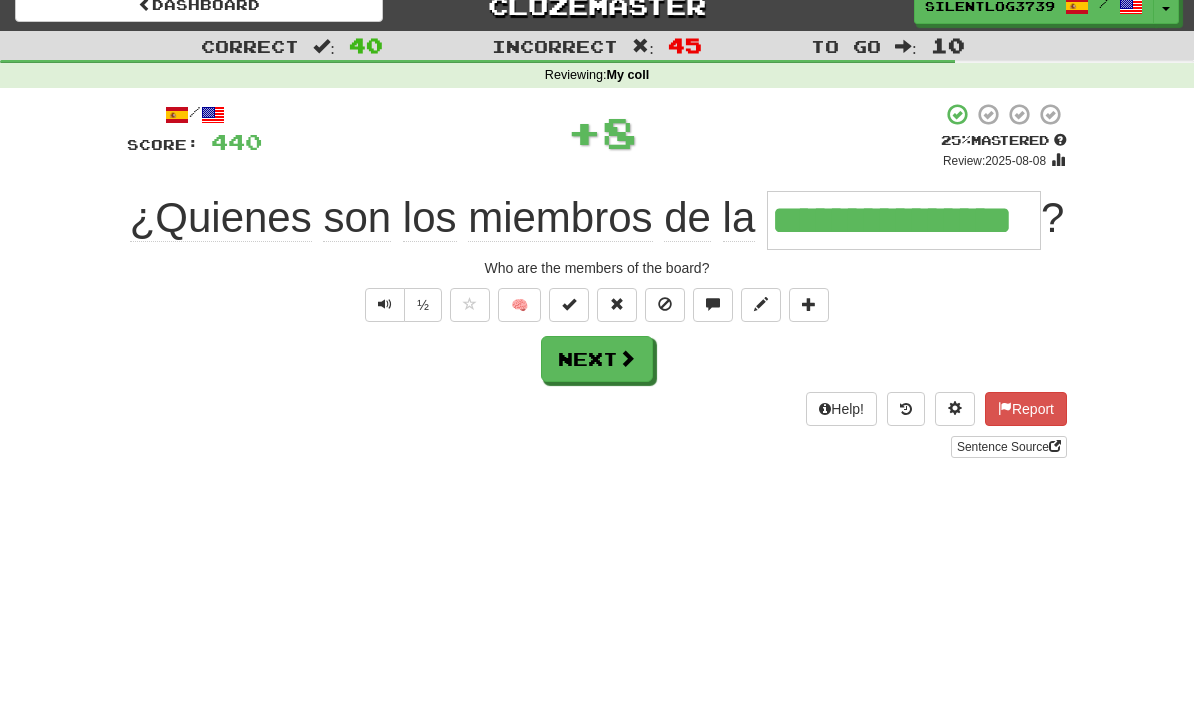 type on "**********" 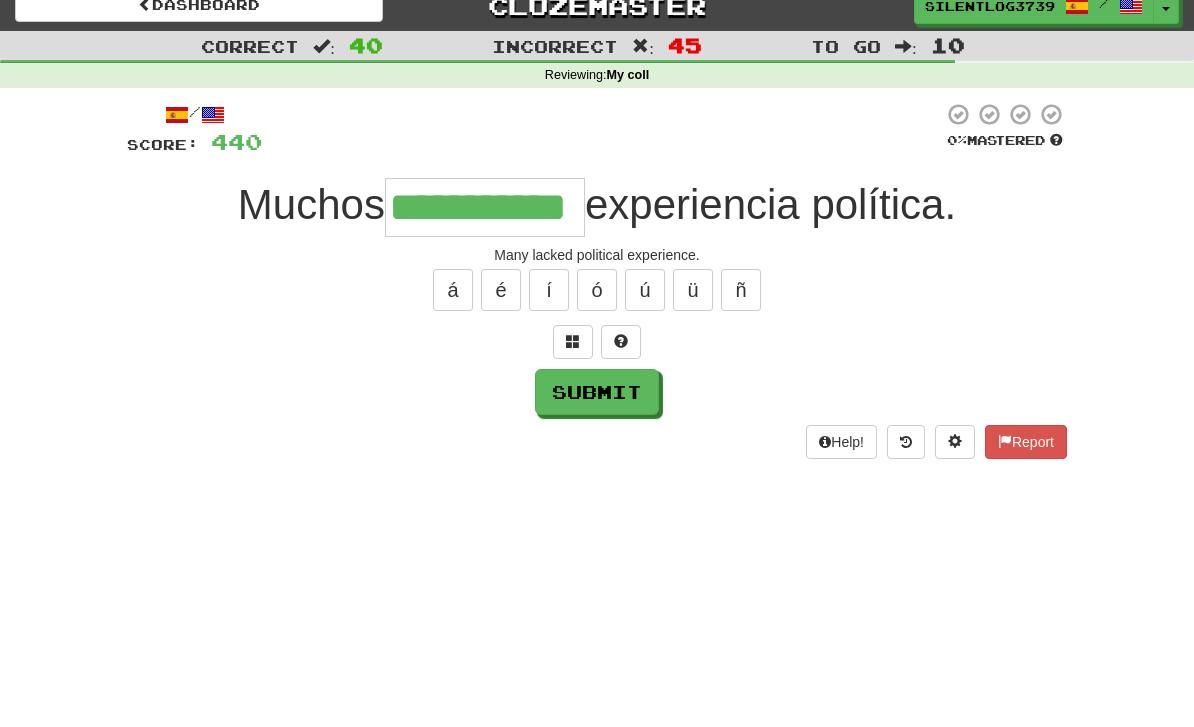 type on "**********" 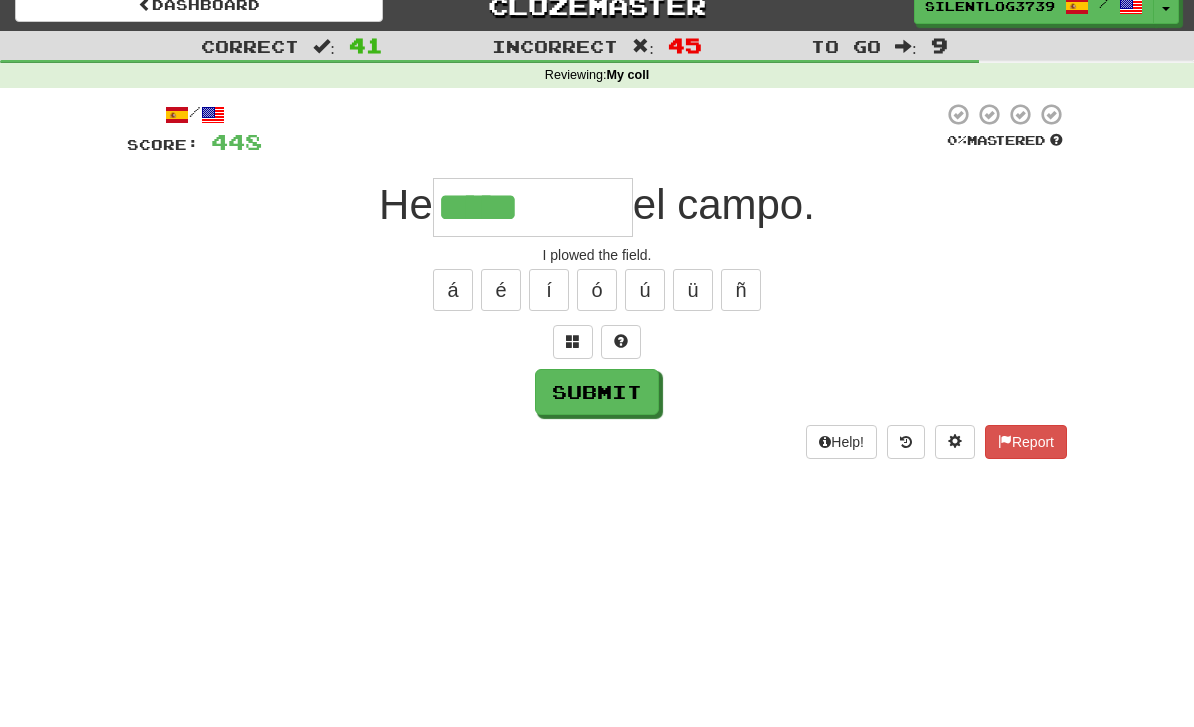 type on "*****" 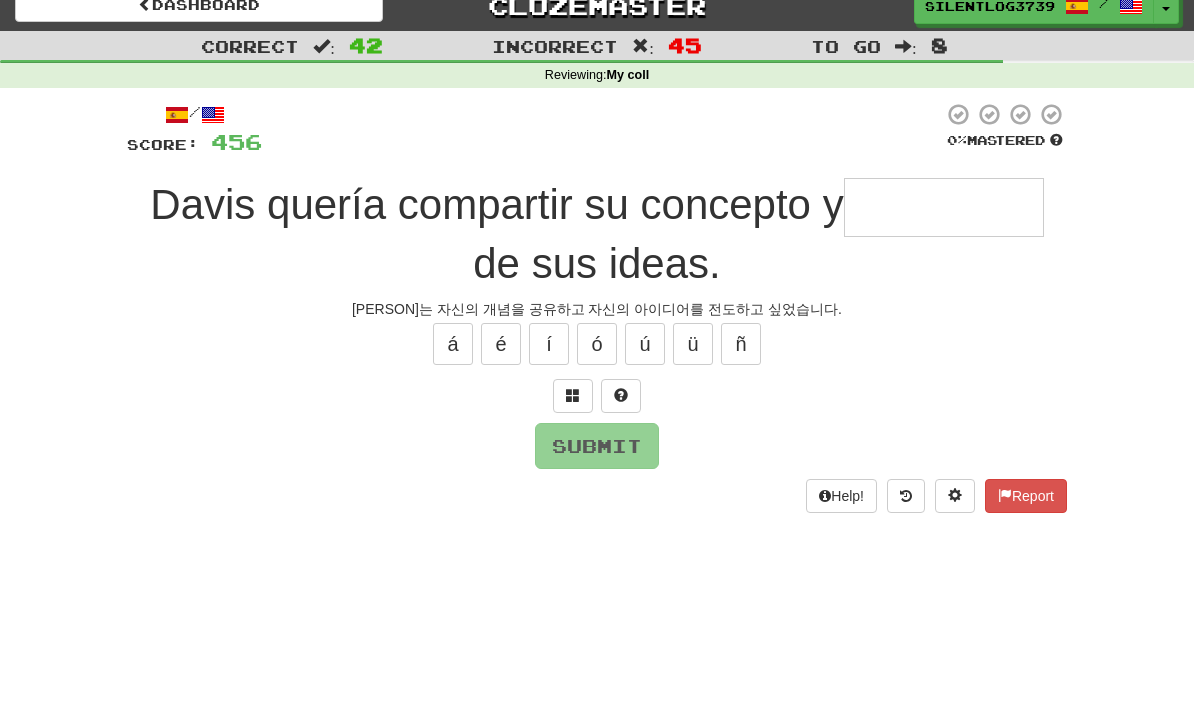 type on "**********" 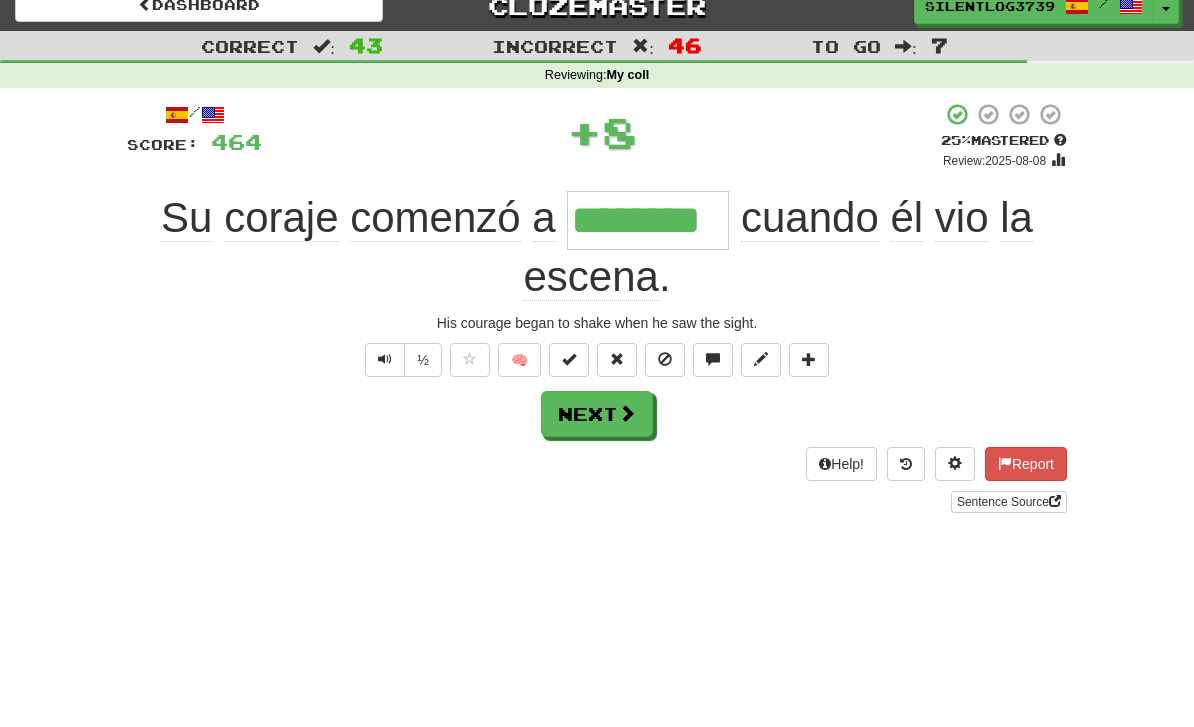 type on "********" 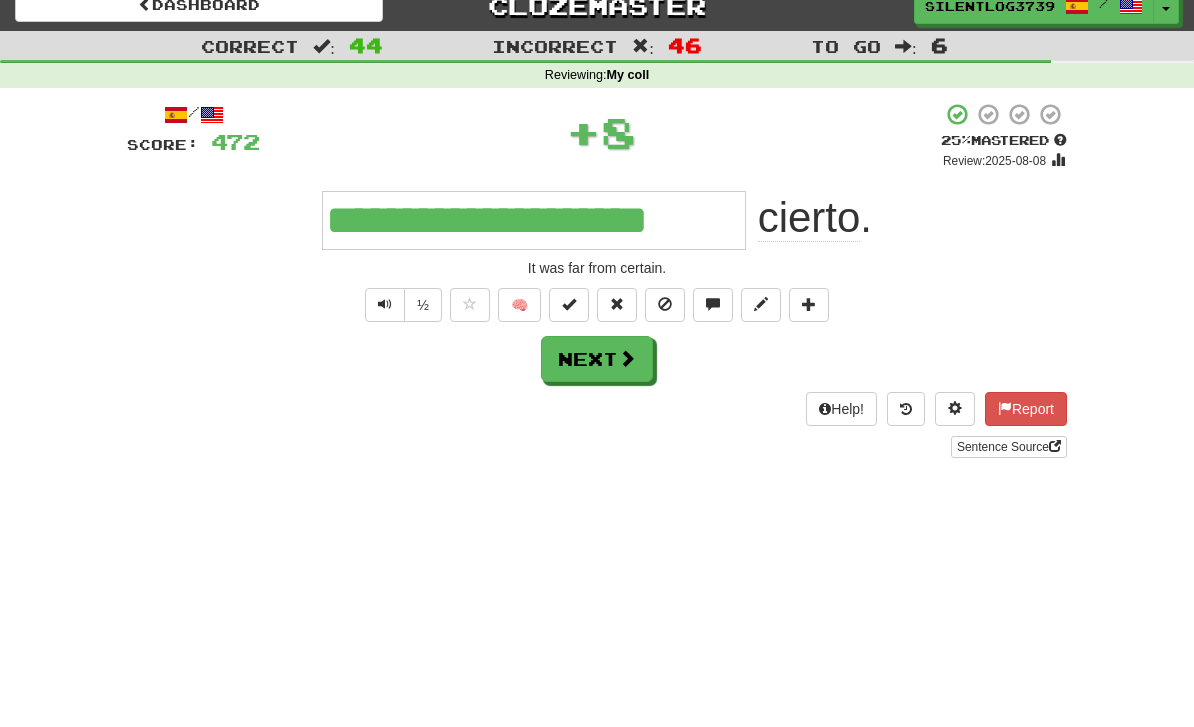 type on "**********" 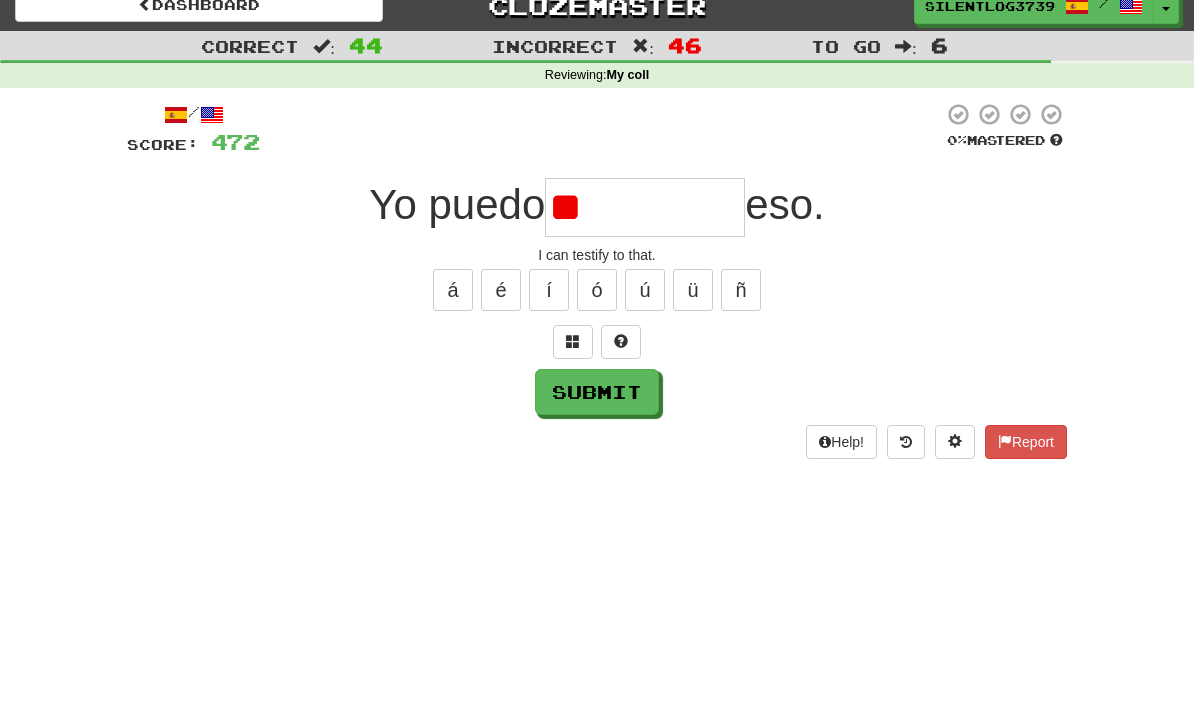 type on "*" 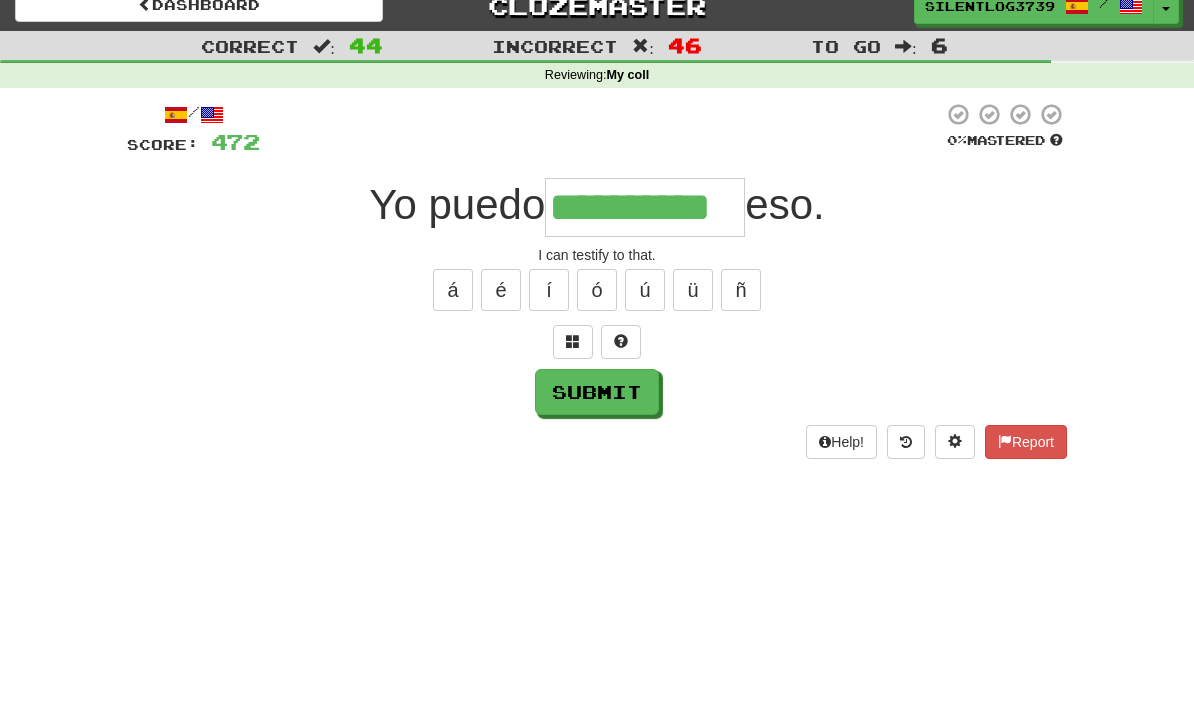type on "**********" 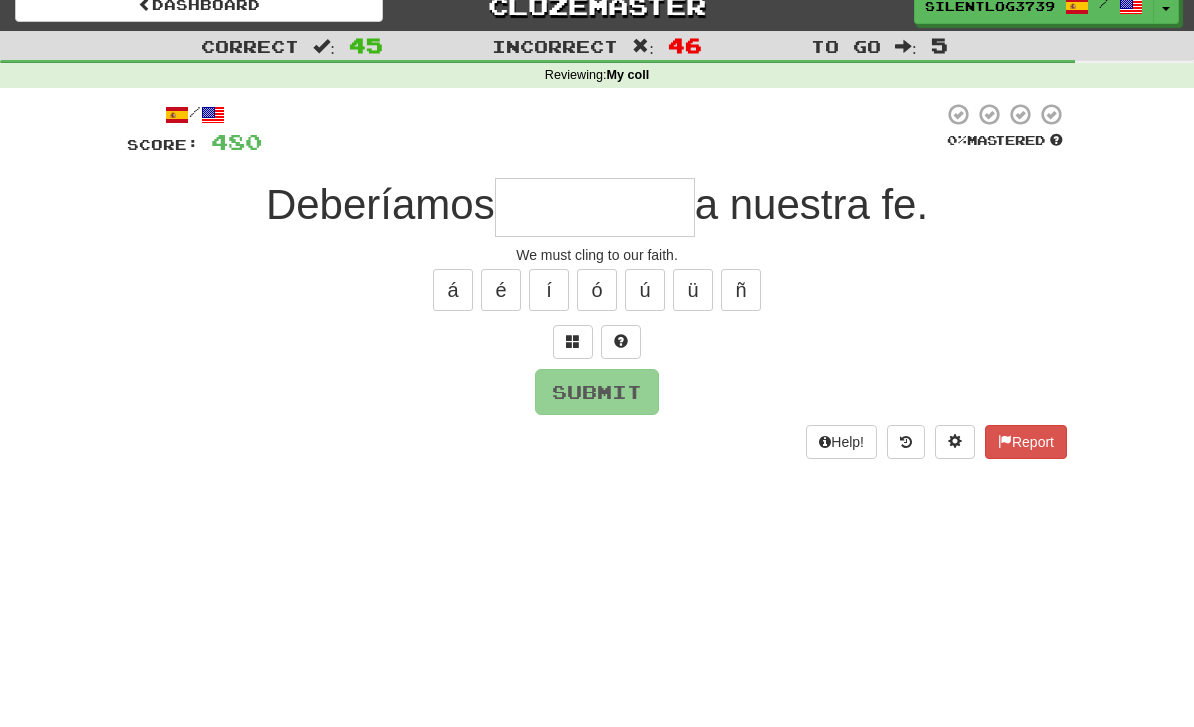 type on "*" 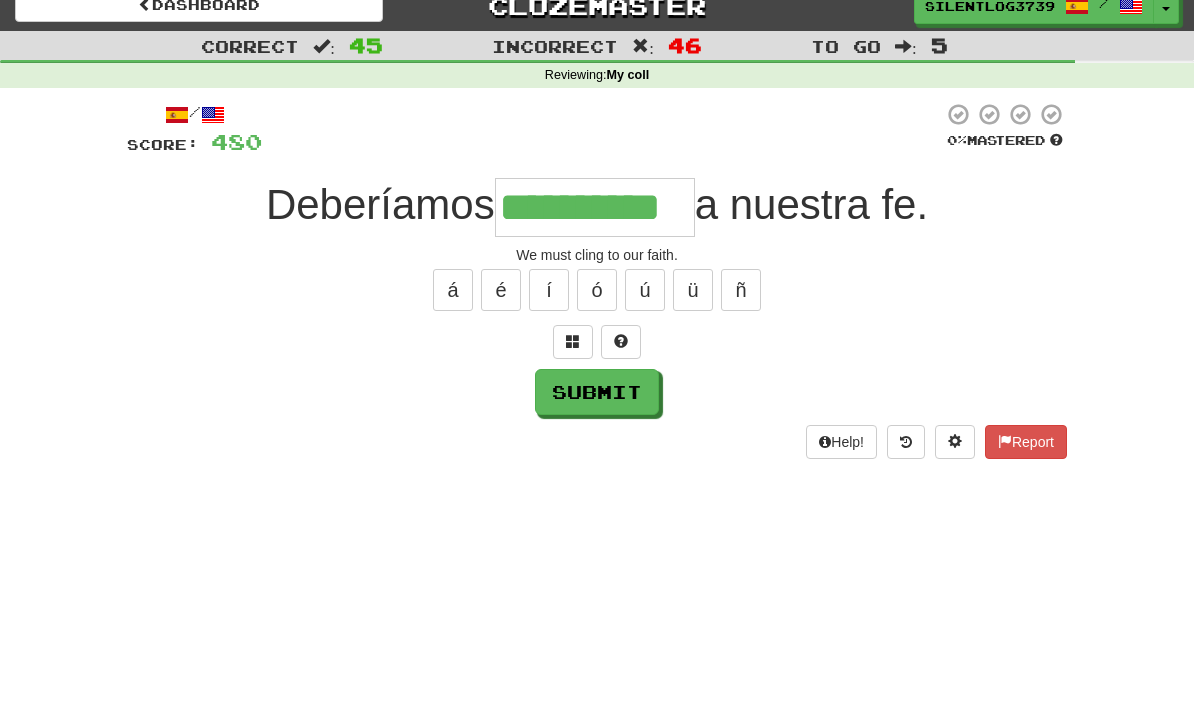 type on "**********" 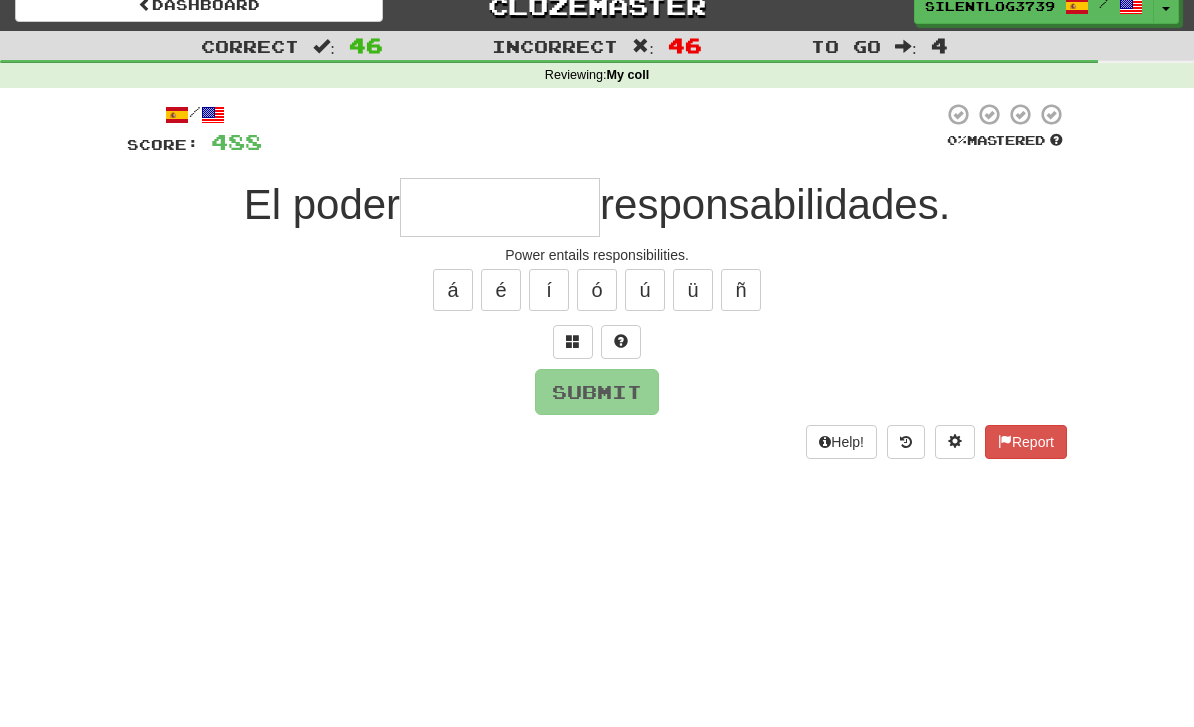 type on "*" 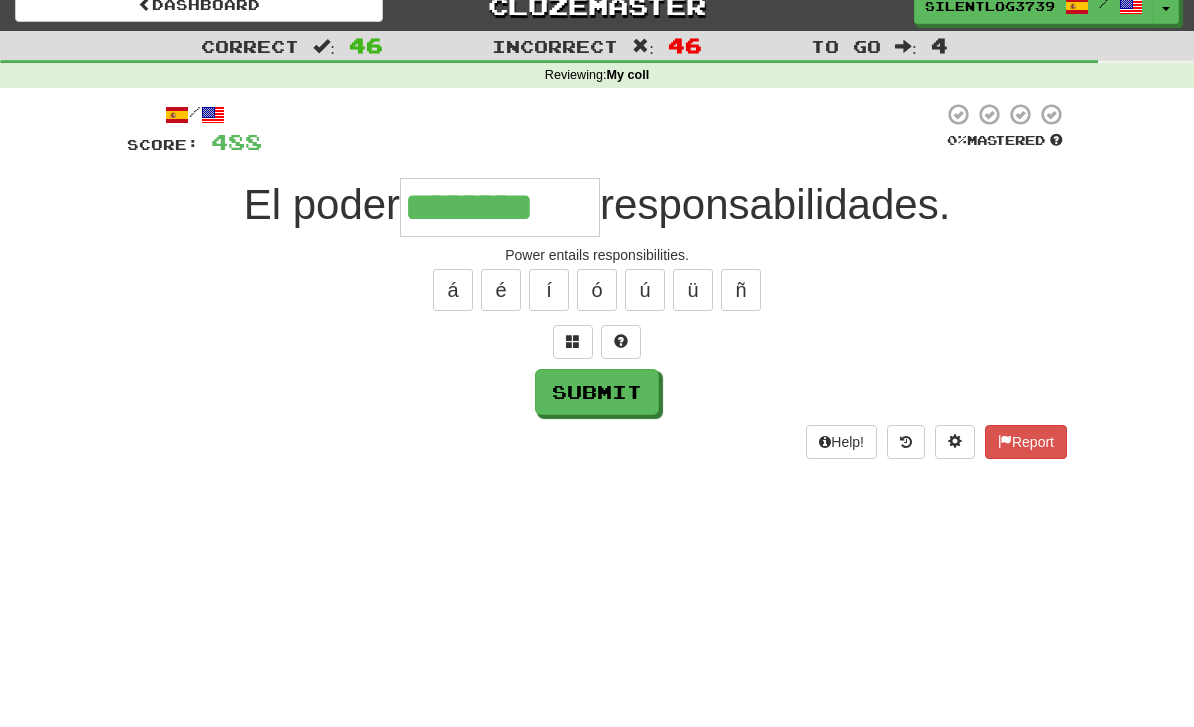 type on "********" 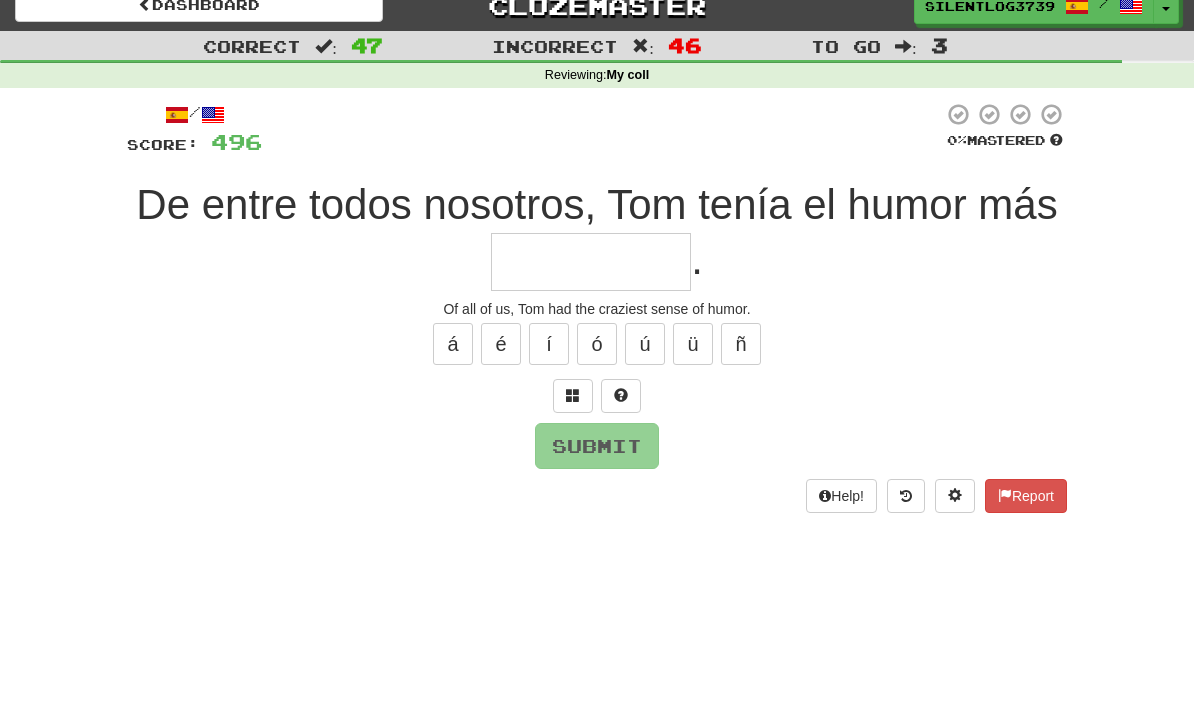 type on "**********" 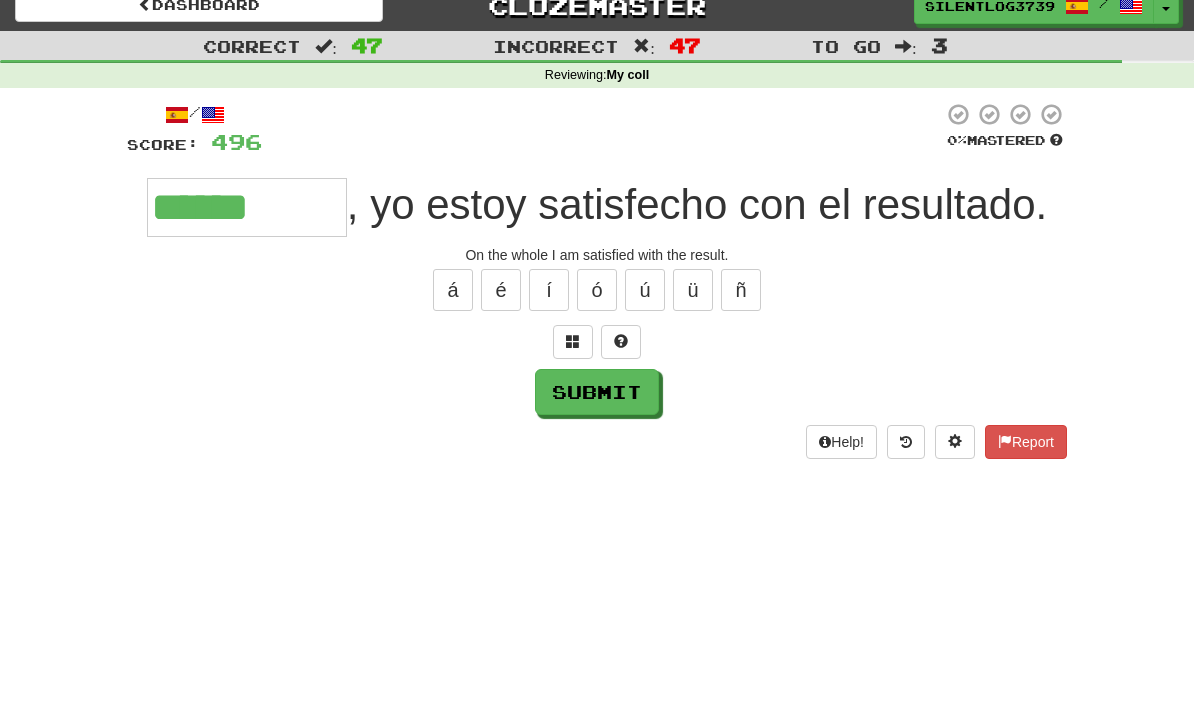 type on "**********" 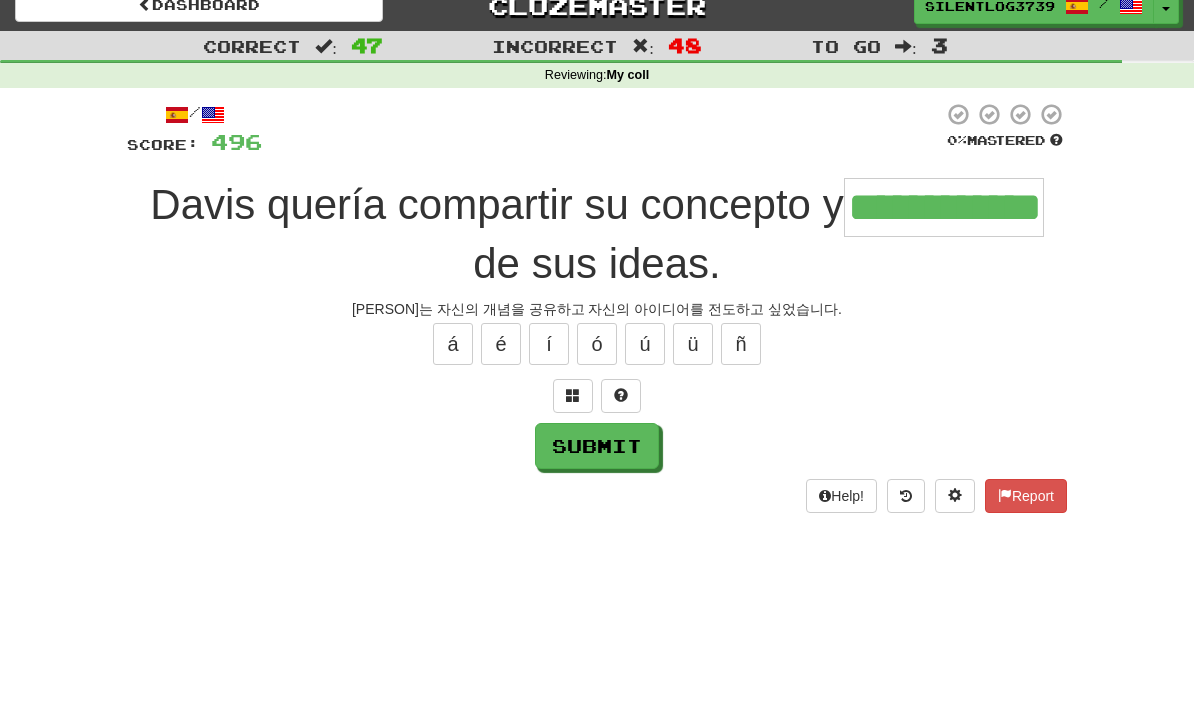 type on "**********" 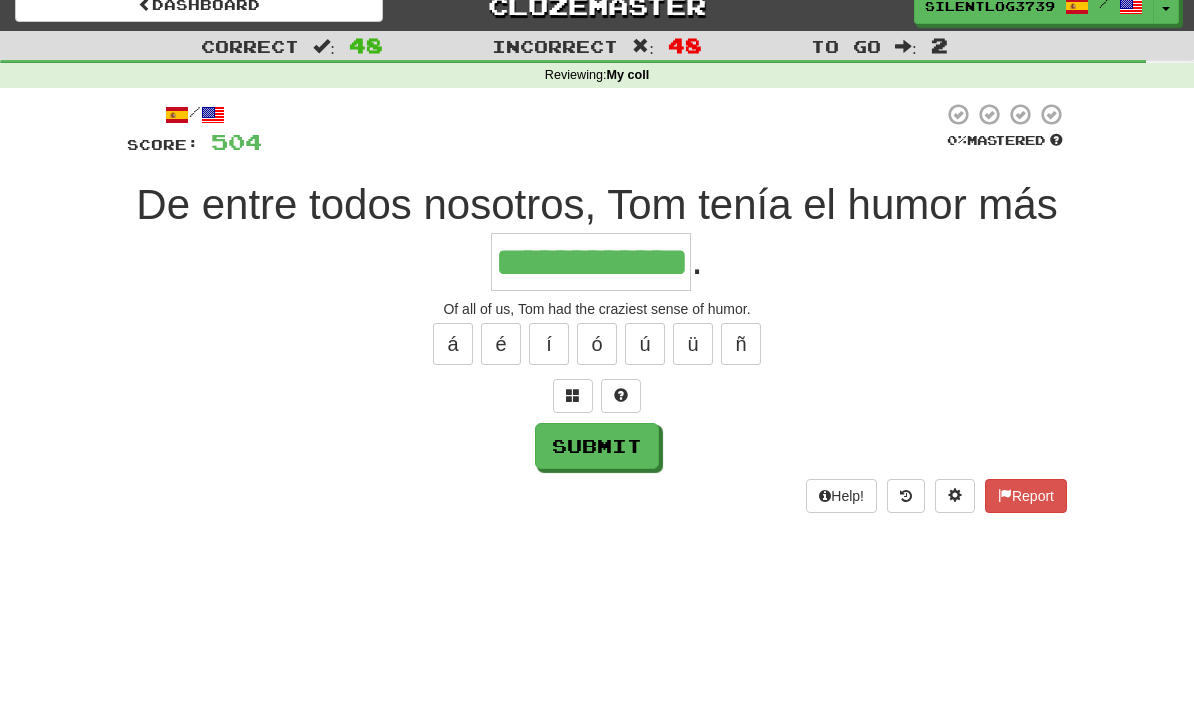 type on "**********" 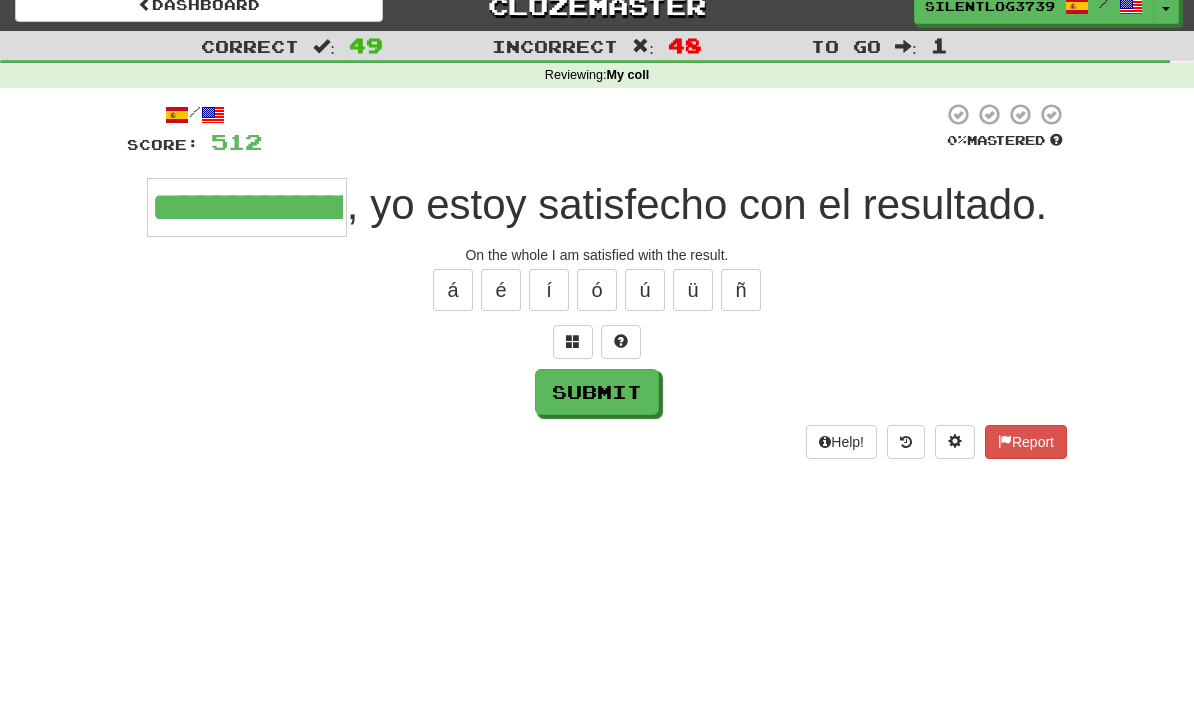 type on "**********" 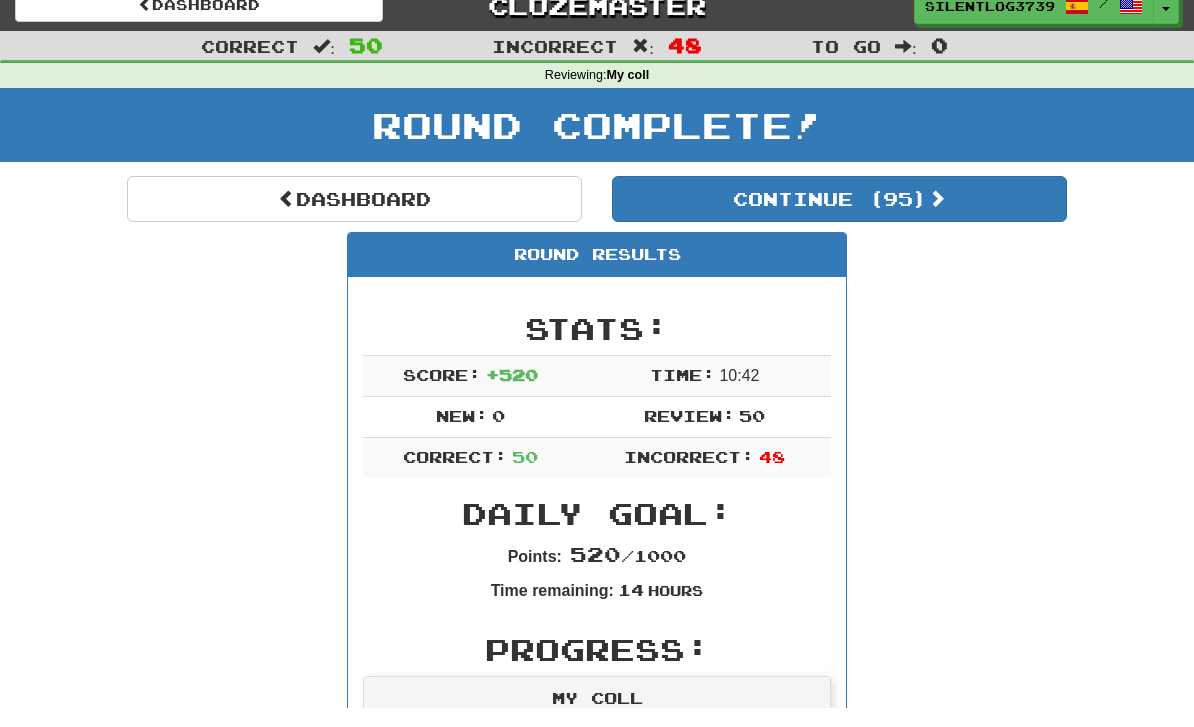 scroll, scrollTop: 19, scrollLeft: 0, axis: vertical 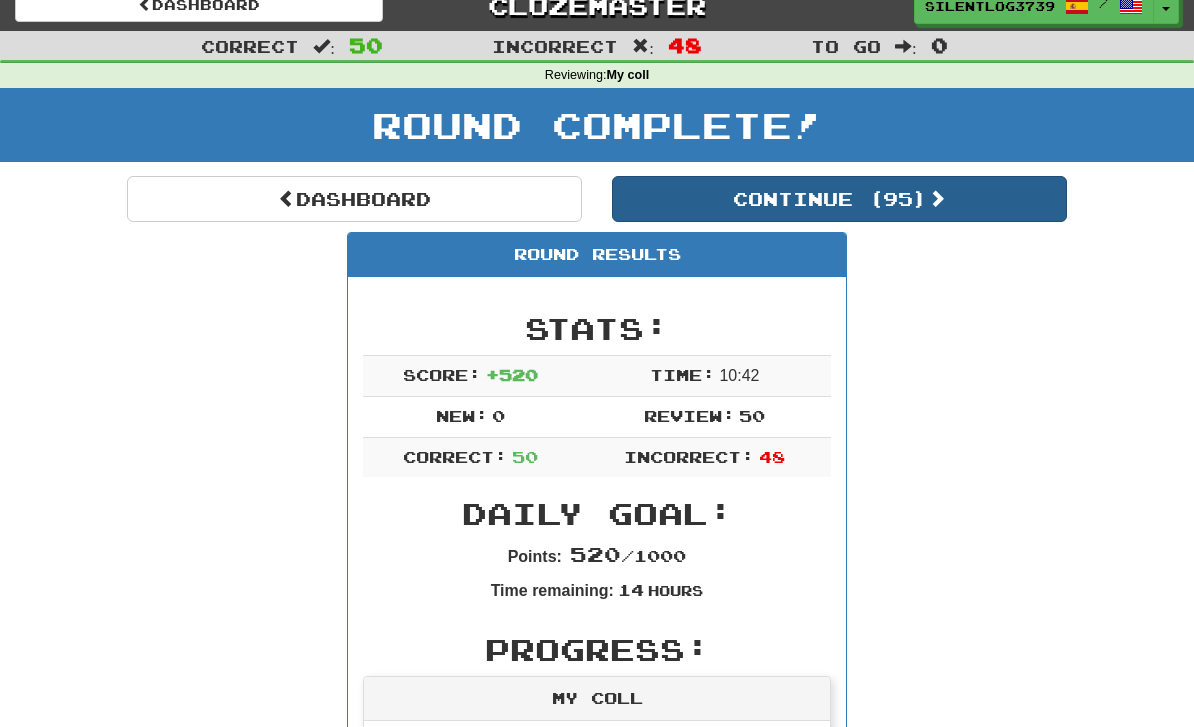 click on "Continue ( 95 )" at bounding box center (839, 200) 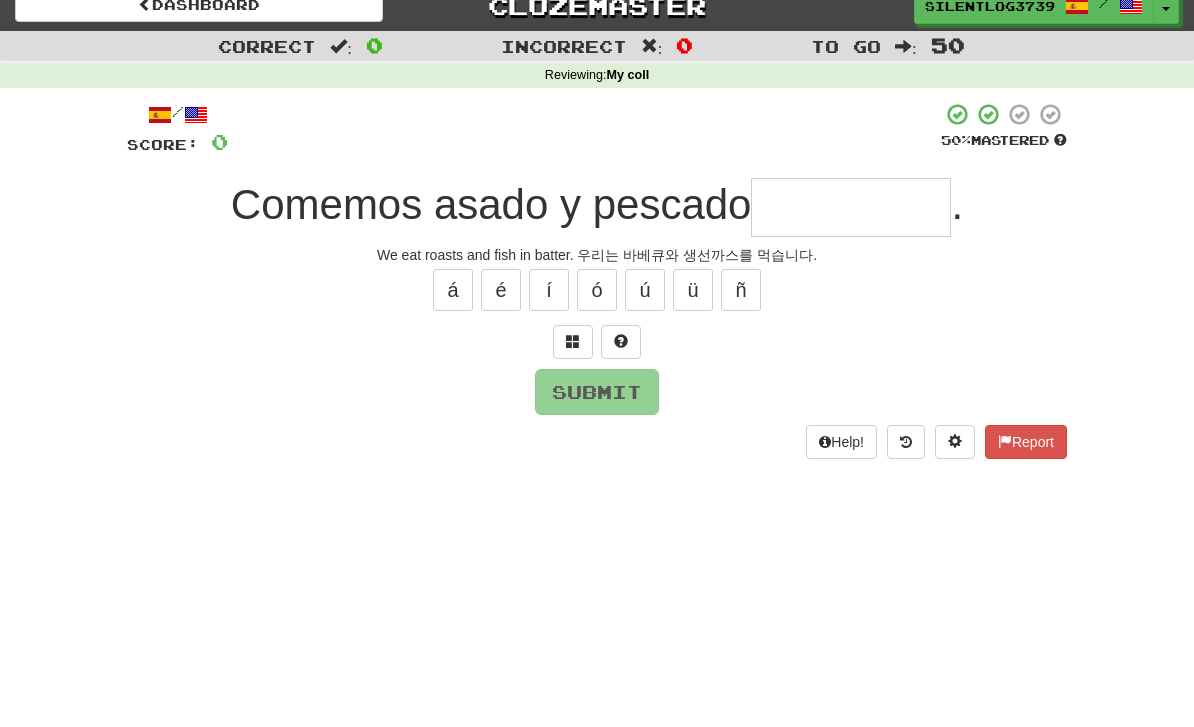 scroll, scrollTop: 19, scrollLeft: 0, axis: vertical 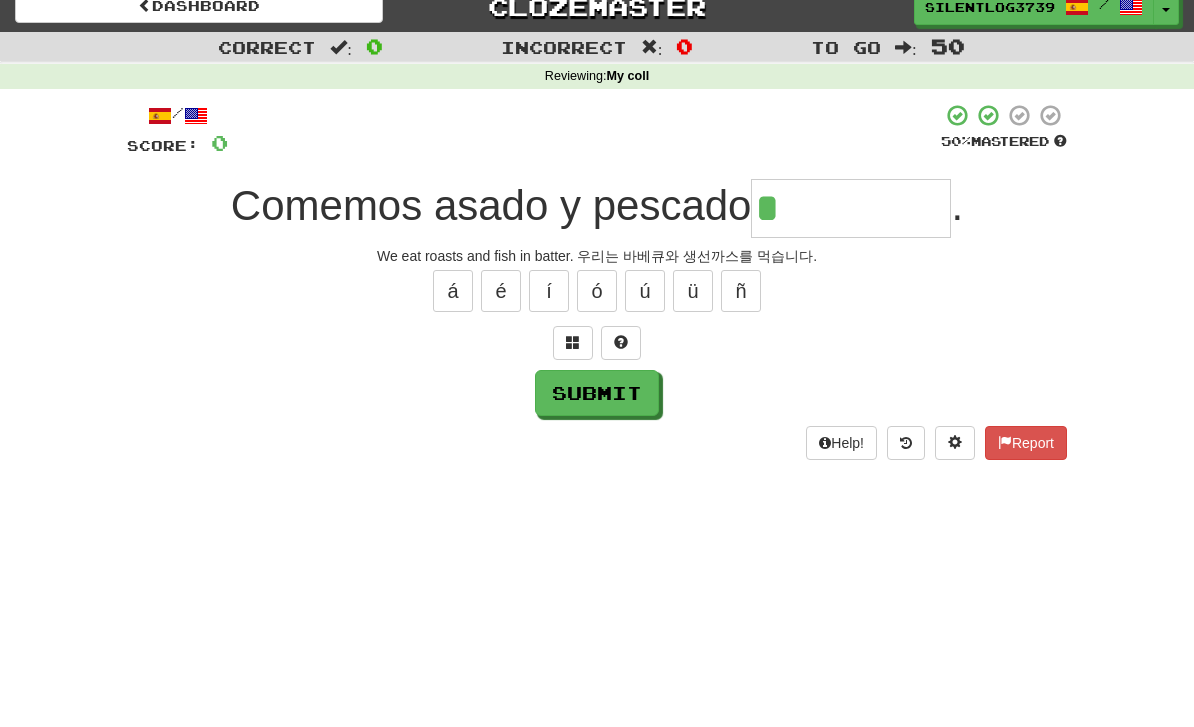 type on "********" 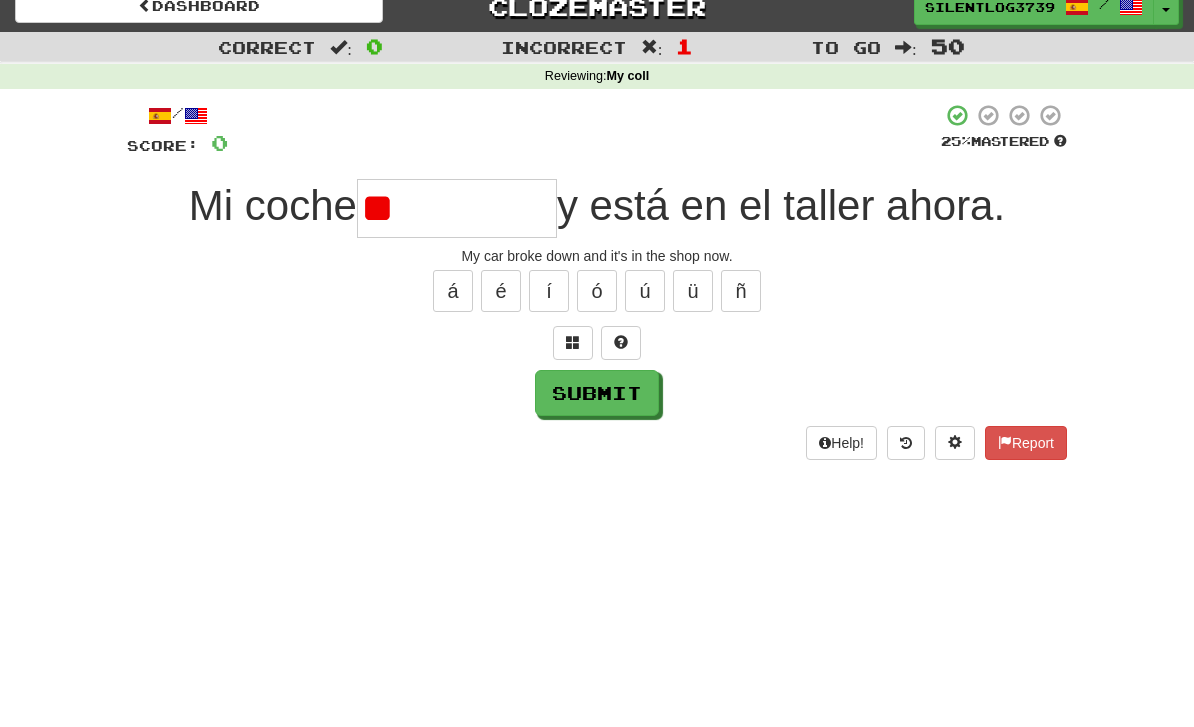 type on "*" 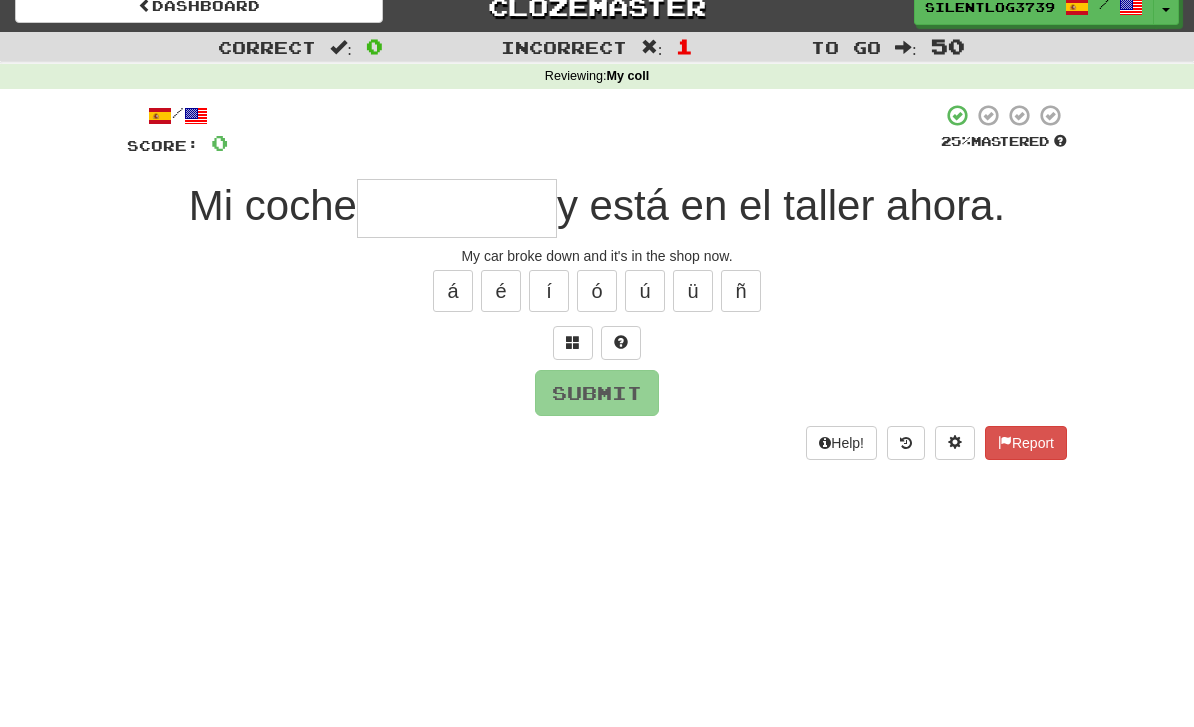 type on "*" 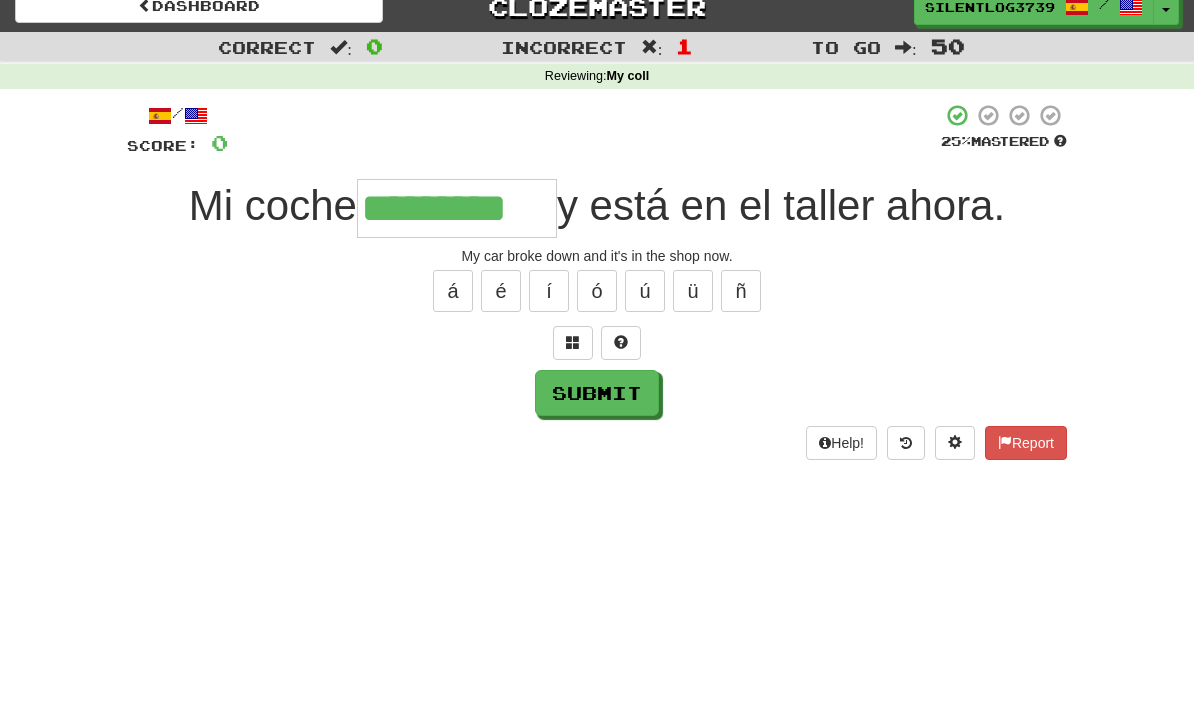 type on "*********" 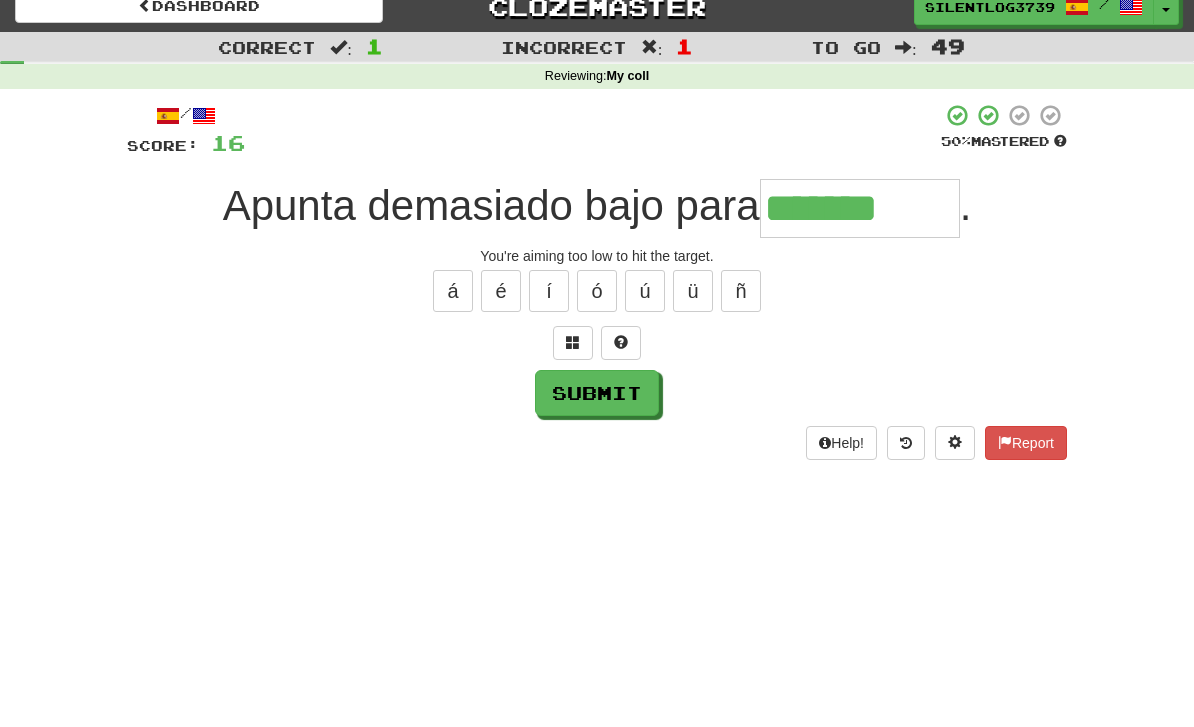 type on "**********" 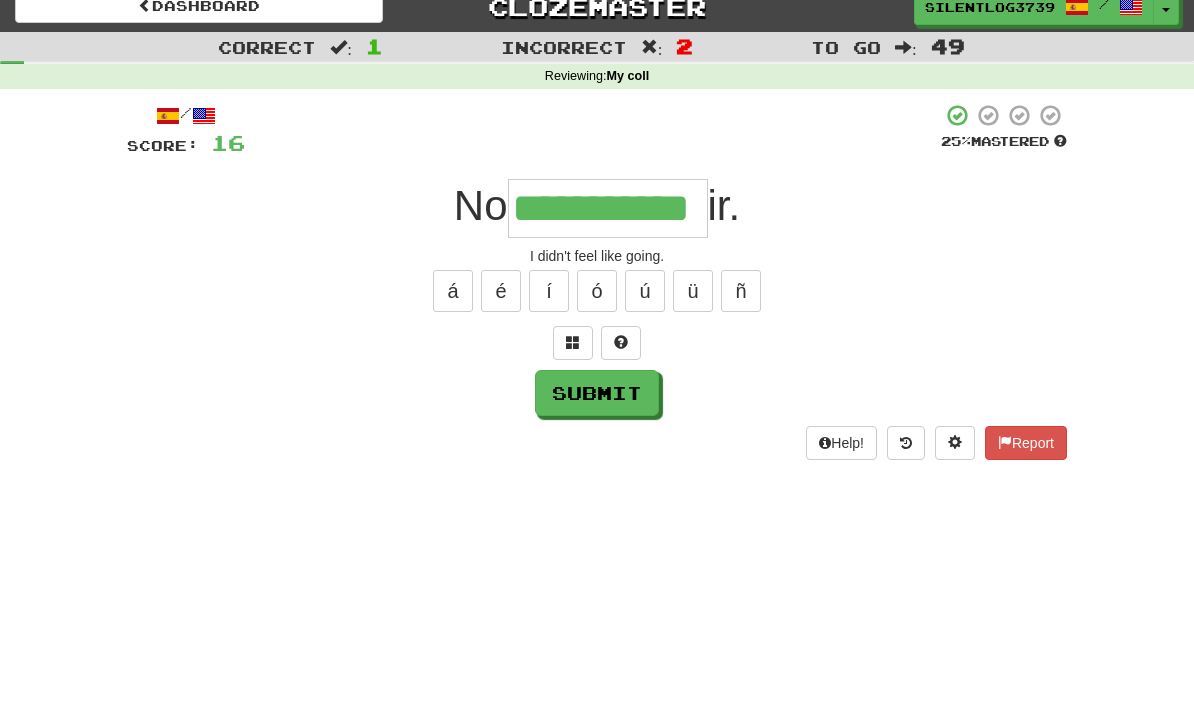 type on "**********" 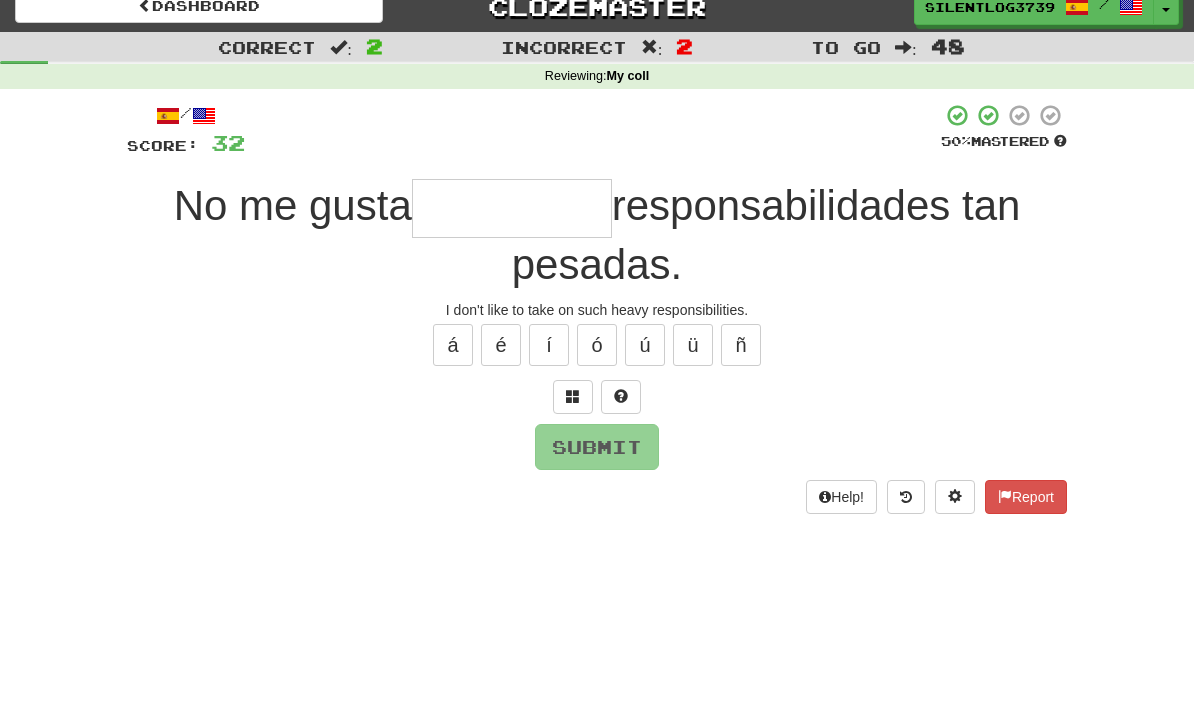 type on "*" 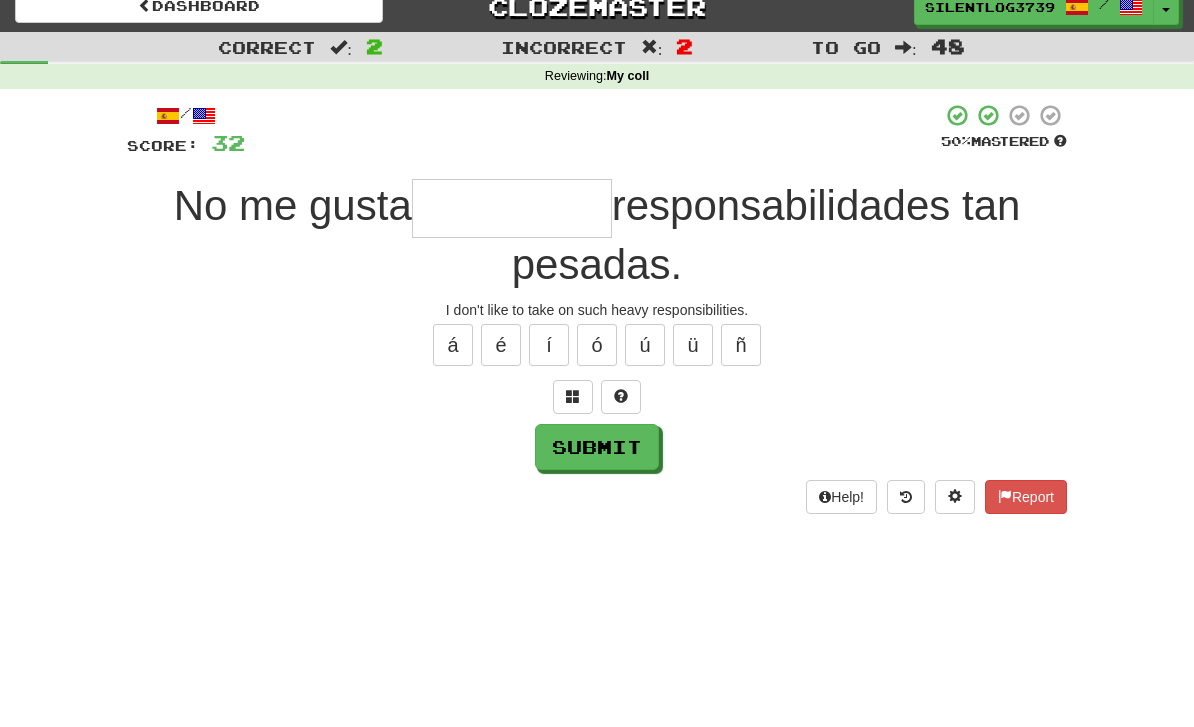 type on "*" 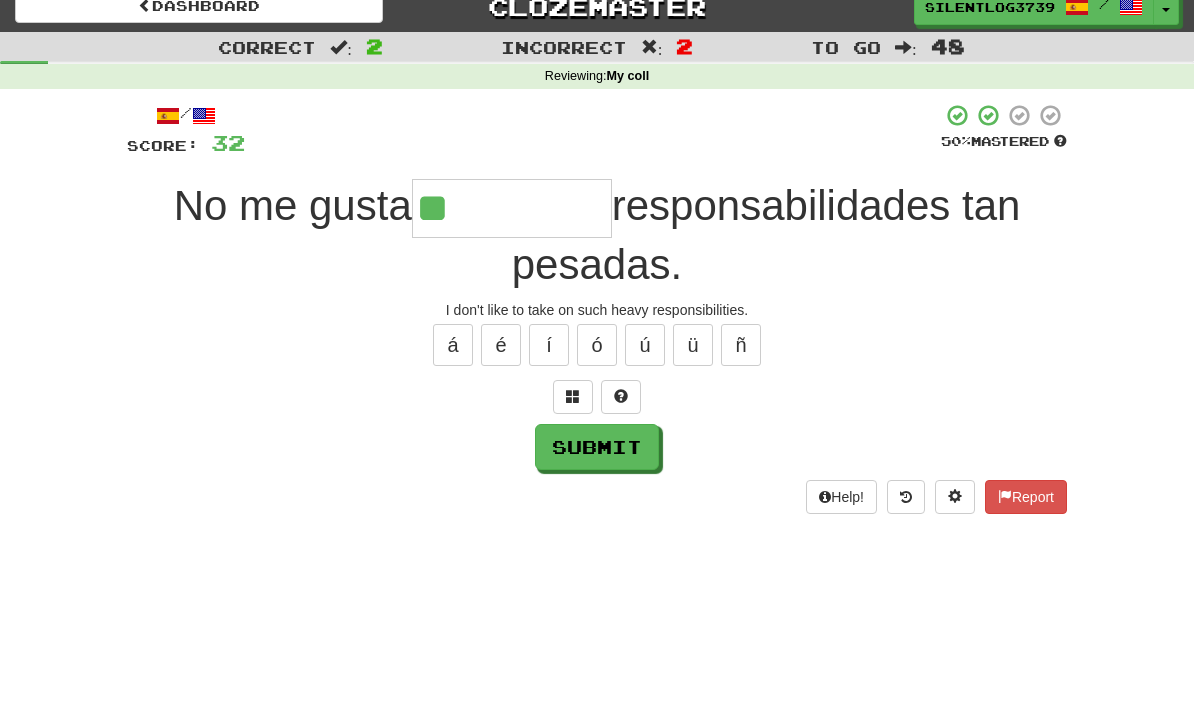 type on "******" 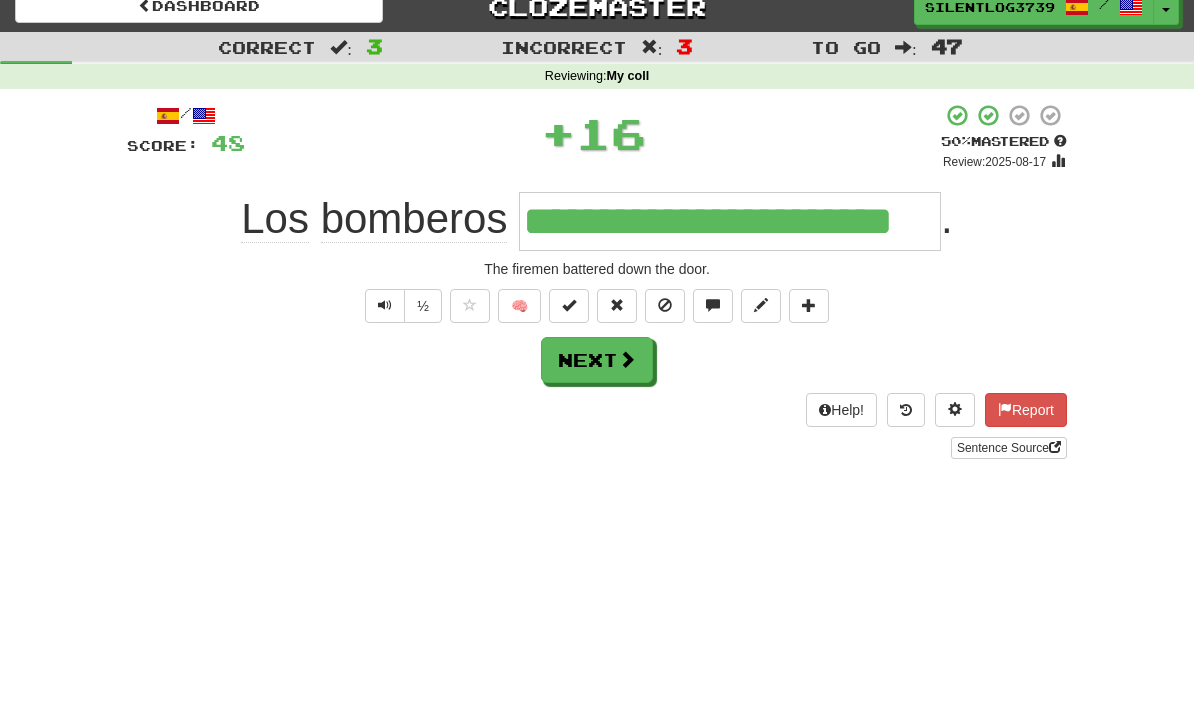 type on "**********" 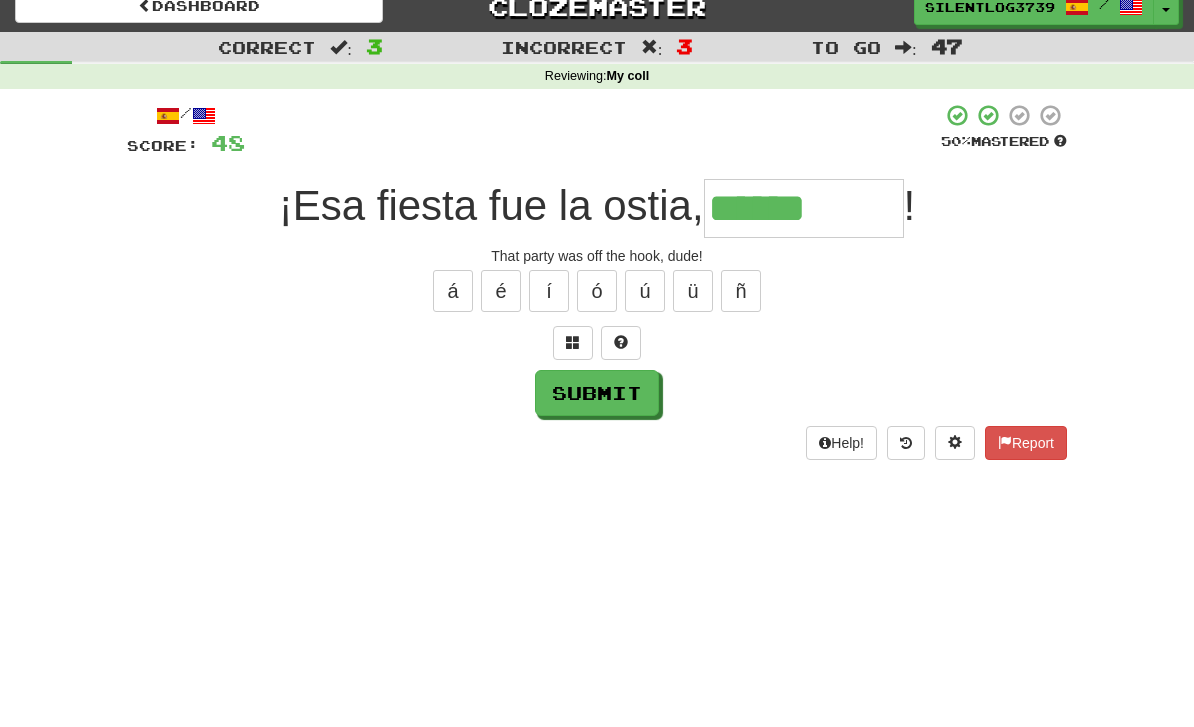 type on "******" 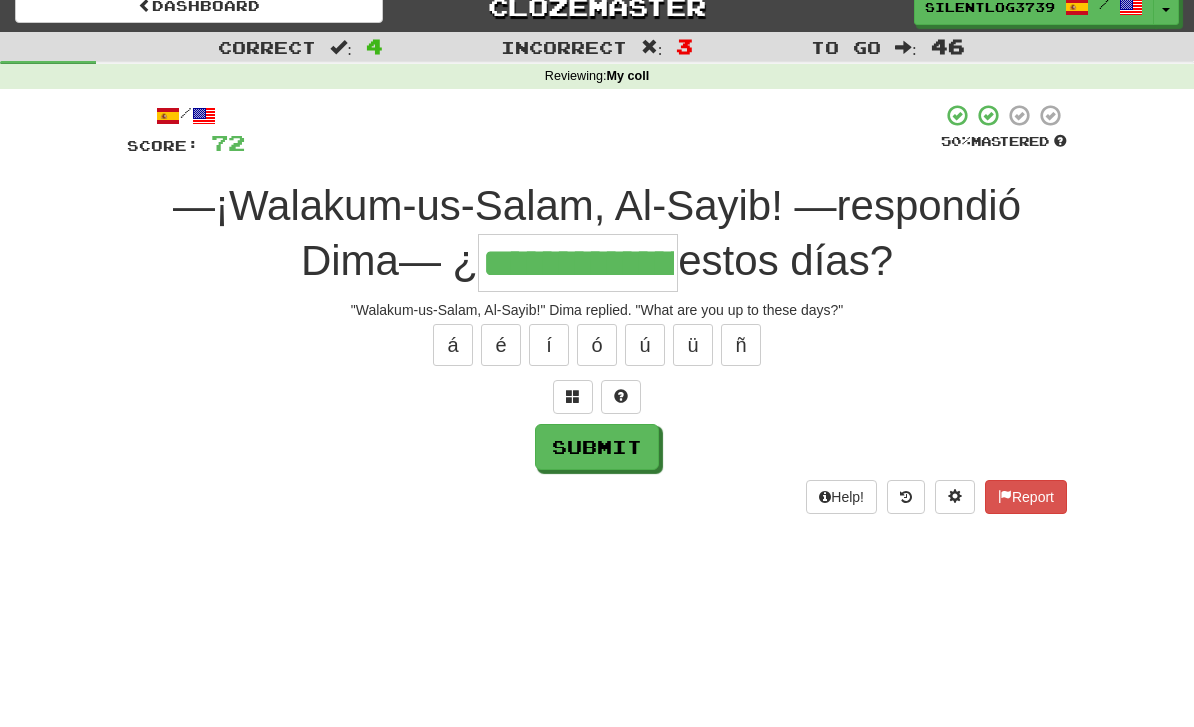 type on "**********" 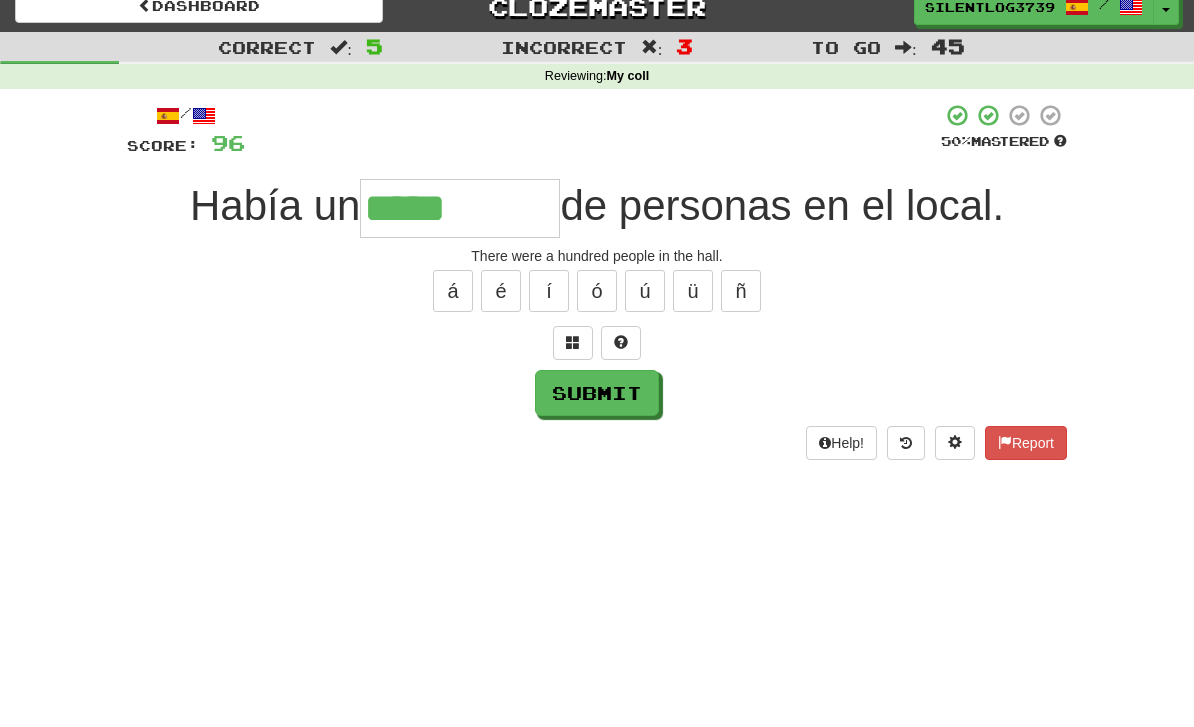 type on "********" 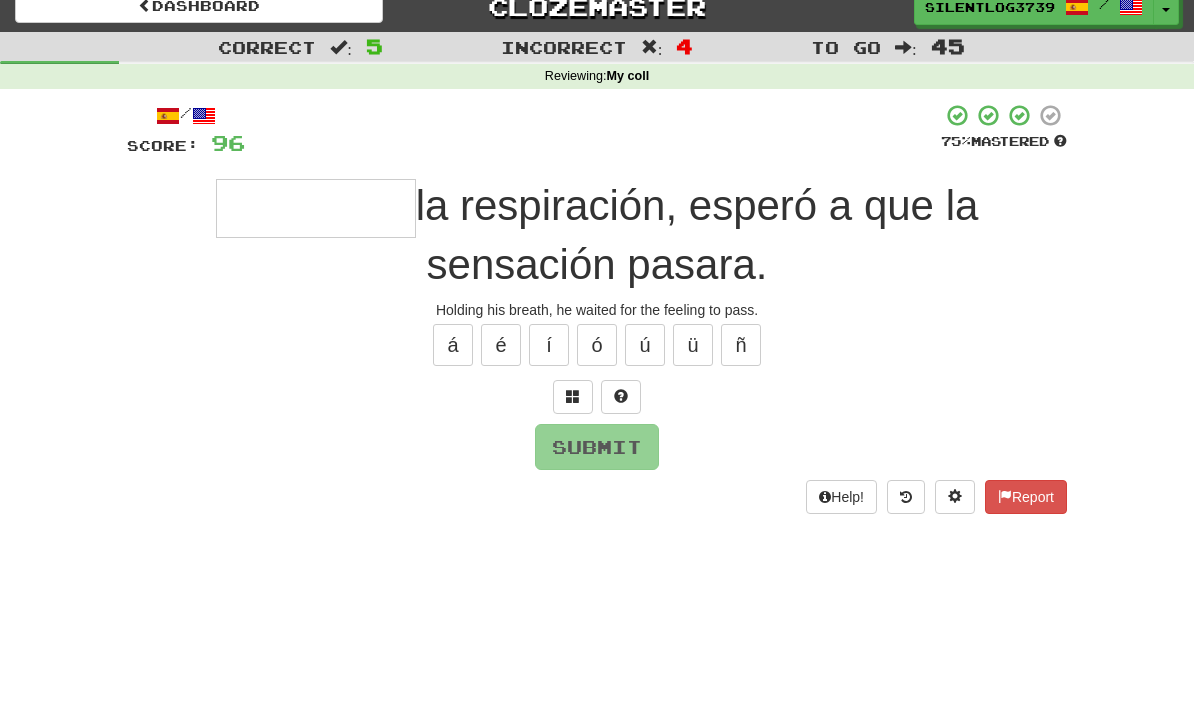 type on "*" 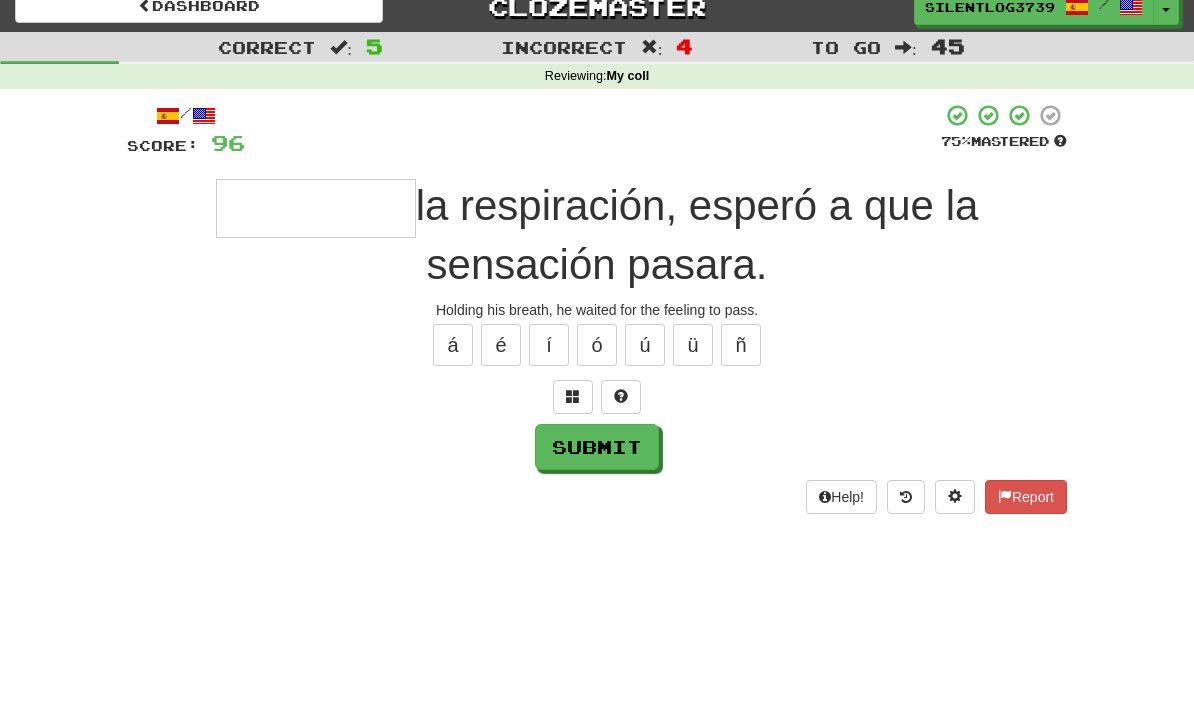 type on "*" 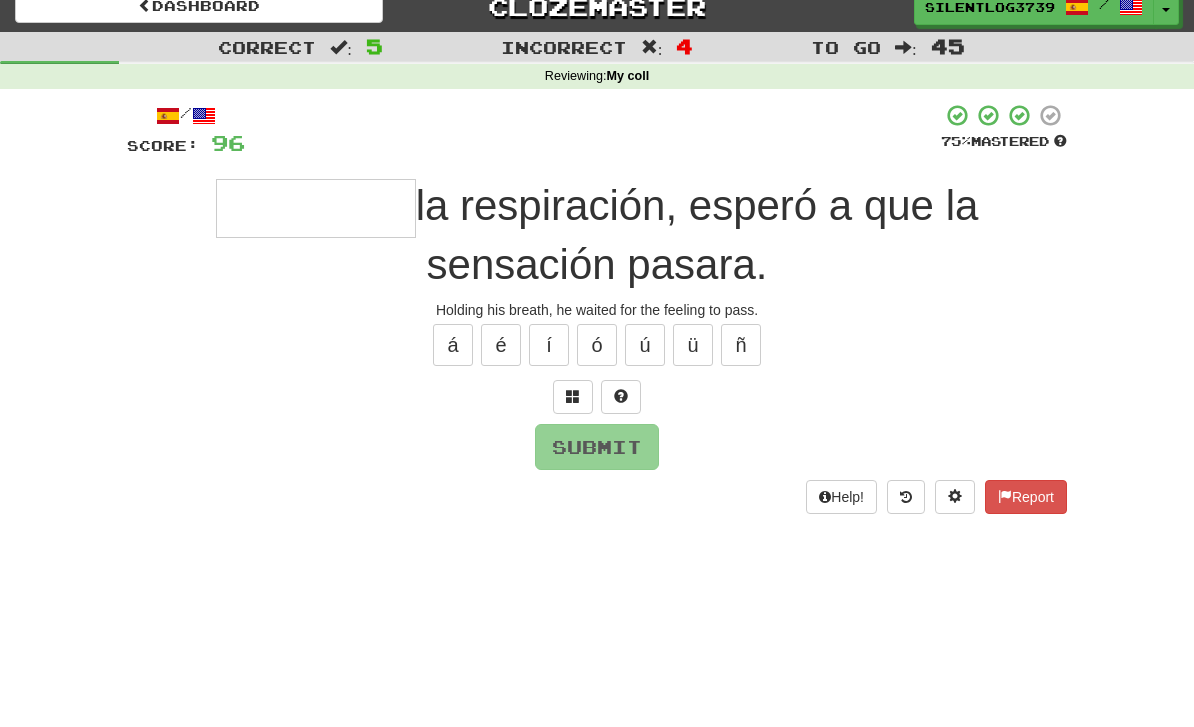 type on "*" 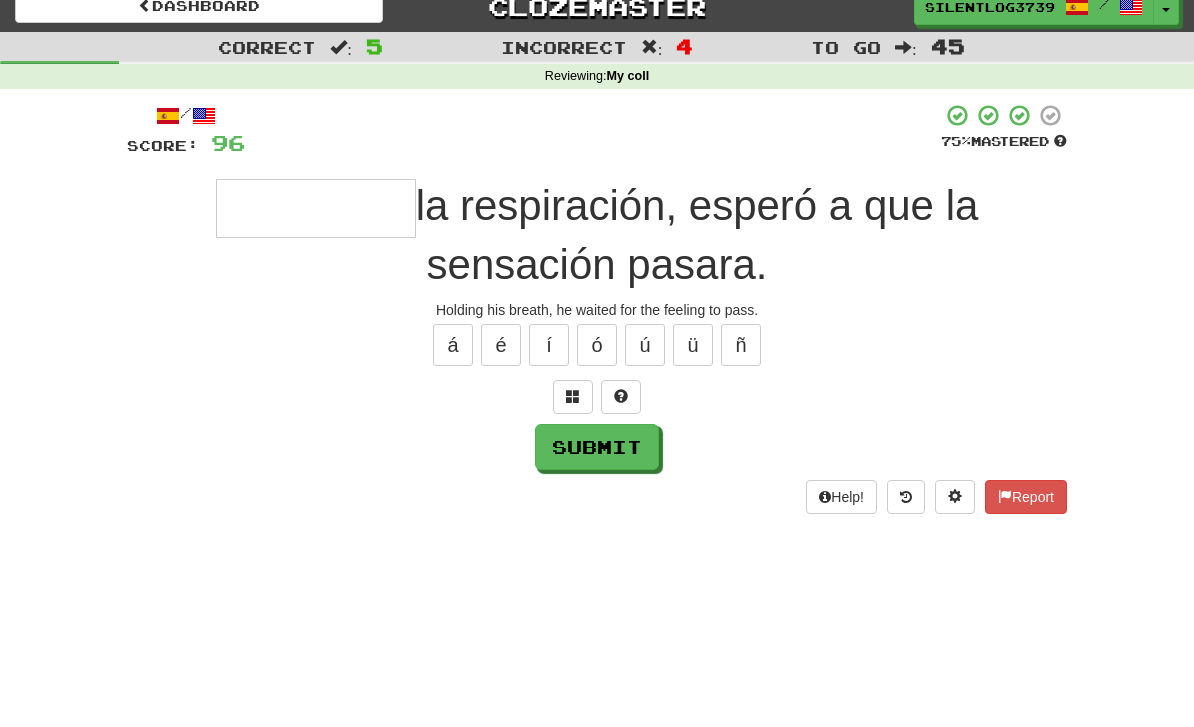 type on "*" 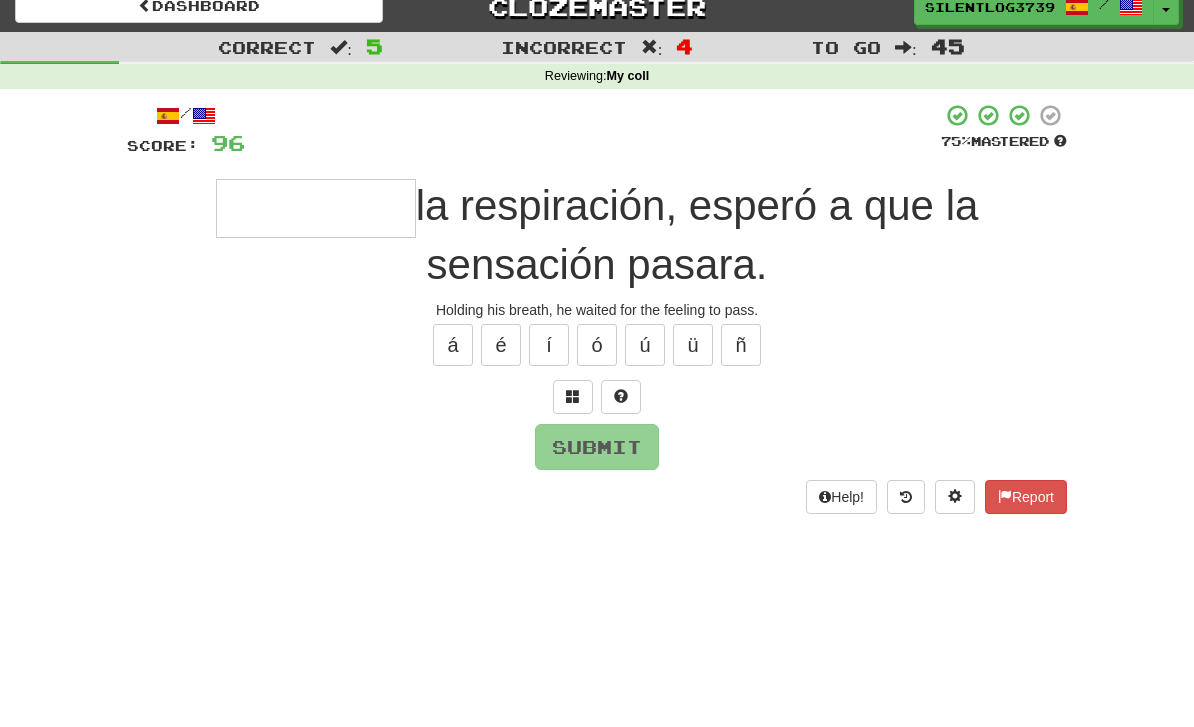 type on "*" 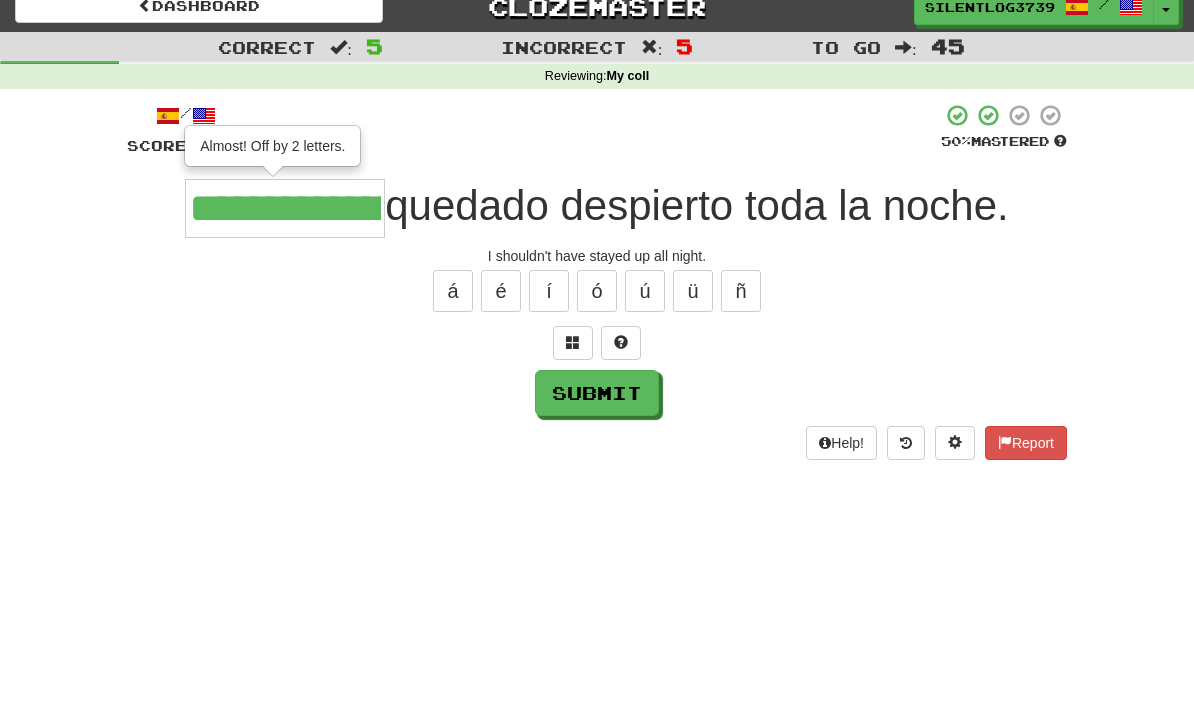 type on "**********" 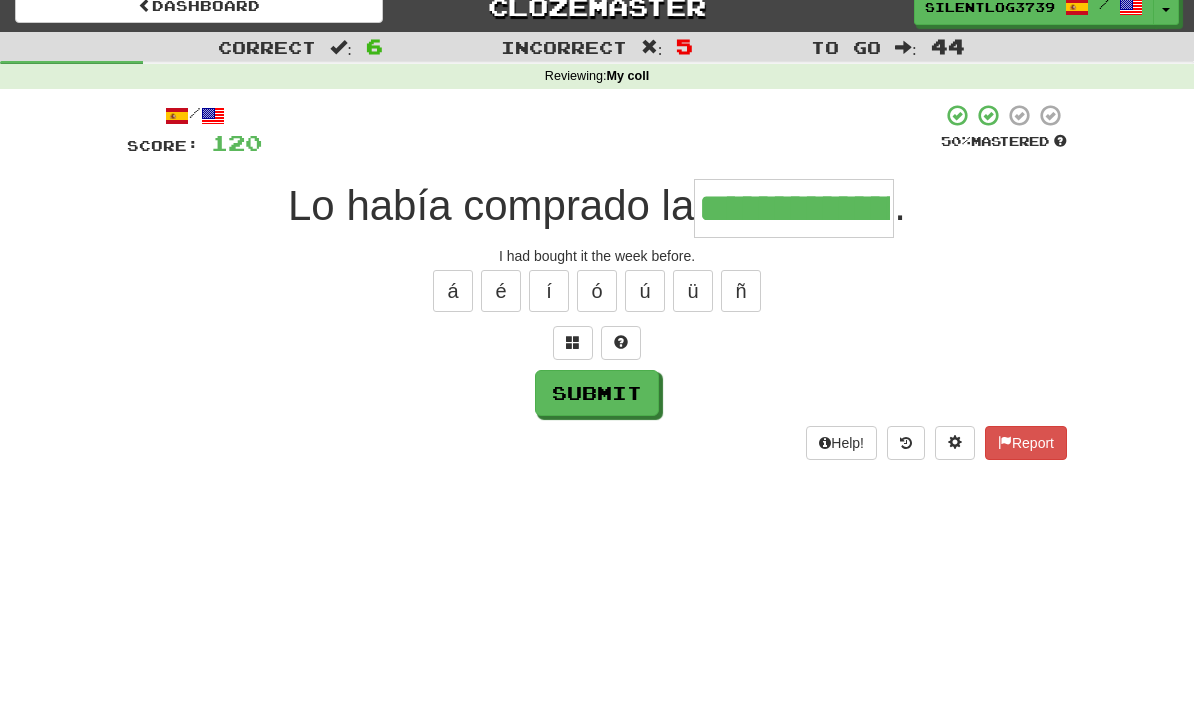 type on "**********" 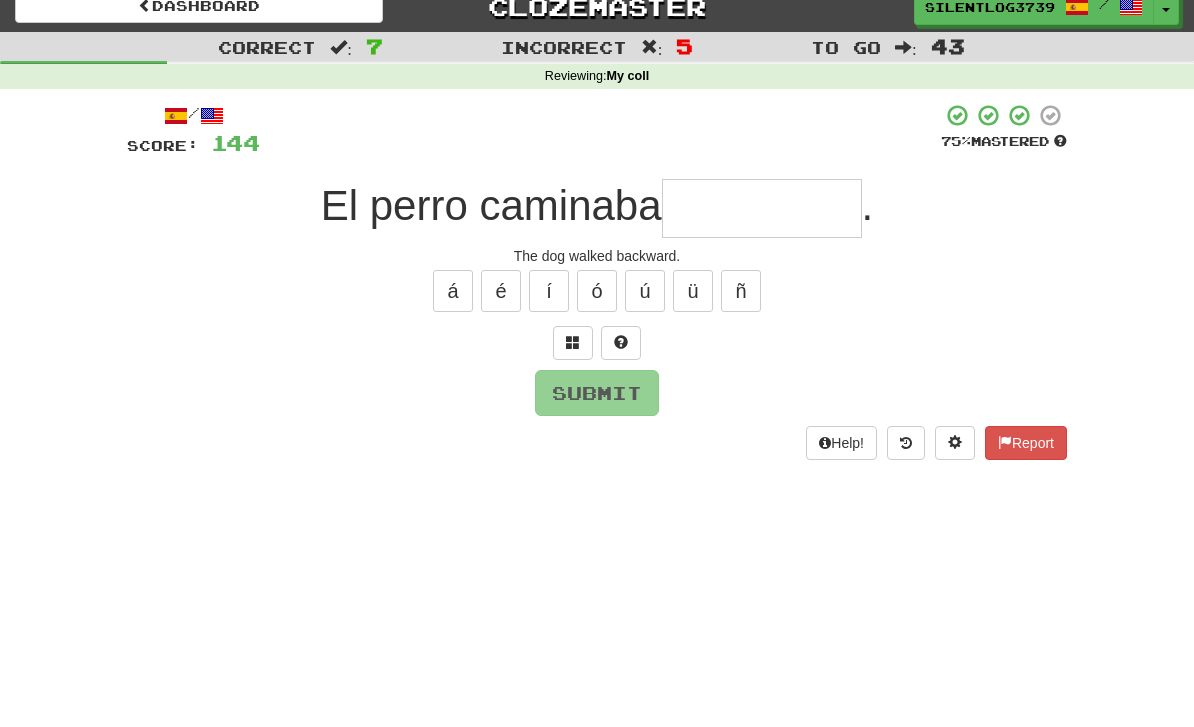 type on "*" 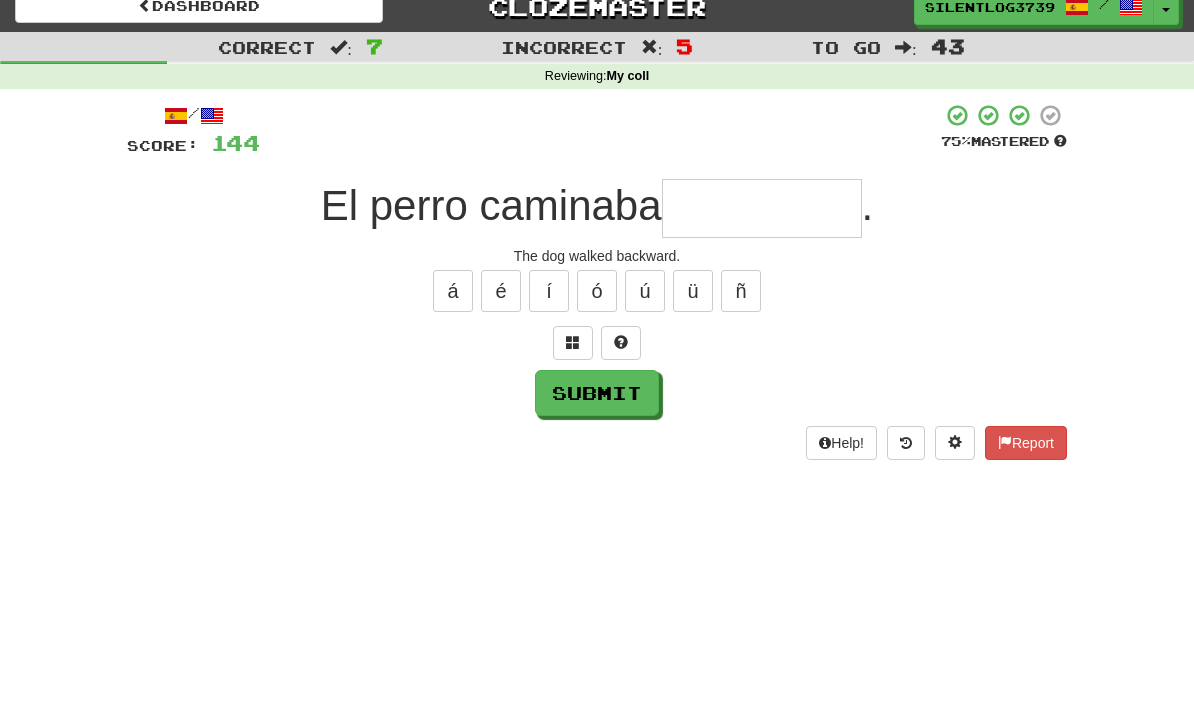 type on "*" 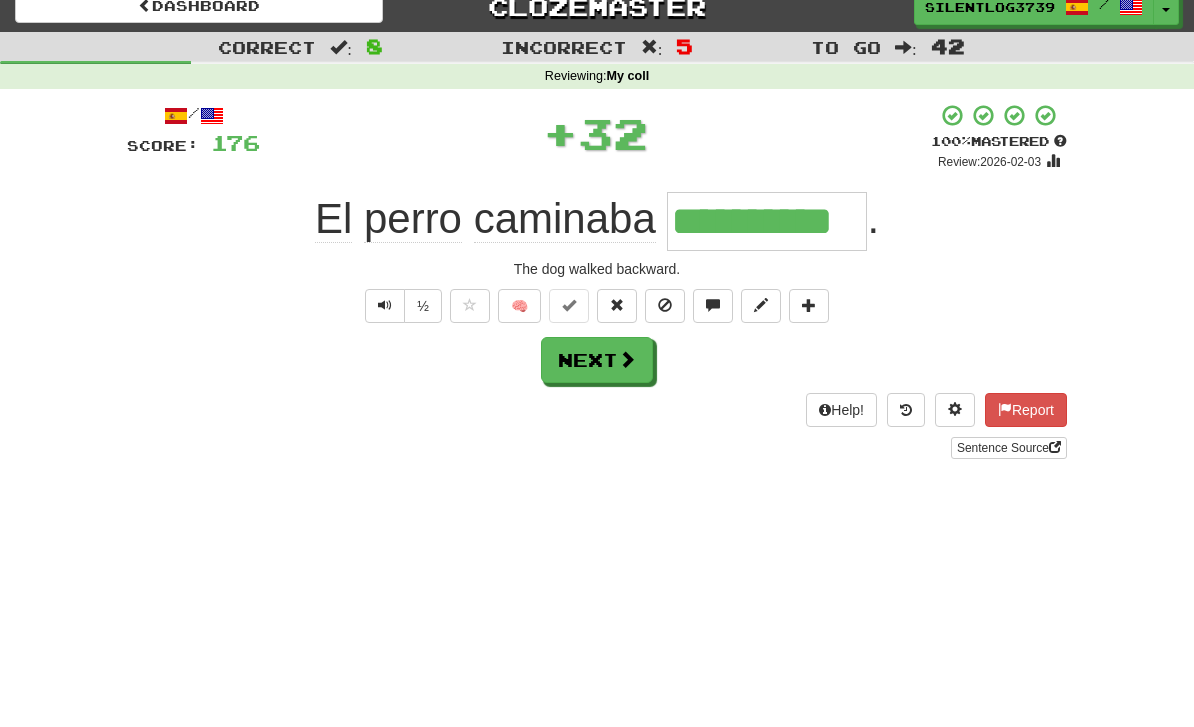 type on "**********" 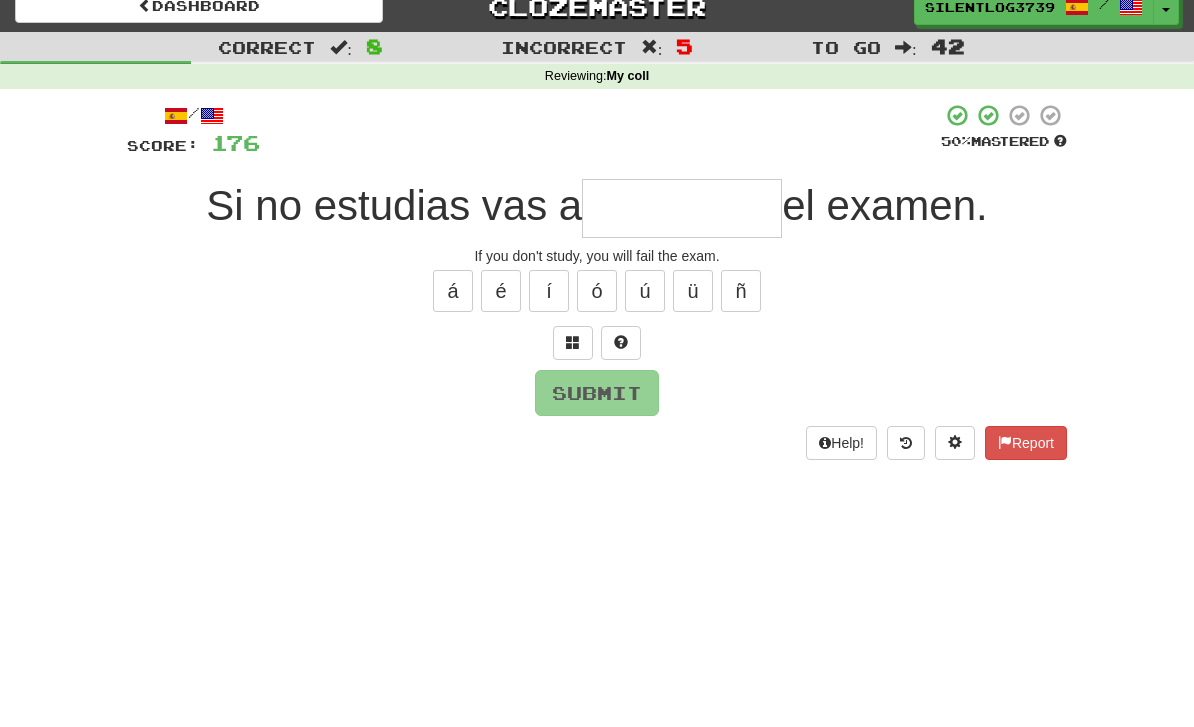 type on "*" 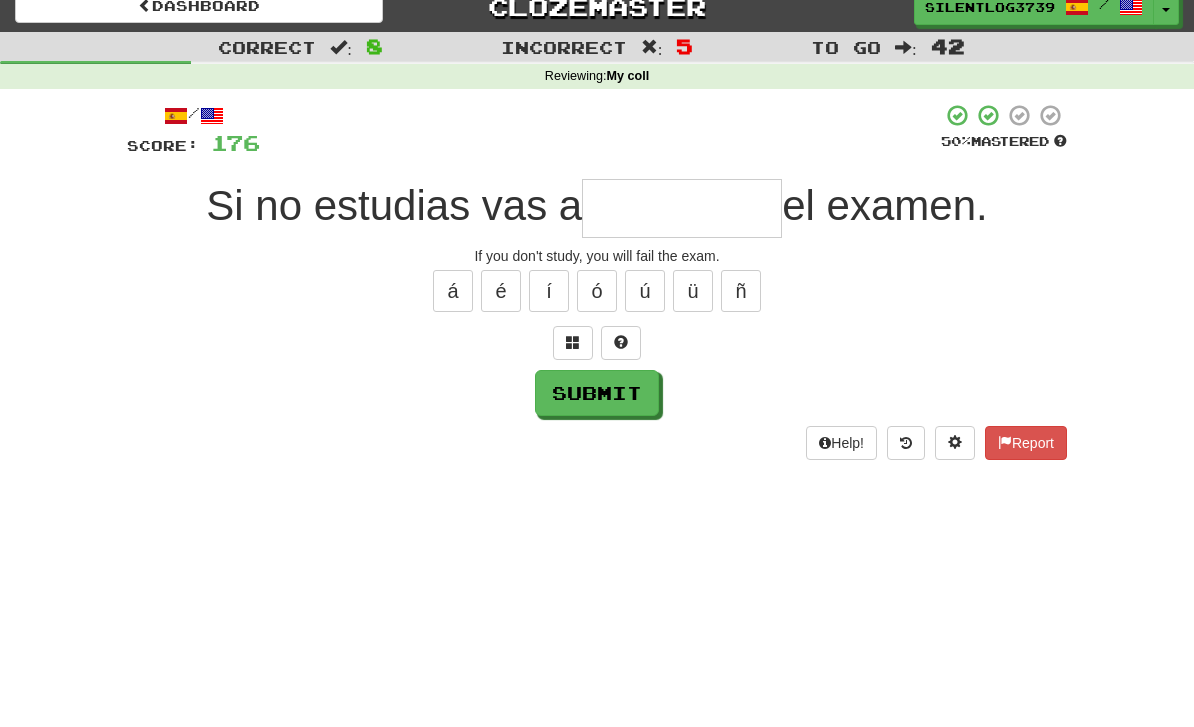 type on "*" 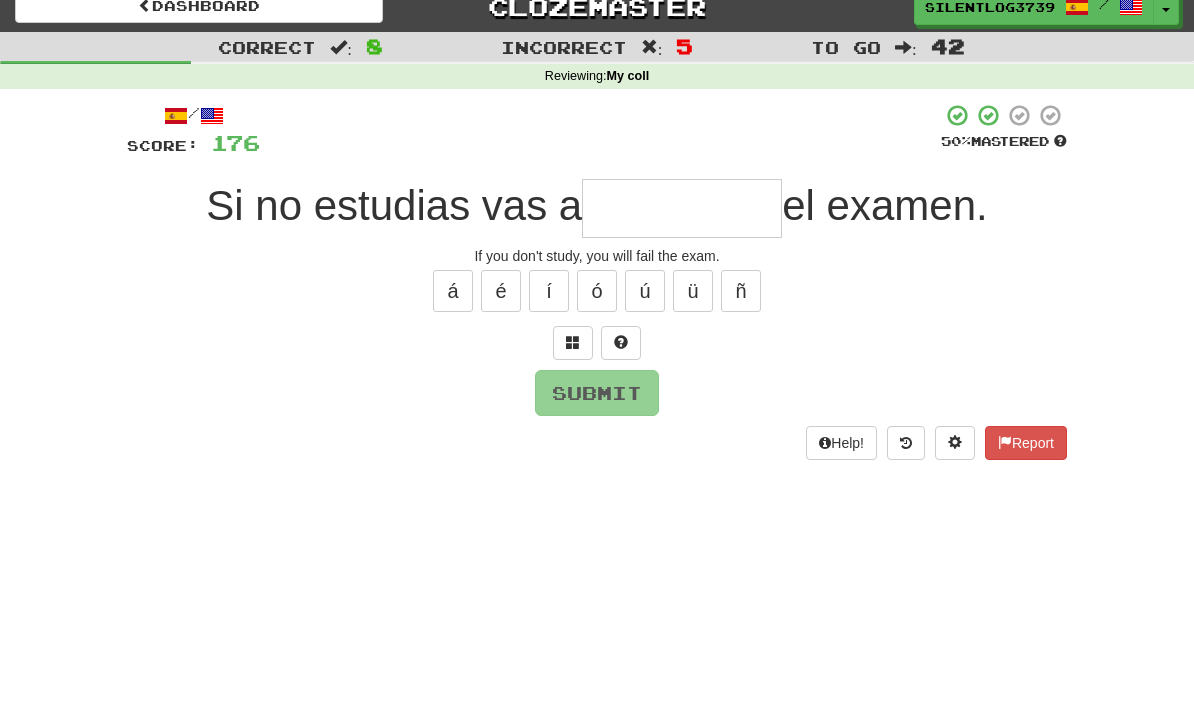 type on "*" 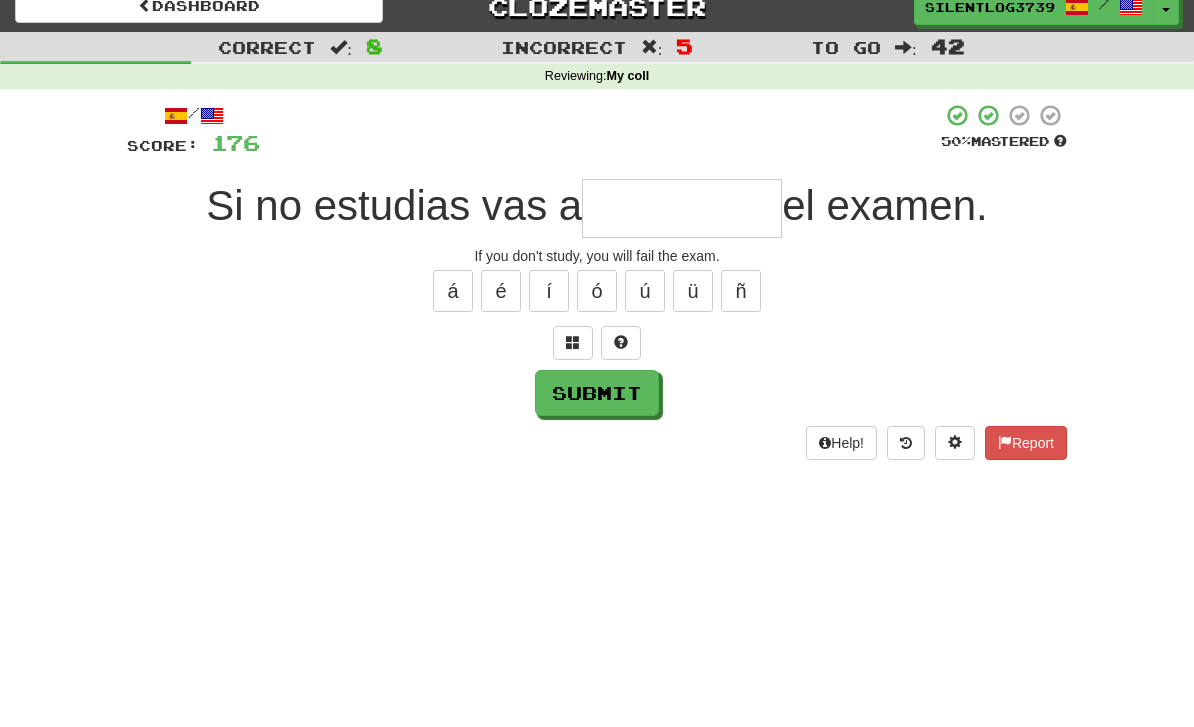 type on "*" 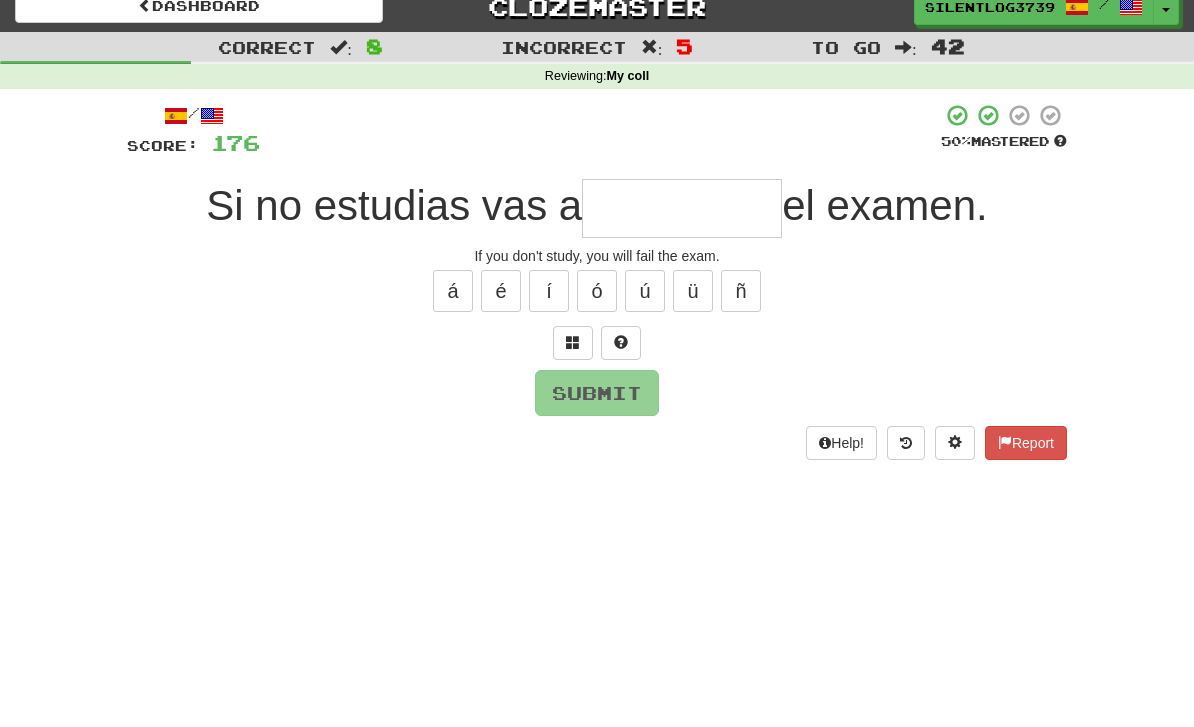type on "*" 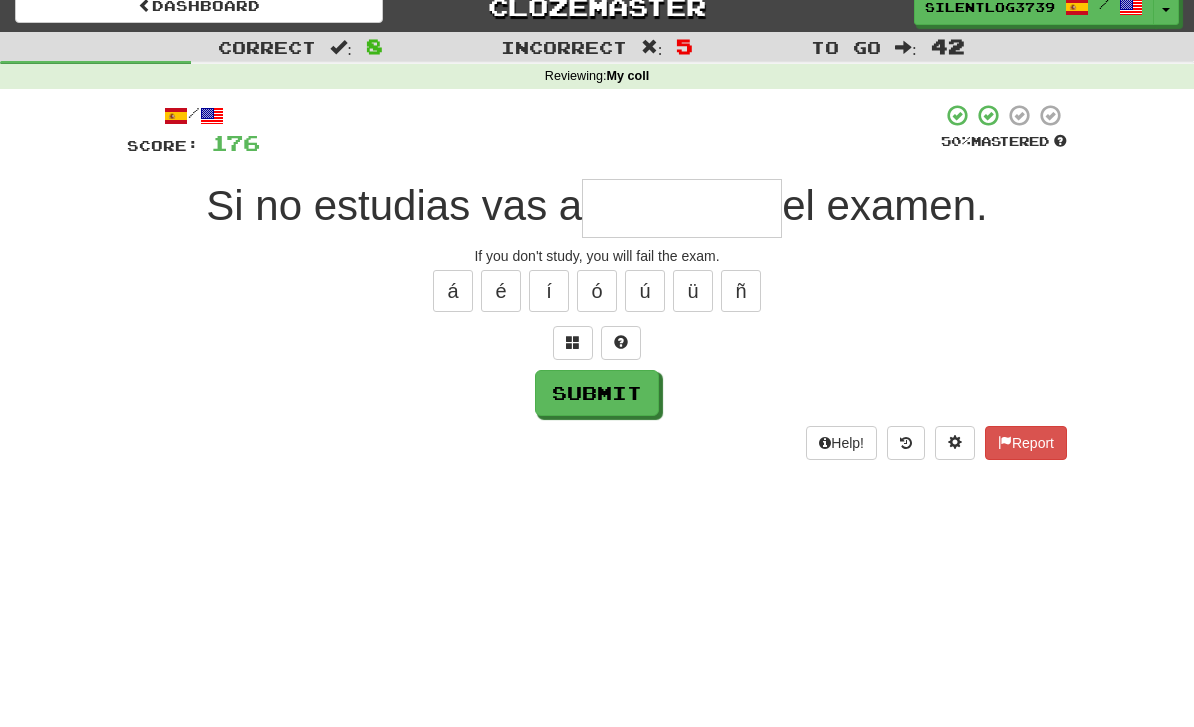 type on "*" 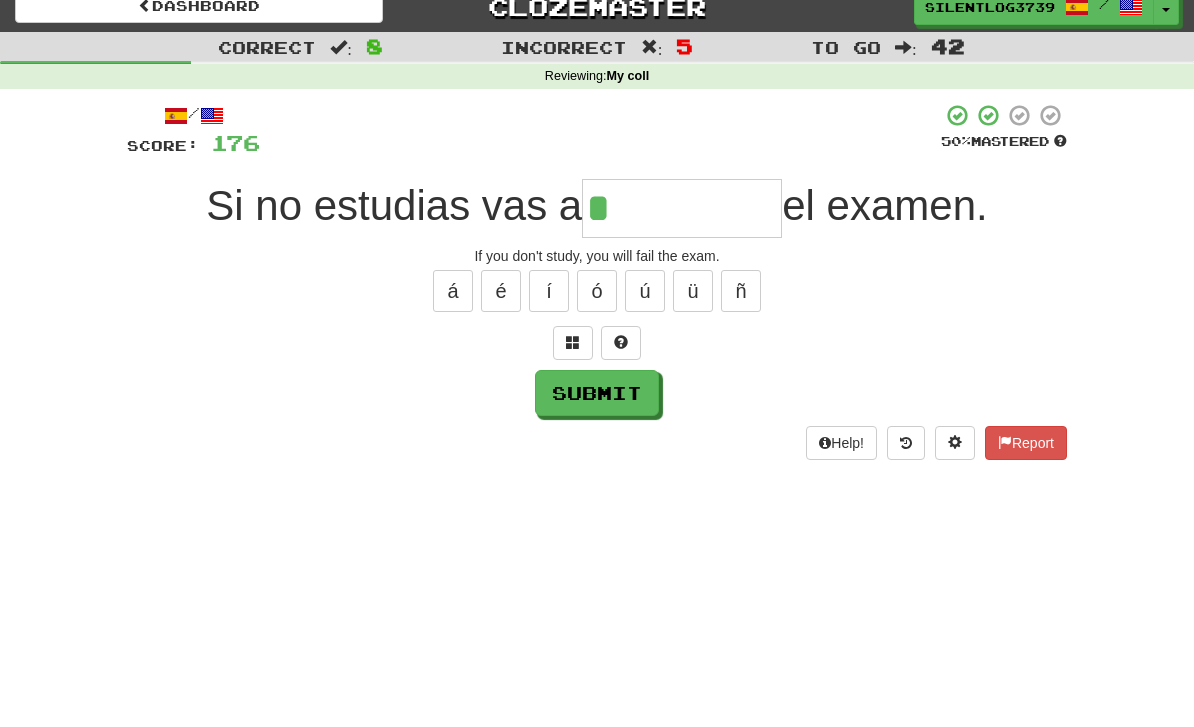 type on "********" 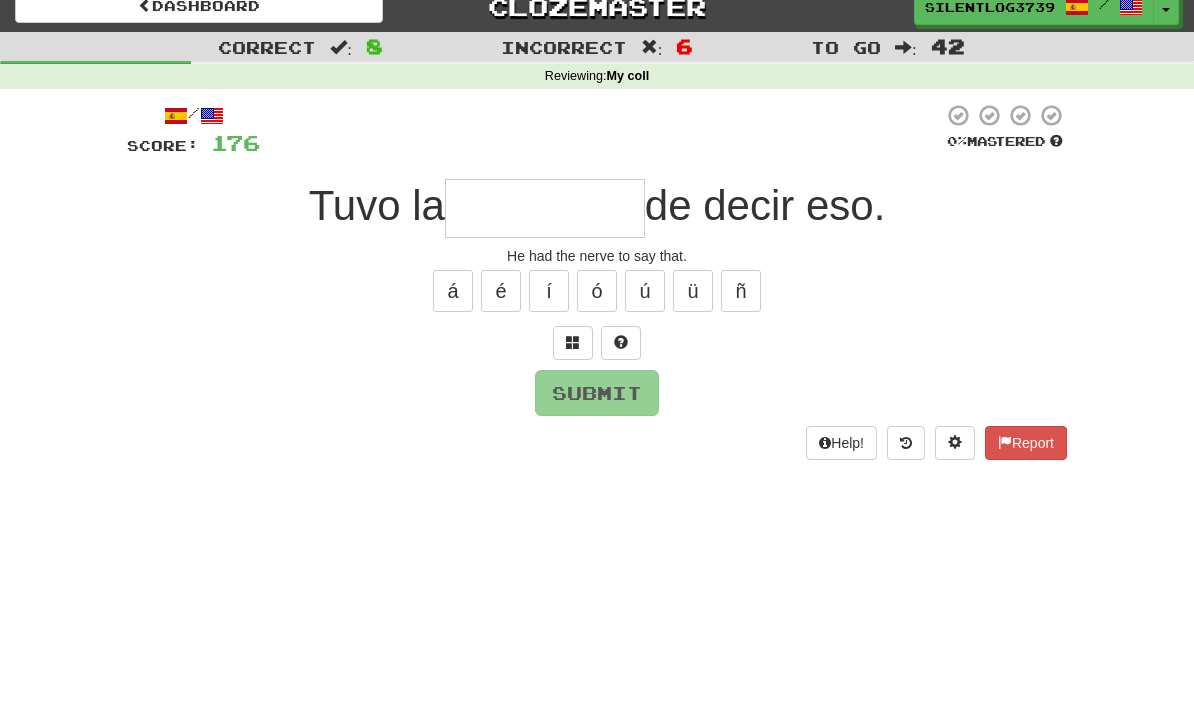 type on "*" 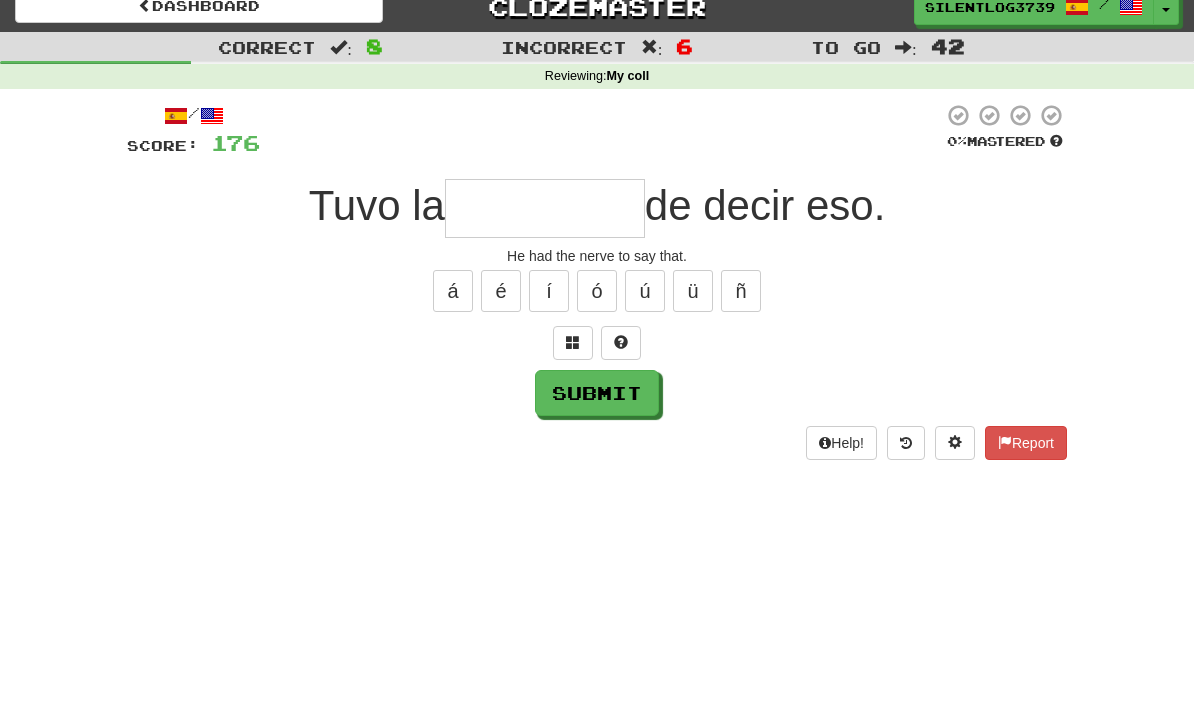 type on "*" 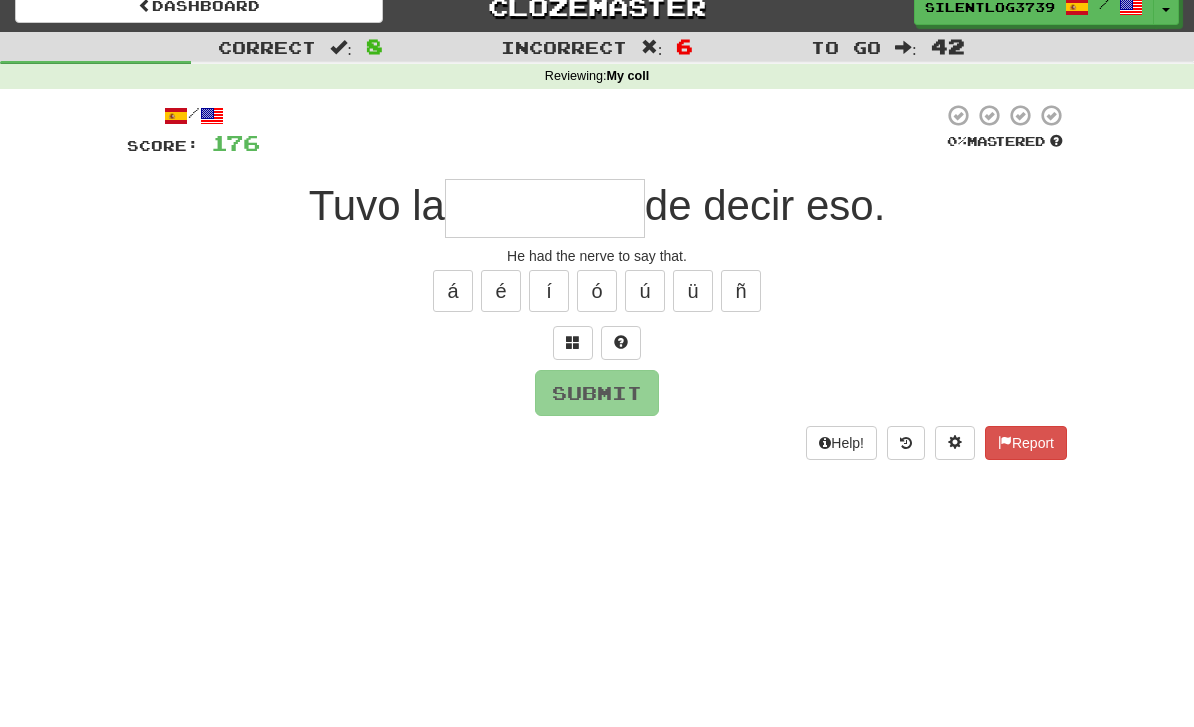 type on "******" 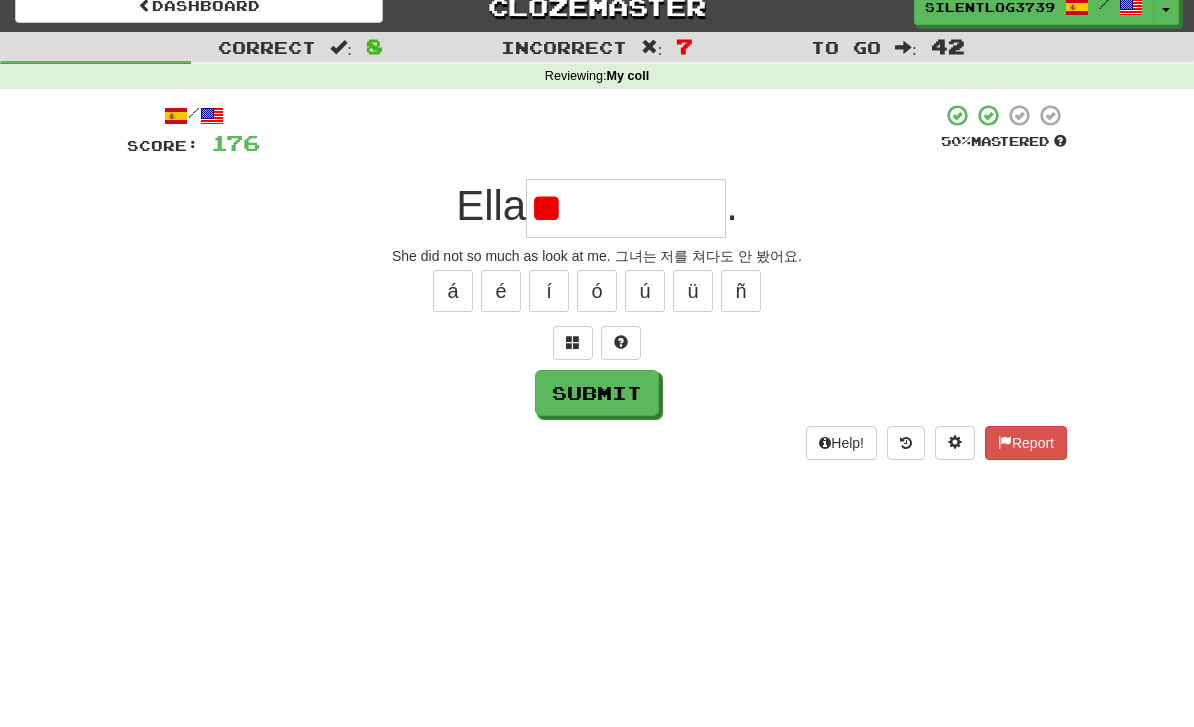 type on "*" 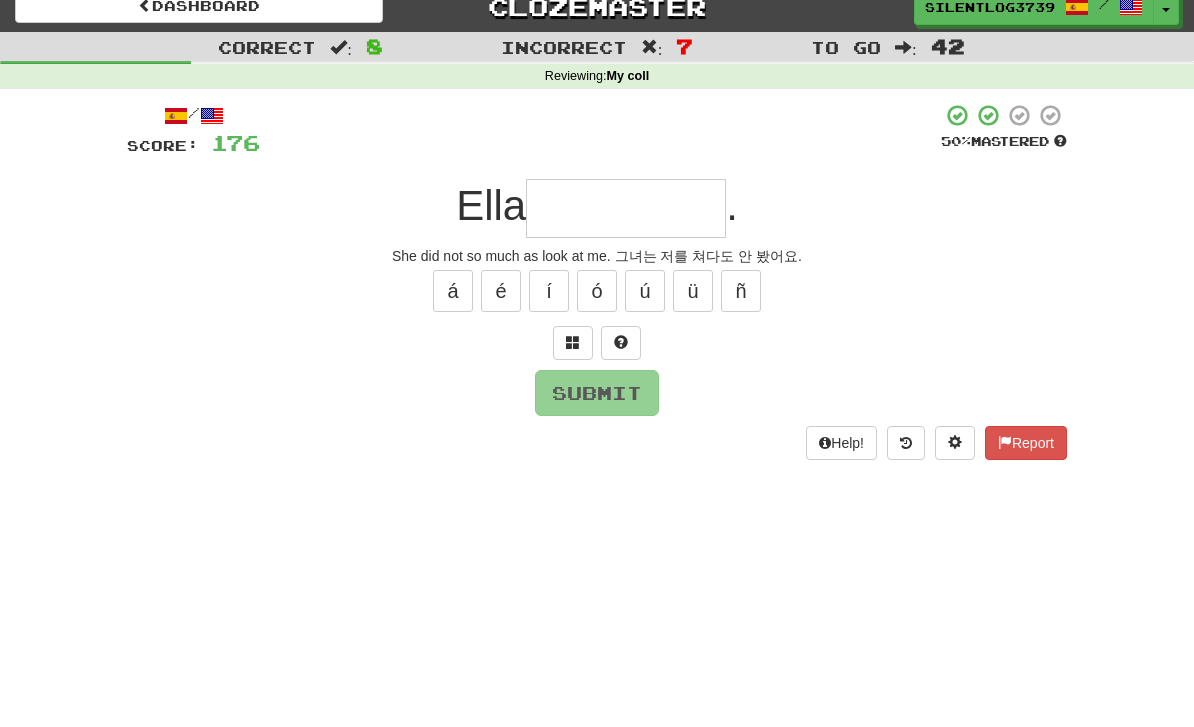 type 